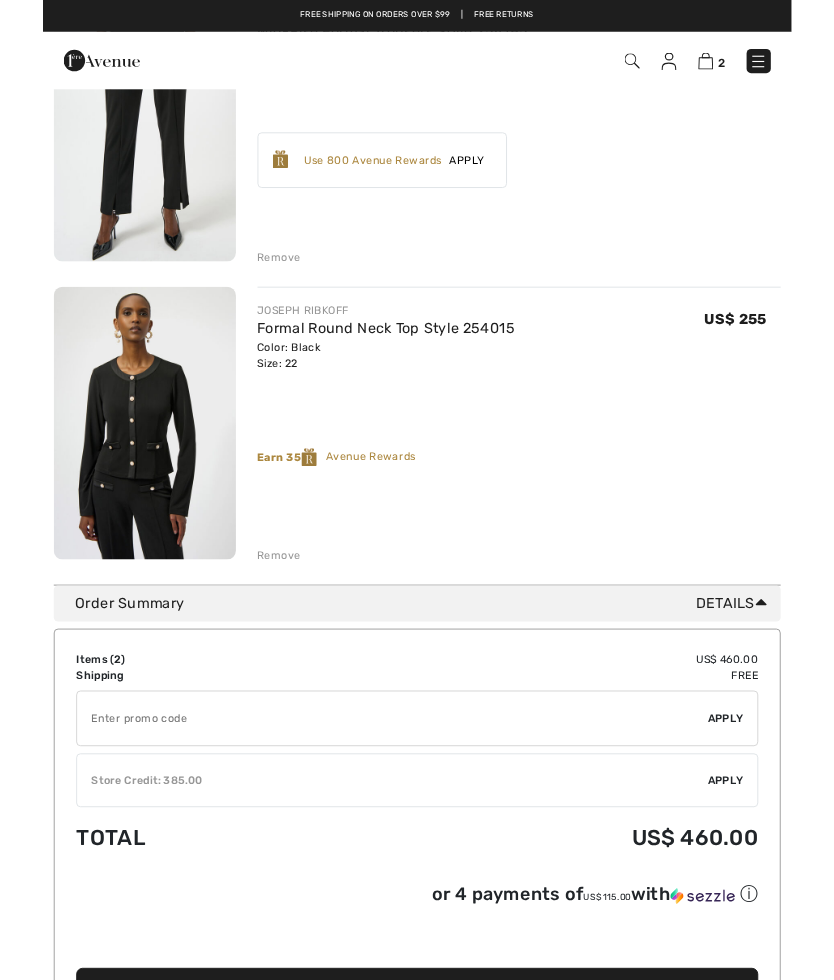 scroll, scrollTop: 0, scrollLeft: 0, axis: both 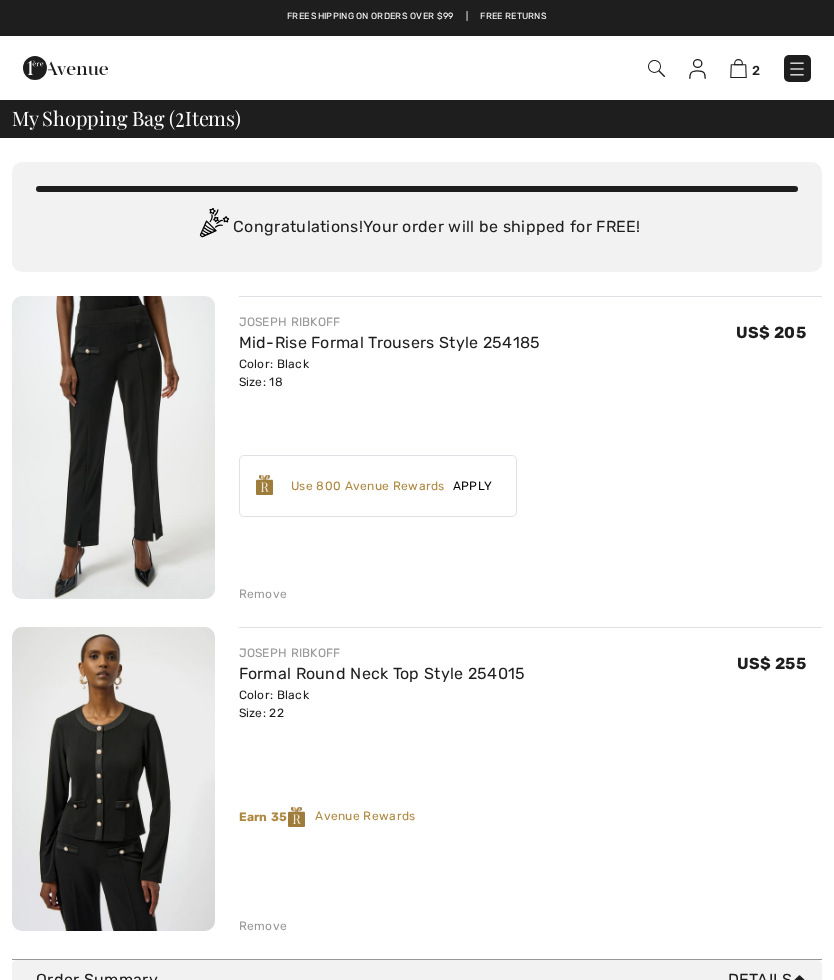 click at bounding box center (797, 69) 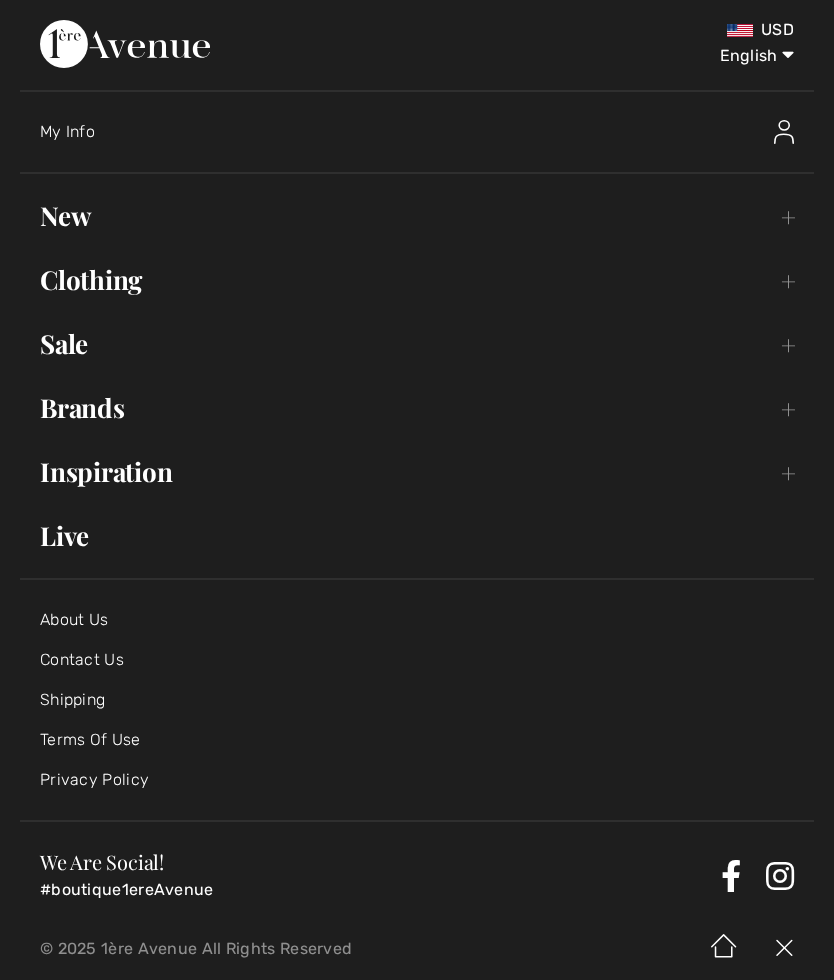 click on "New Toggle submenu" at bounding box center [417, 216] 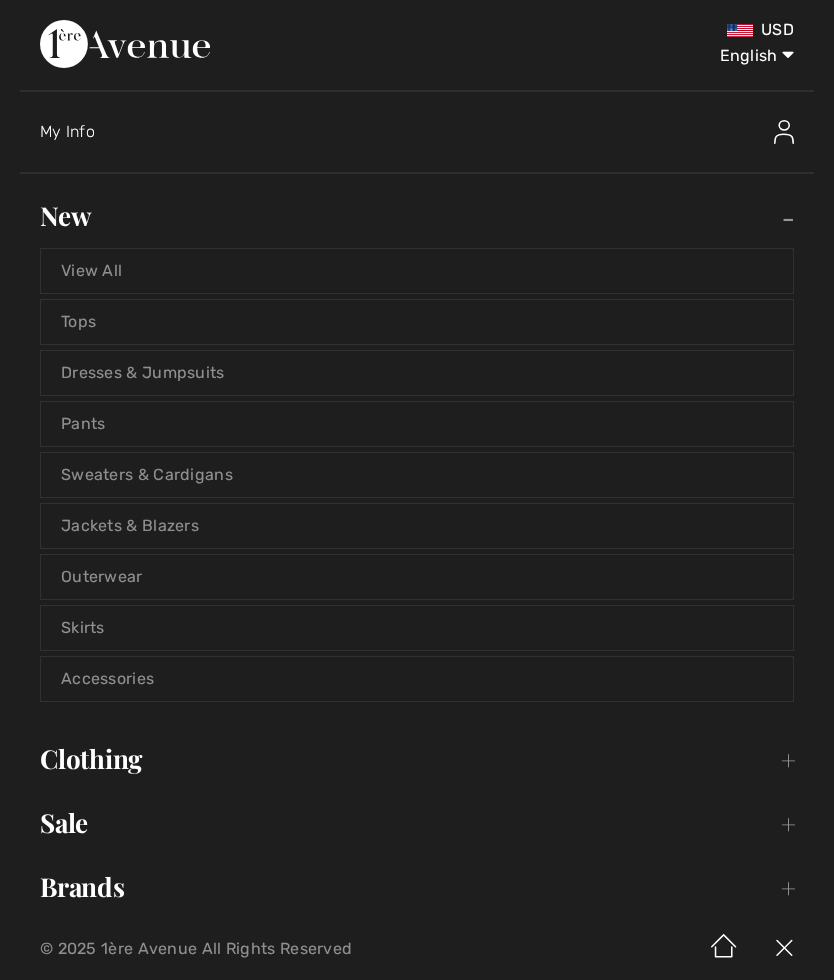 click on "View All" at bounding box center (417, 271) 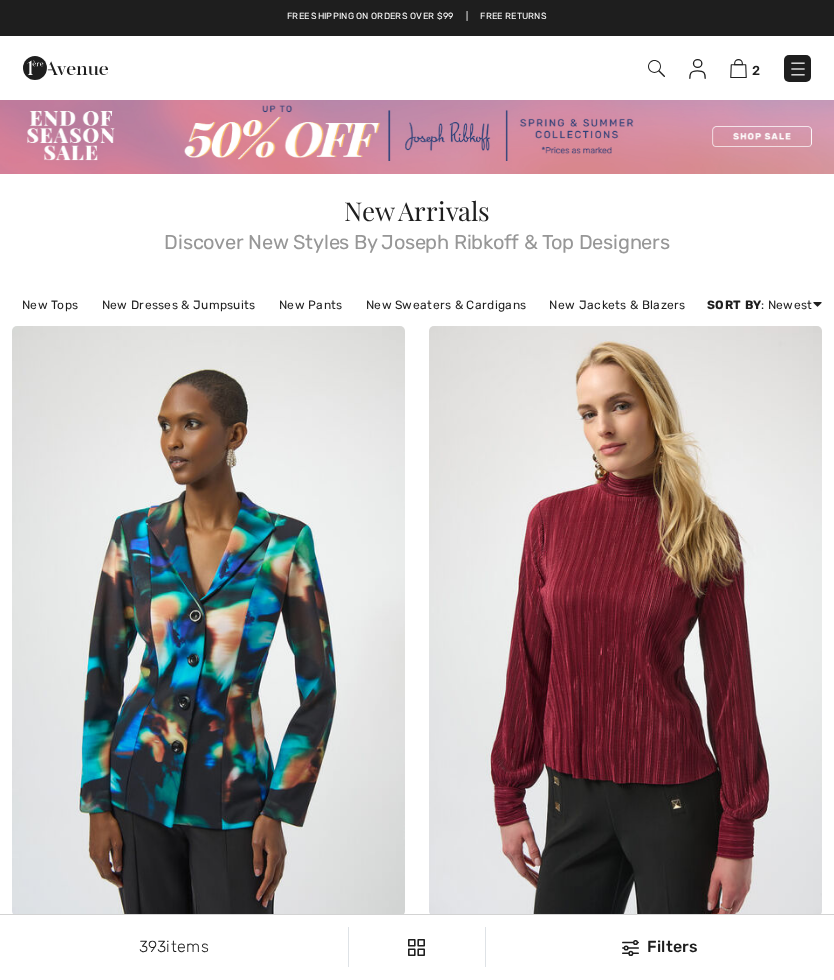 scroll, scrollTop: 0, scrollLeft: 0, axis: both 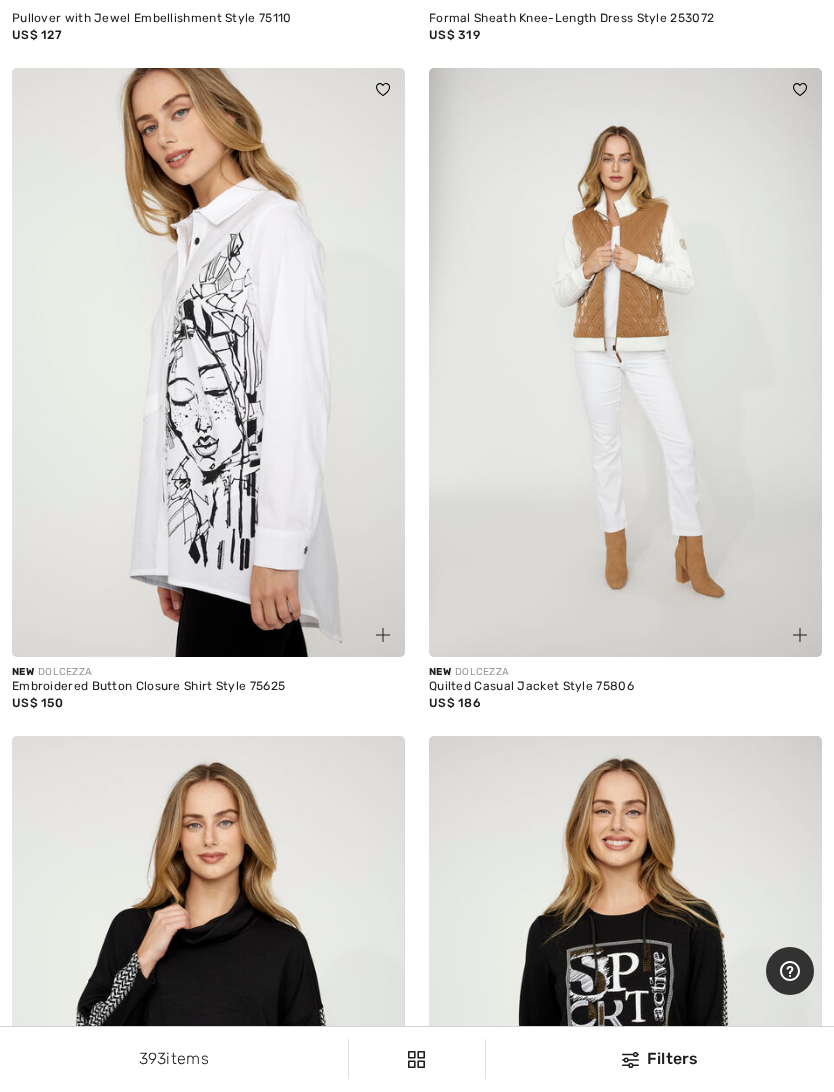 click at bounding box center (625, 363) 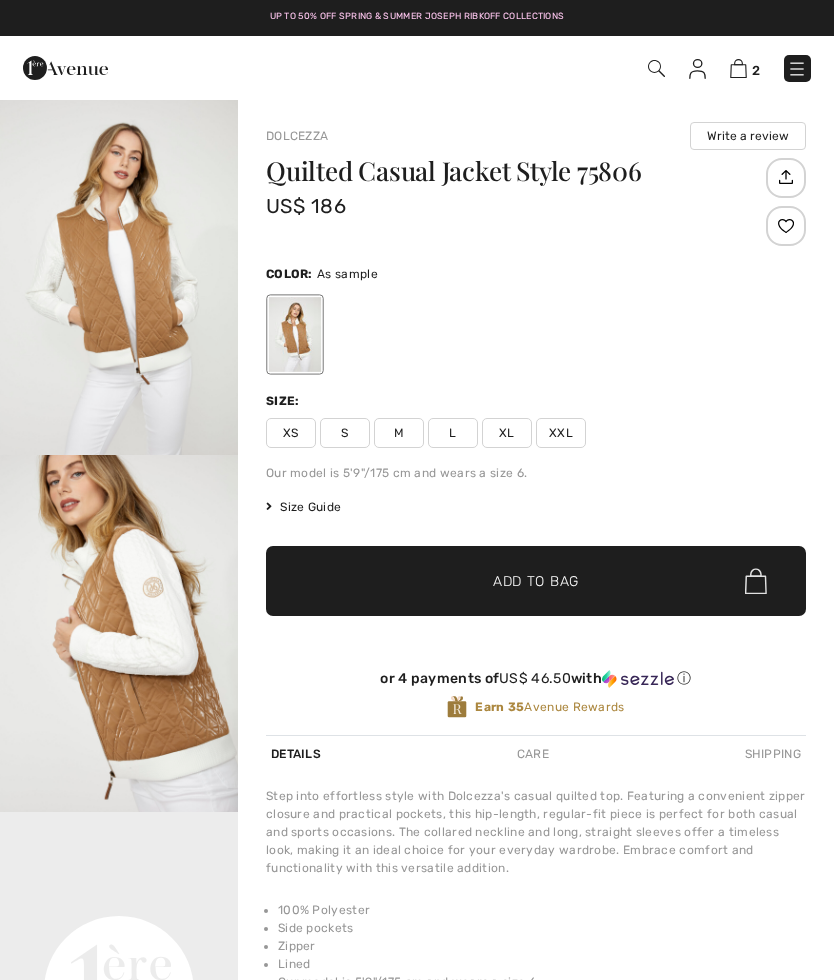 scroll, scrollTop: 0, scrollLeft: 0, axis: both 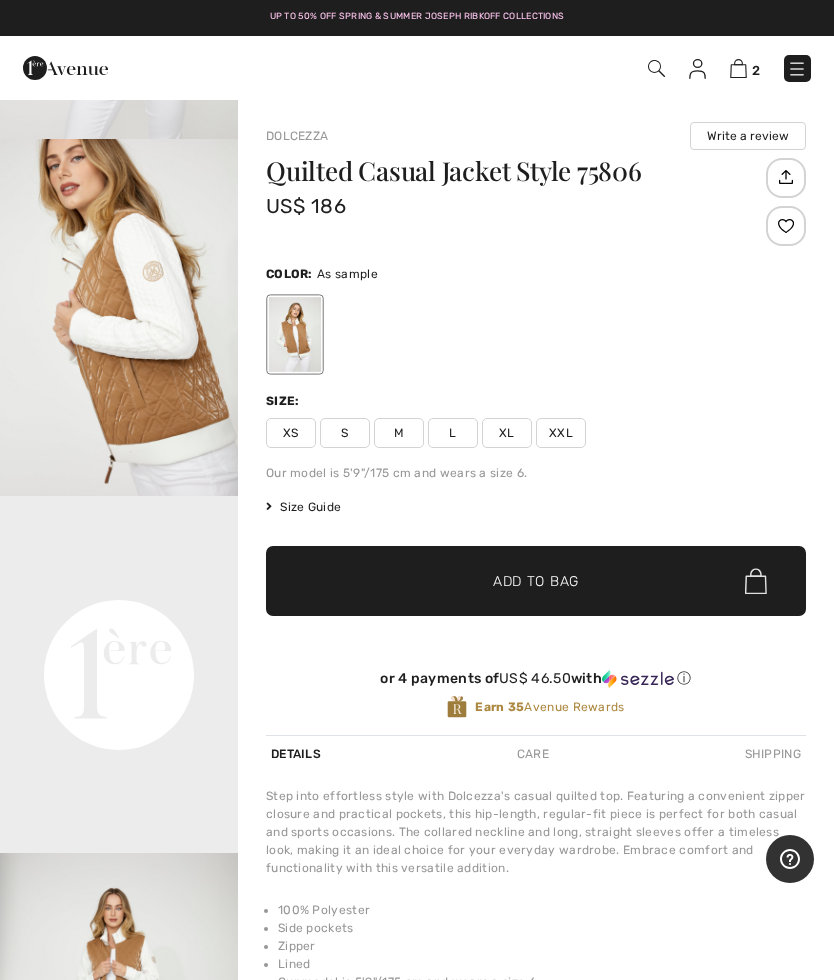 click on "XXL" at bounding box center [561, 433] 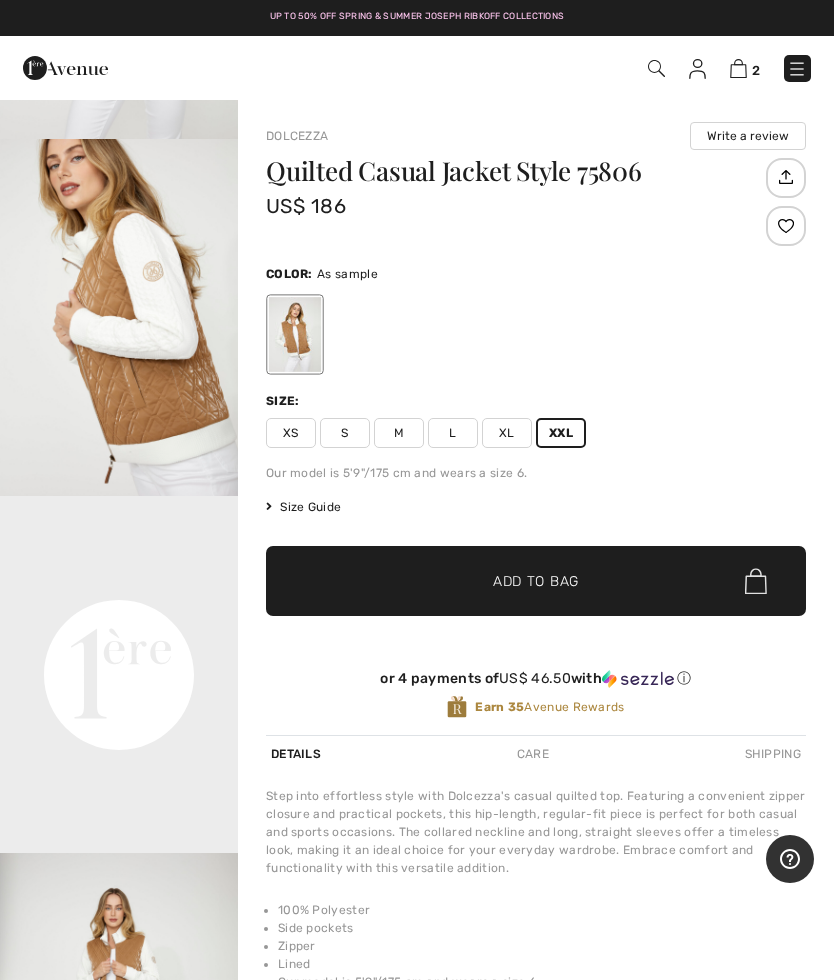 click on "Add to Bag" at bounding box center [536, 581] 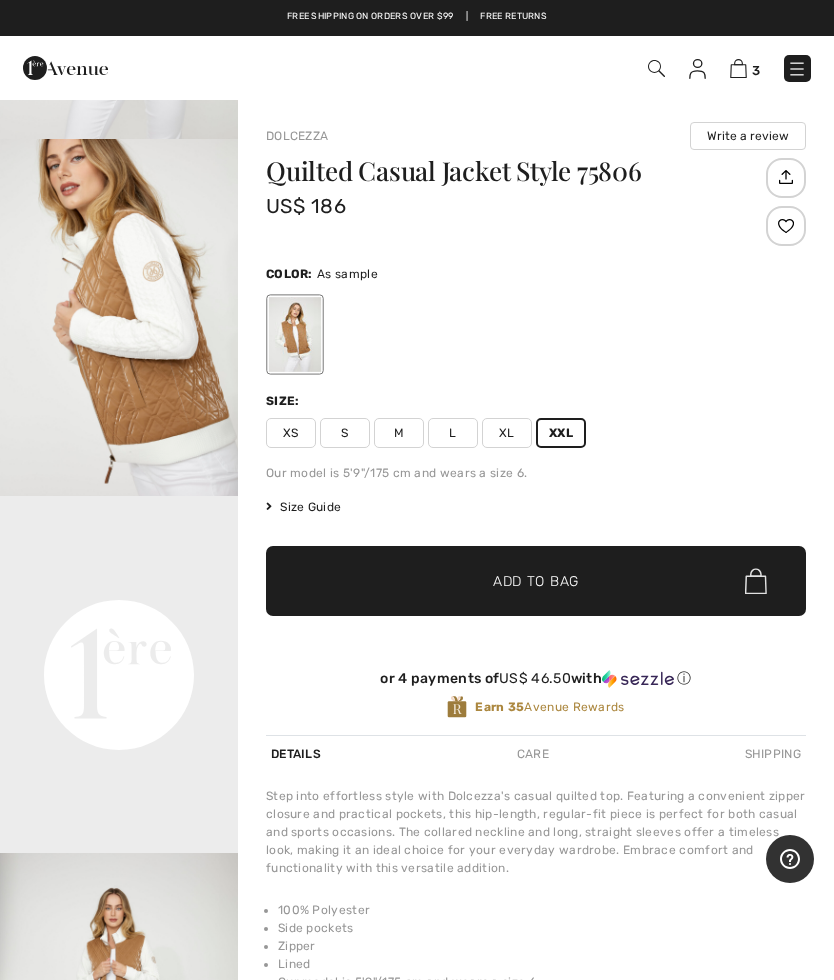 click at bounding box center (797, 69) 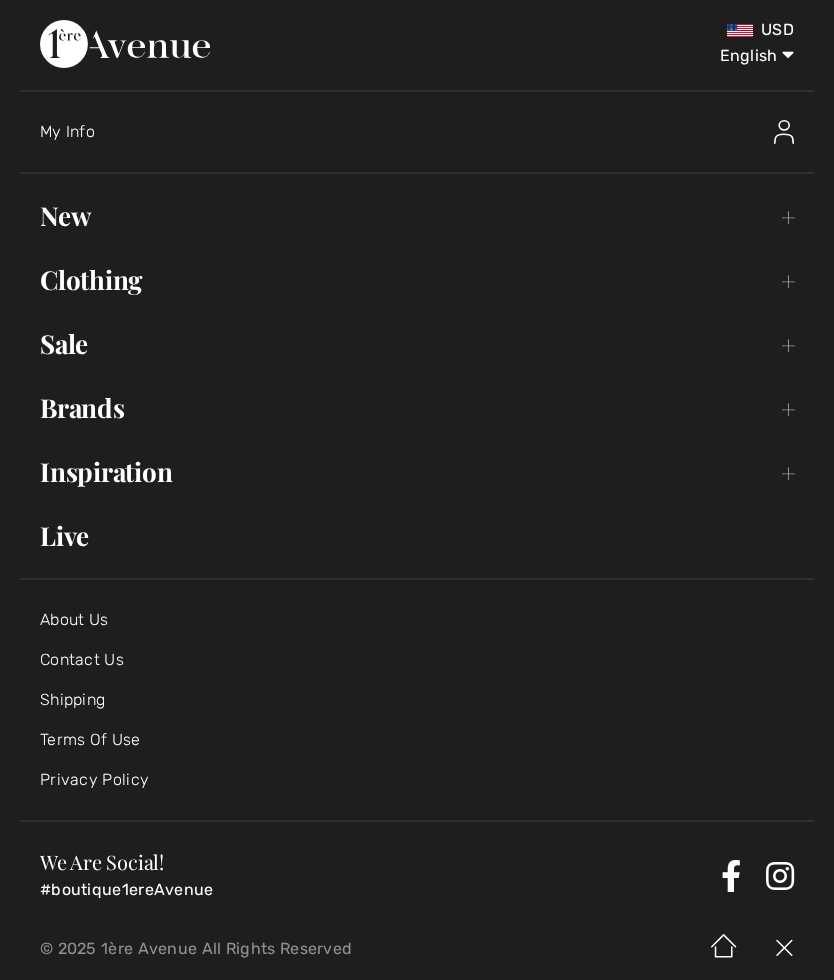 click on "New Toggle submenu" at bounding box center [417, 216] 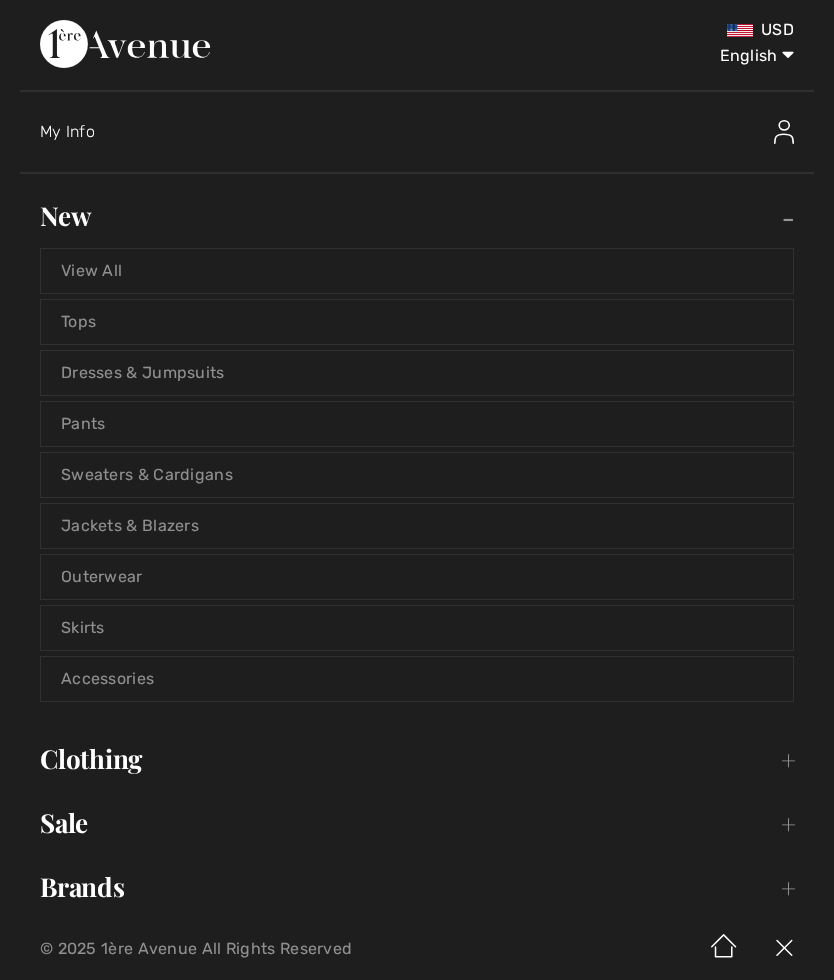 click on "View All" at bounding box center [417, 271] 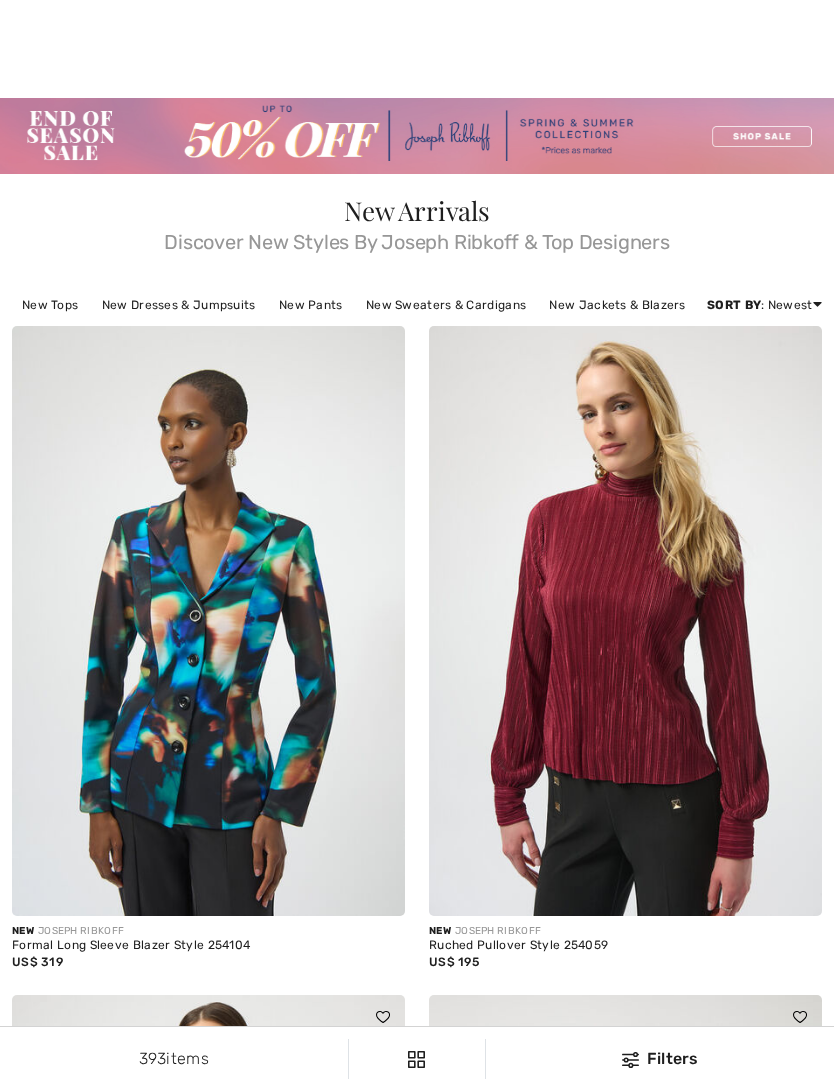 checkbox on "true" 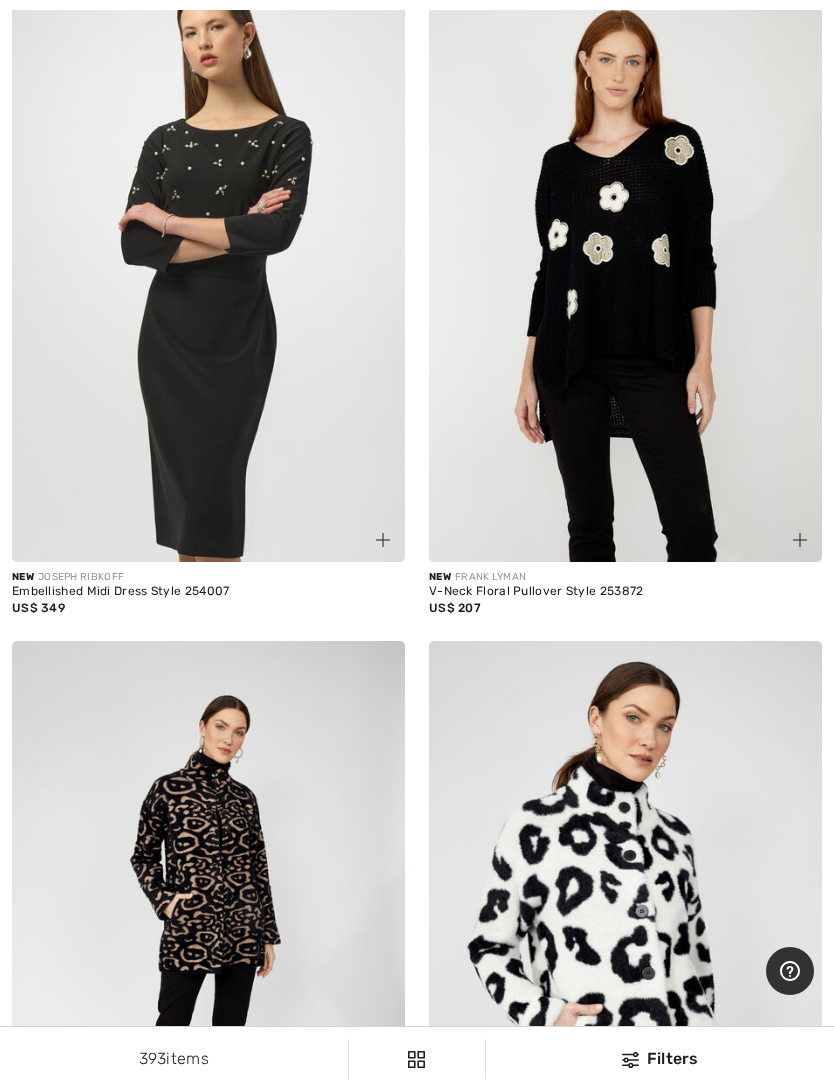 scroll, scrollTop: 0, scrollLeft: 0, axis: both 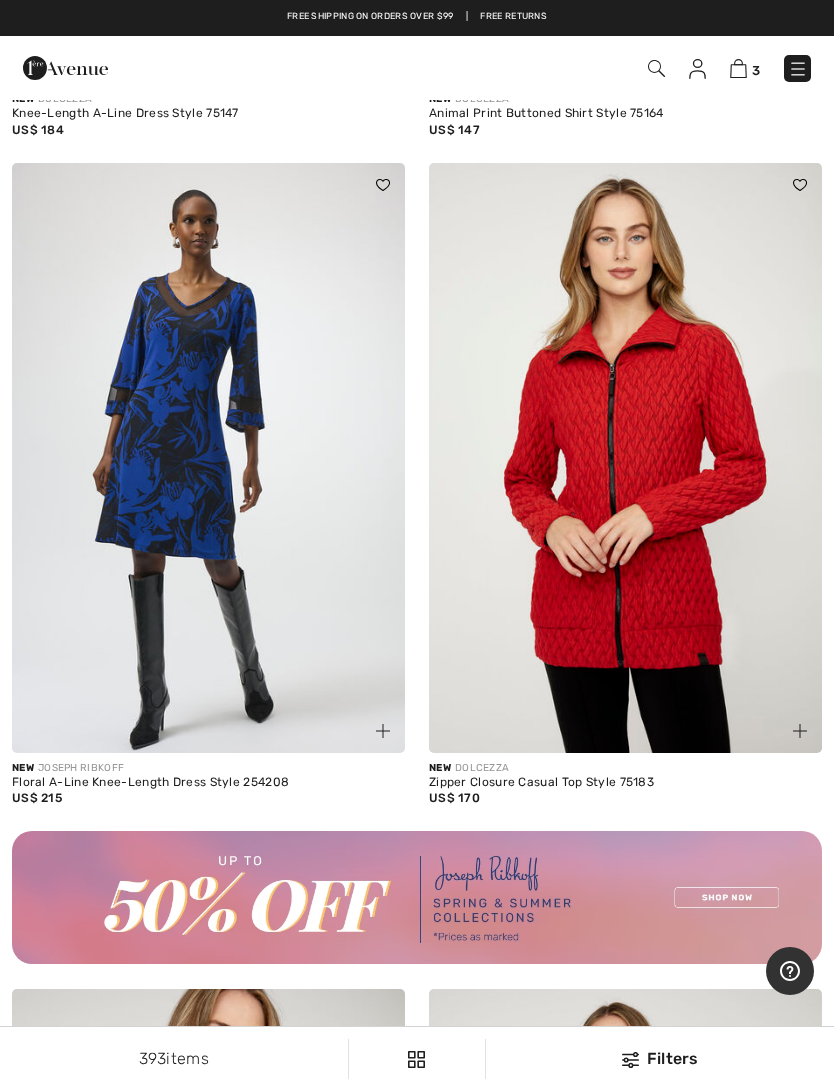 click at bounding box center (625, 458) 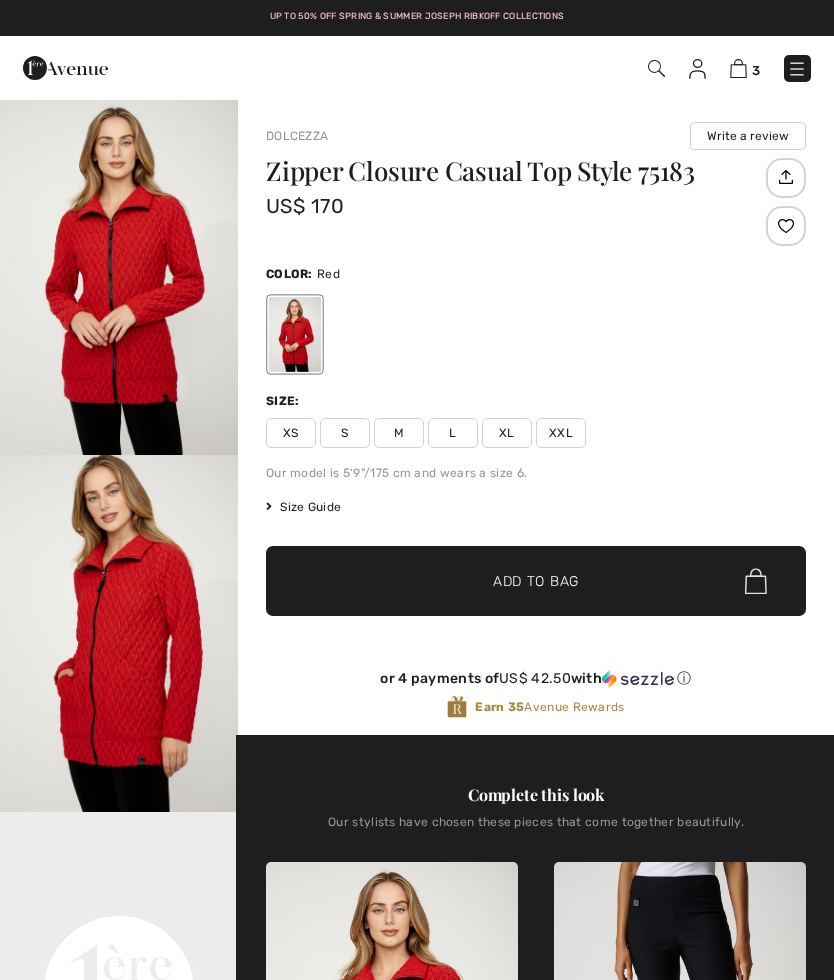 checkbox on "true" 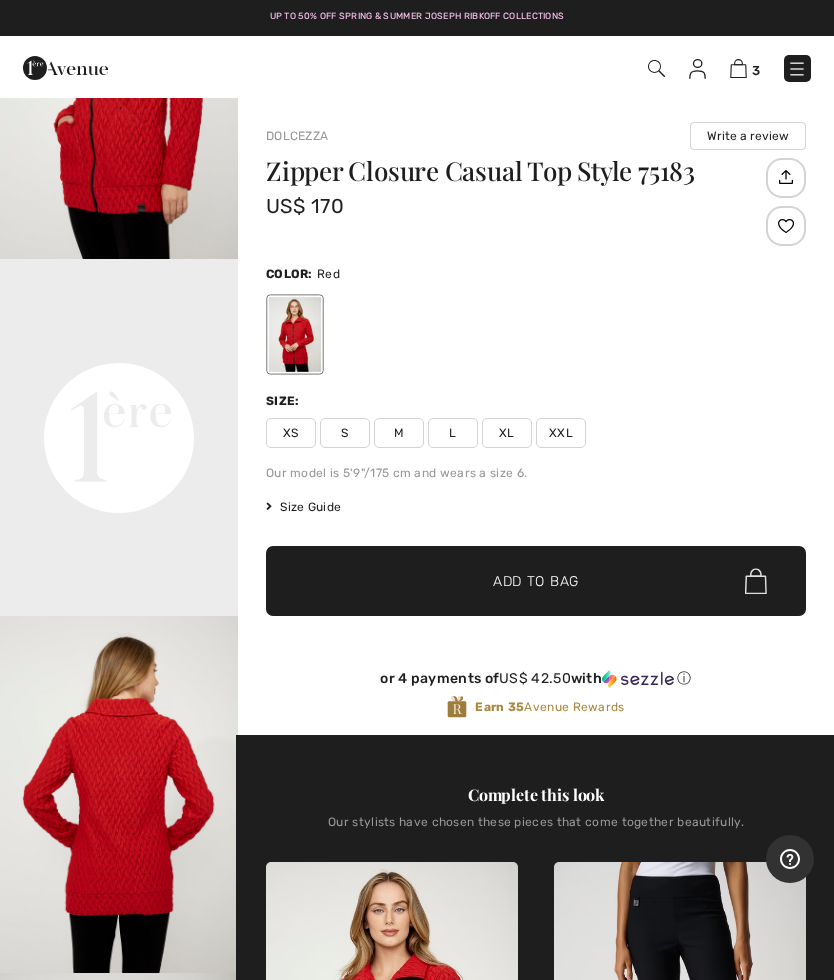 scroll, scrollTop: 626, scrollLeft: 0, axis: vertical 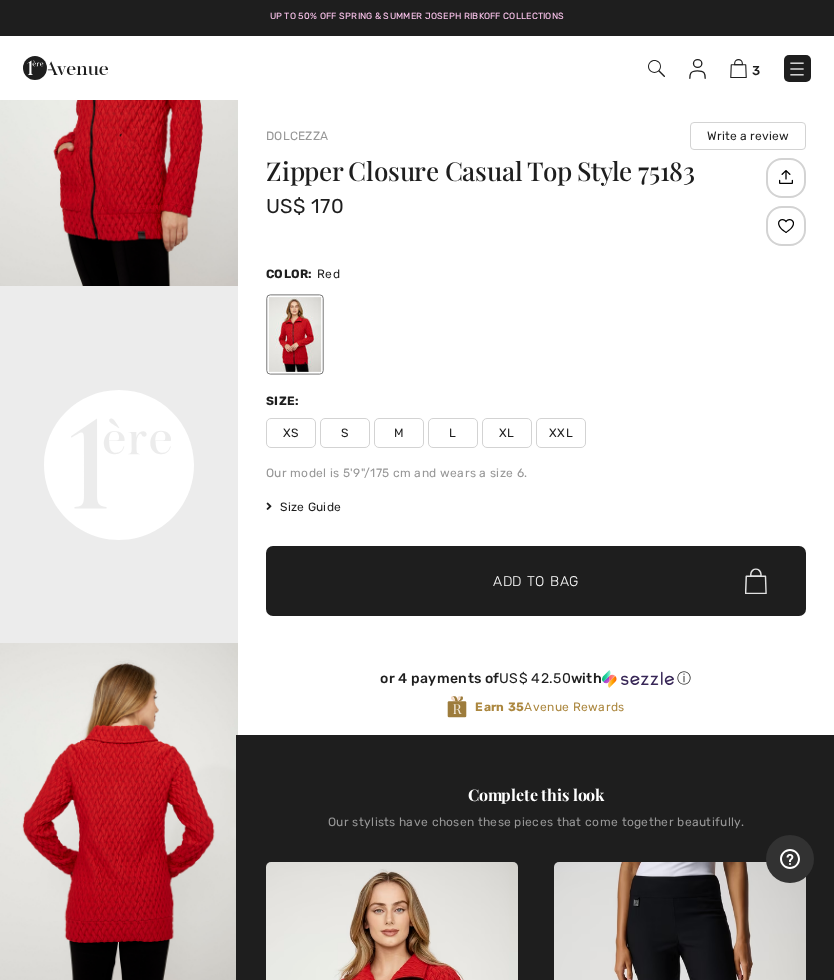 click at bounding box center (697, 69) 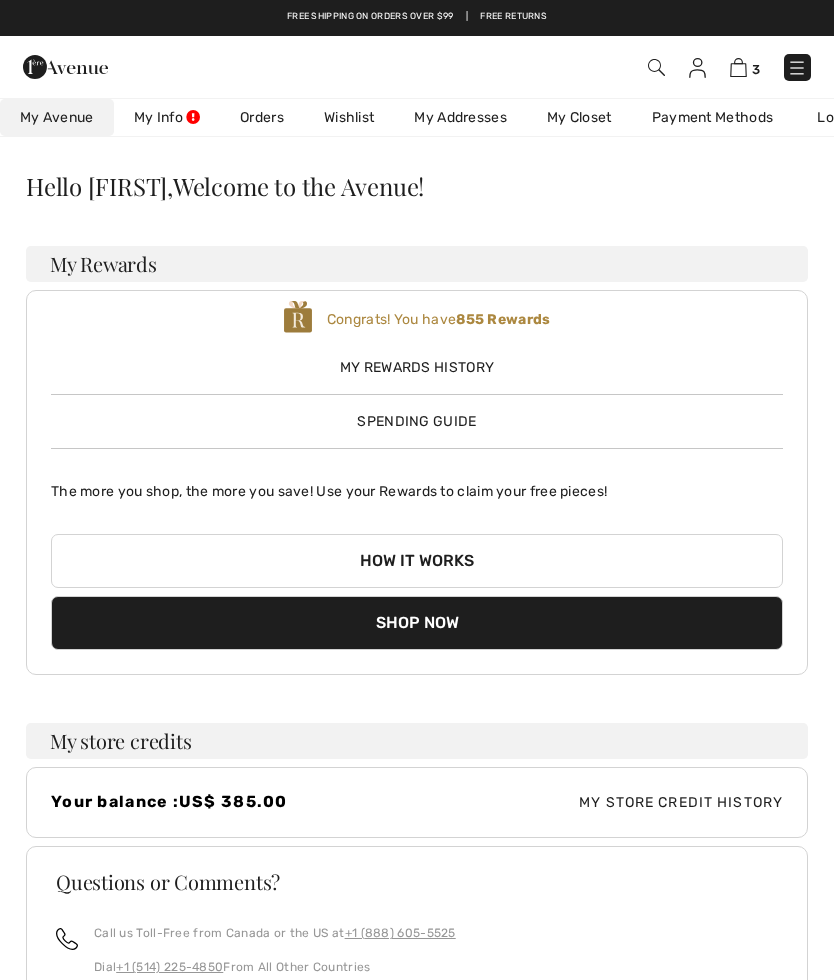 scroll, scrollTop: 0, scrollLeft: 0, axis: both 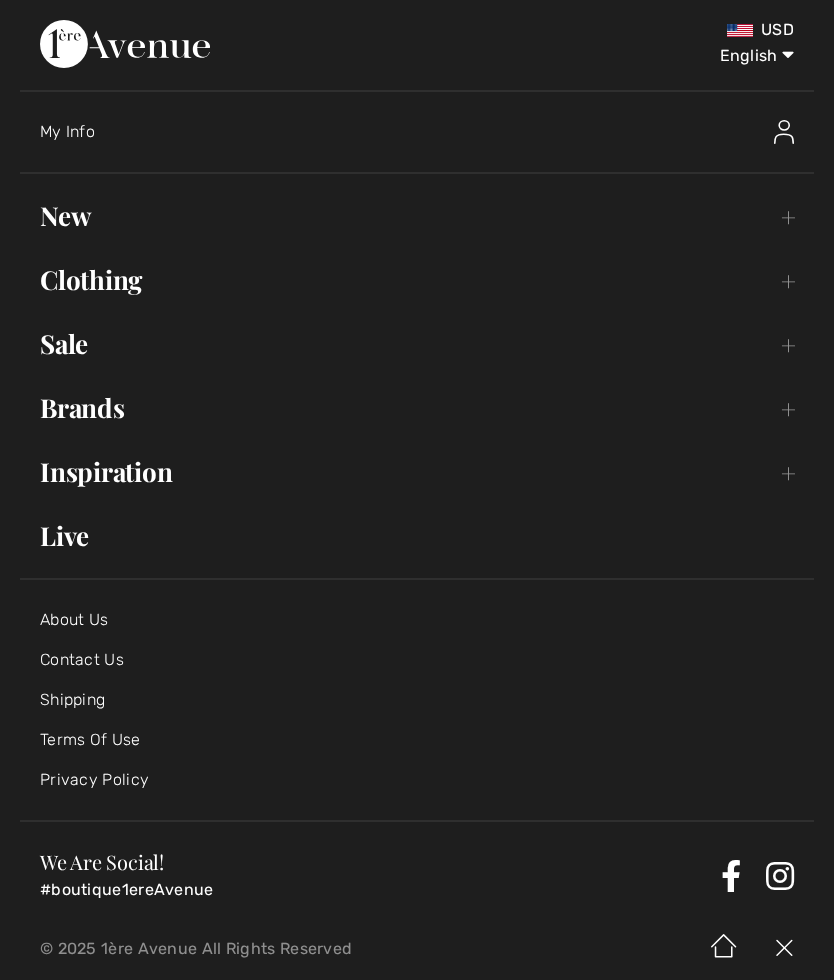 click on "New Toggle submenu" at bounding box center [417, 216] 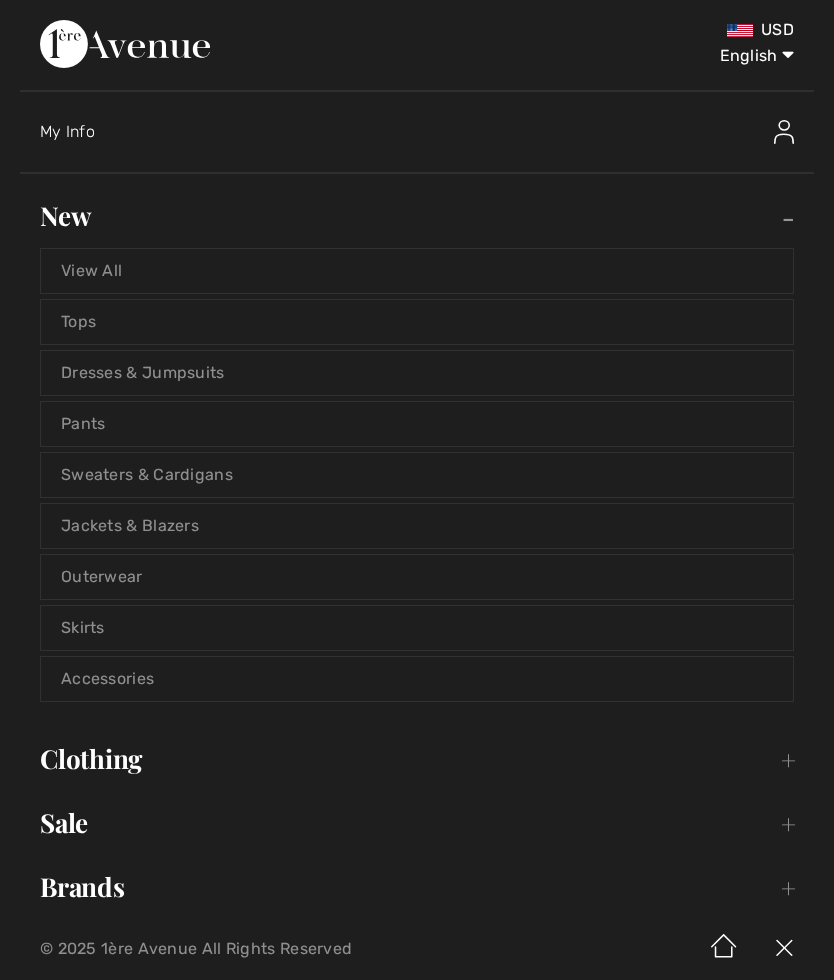 click on "View All" at bounding box center [417, 271] 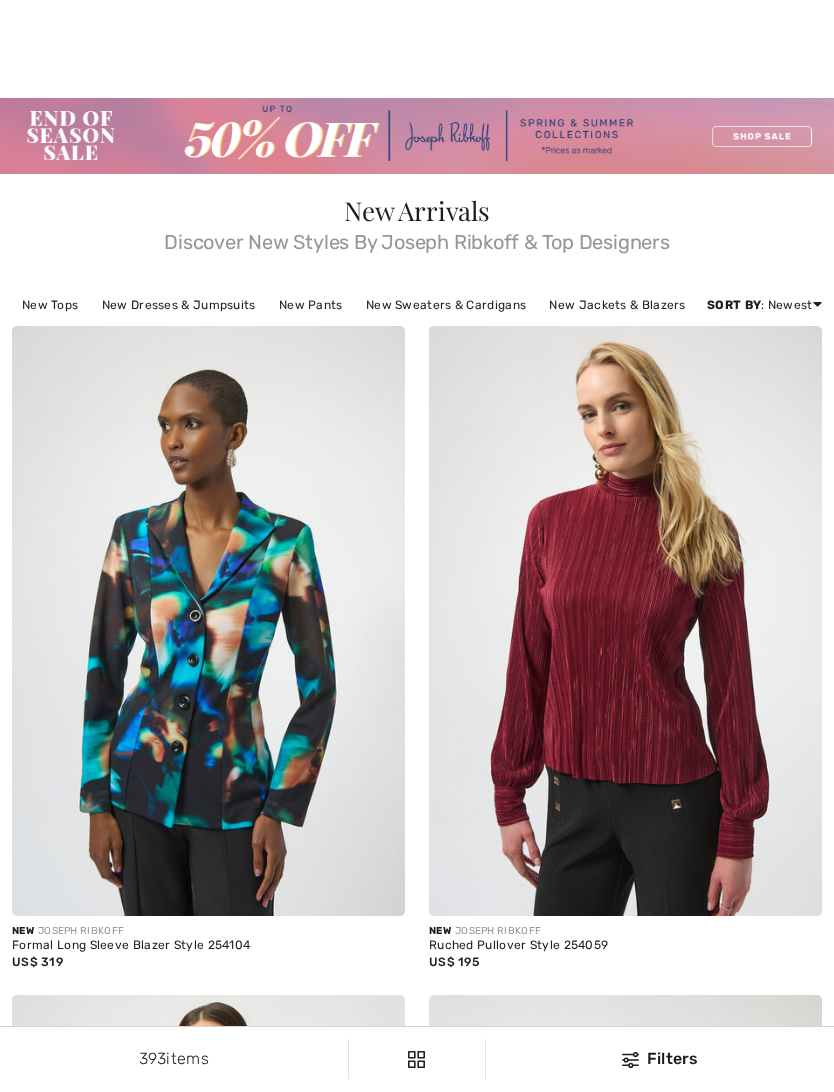 checkbox on "true" 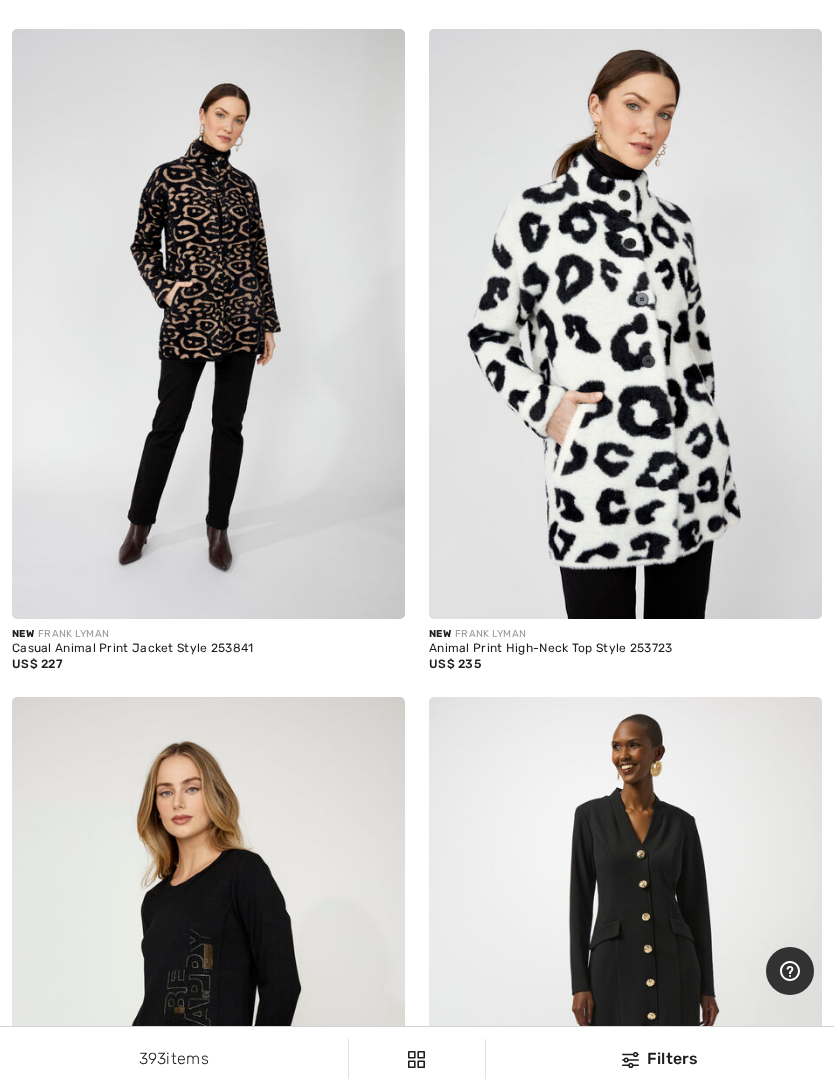 scroll, scrollTop: 0, scrollLeft: 0, axis: both 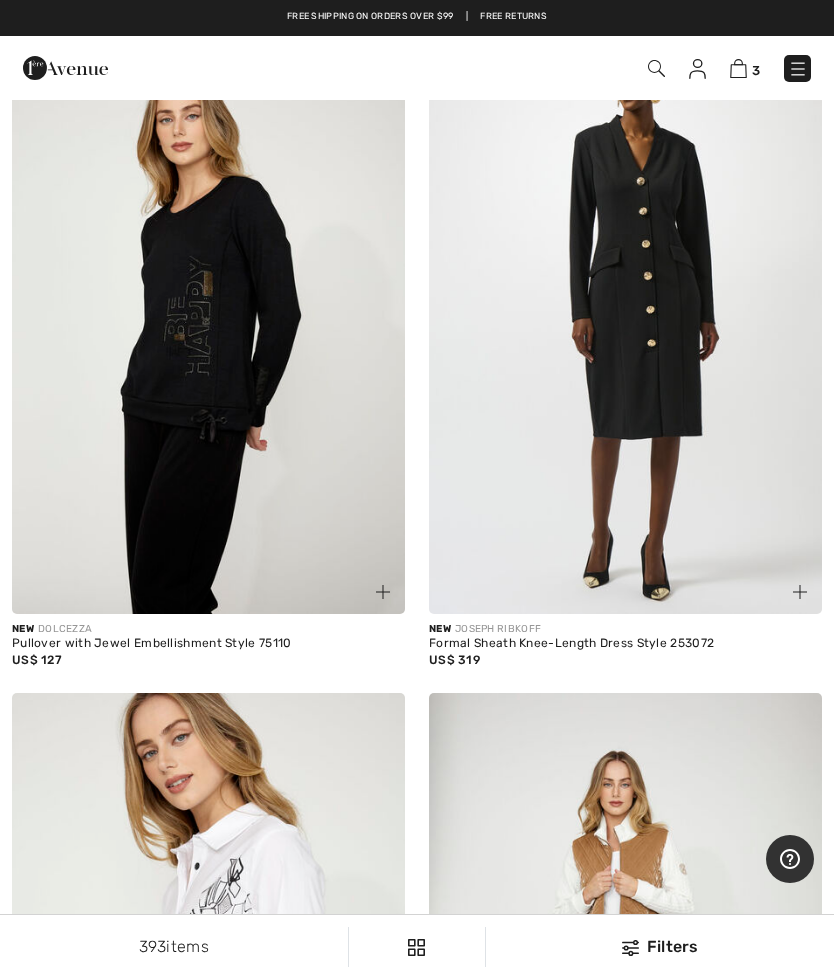 click at bounding box center [625, 319] 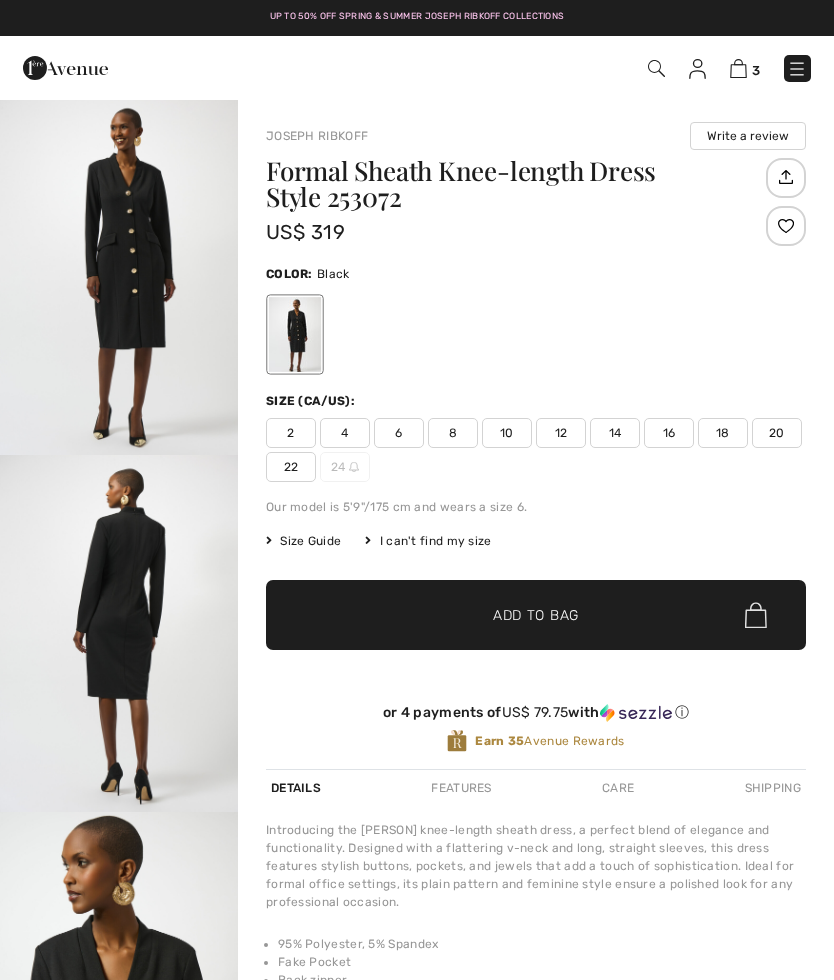scroll, scrollTop: 0, scrollLeft: 0, axis: both 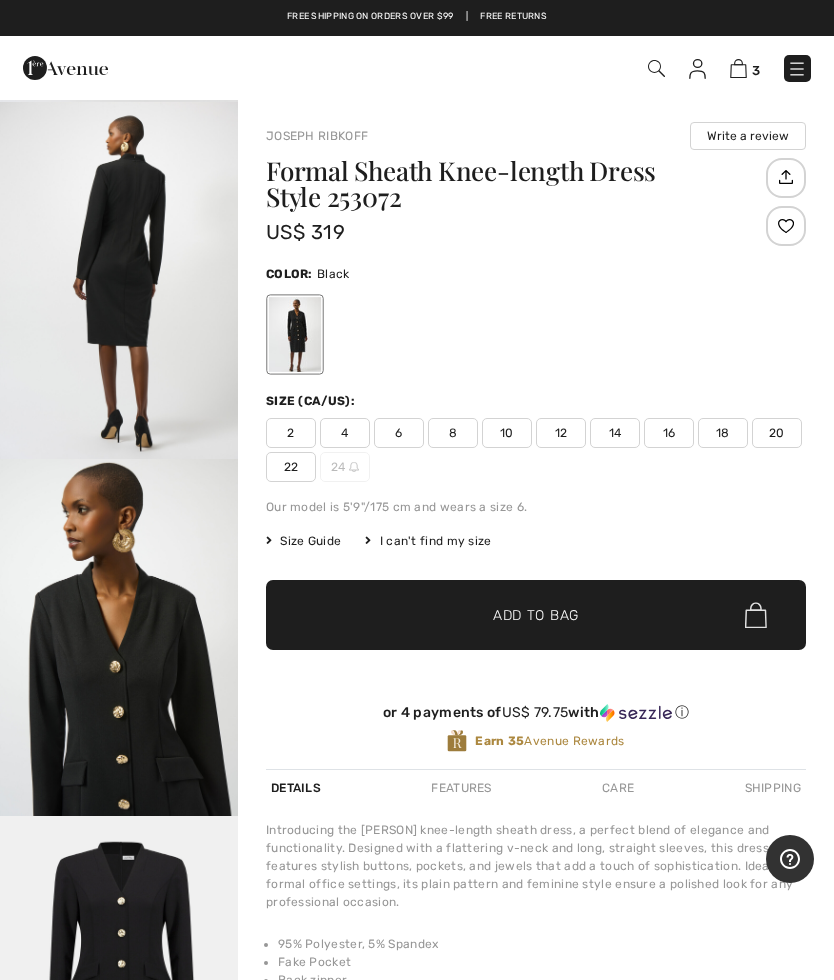 click on "20" at bounding box center (777, 433) 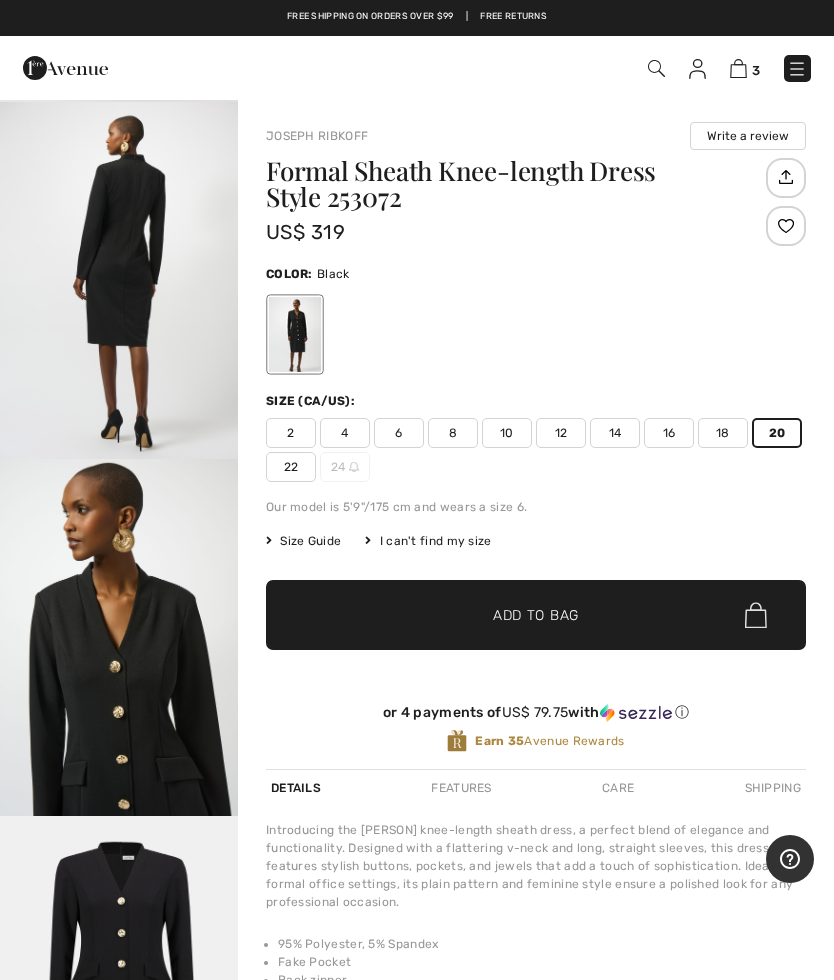 click on "Add to Bag" at bounding box center [536, 615] 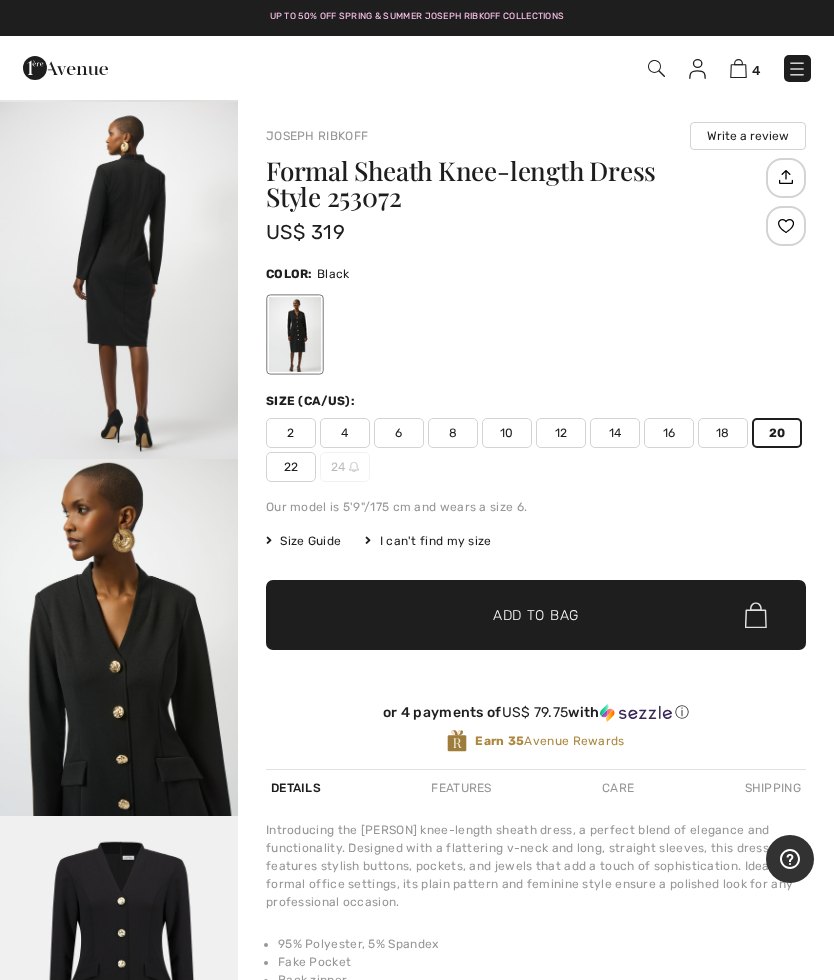 click at bounding box center [797, 69] 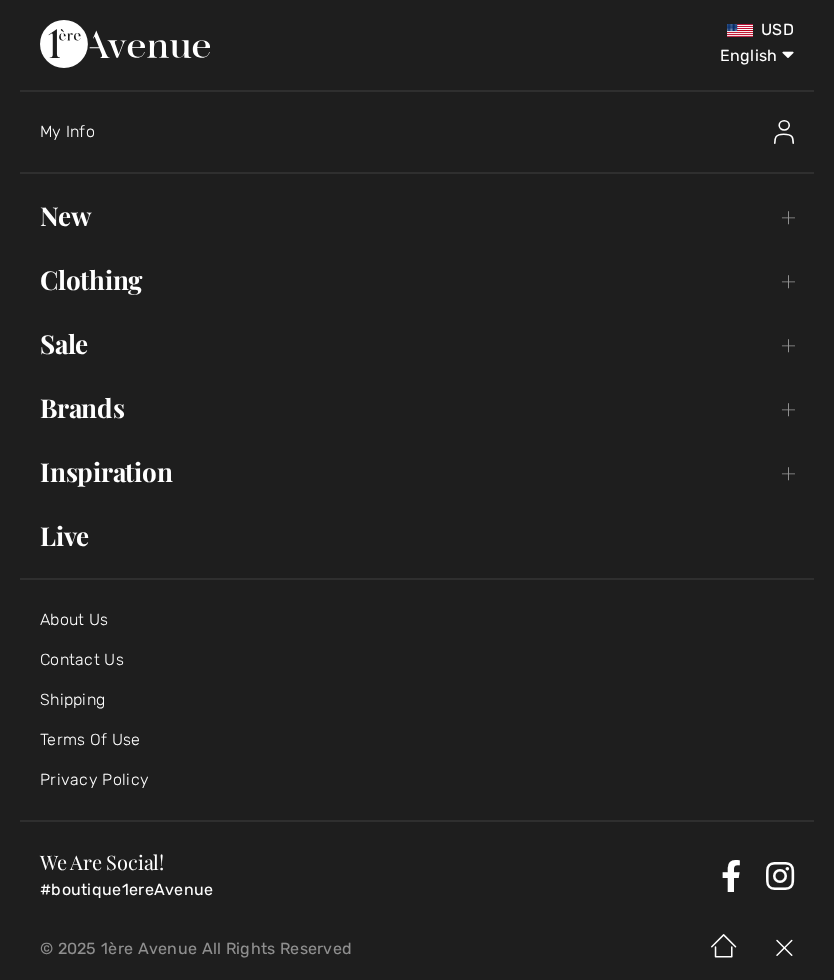 click on "New Toggle submenu" at bounding box center (417, 216) 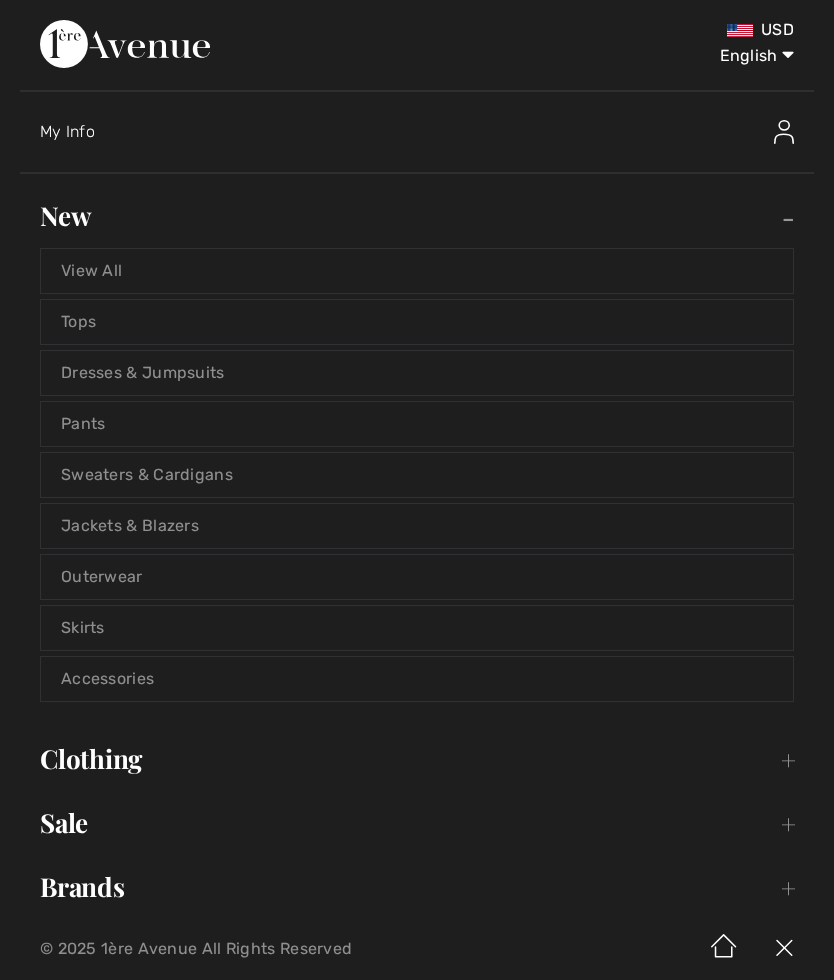 click on "View All" at bounding box center (417, 271) 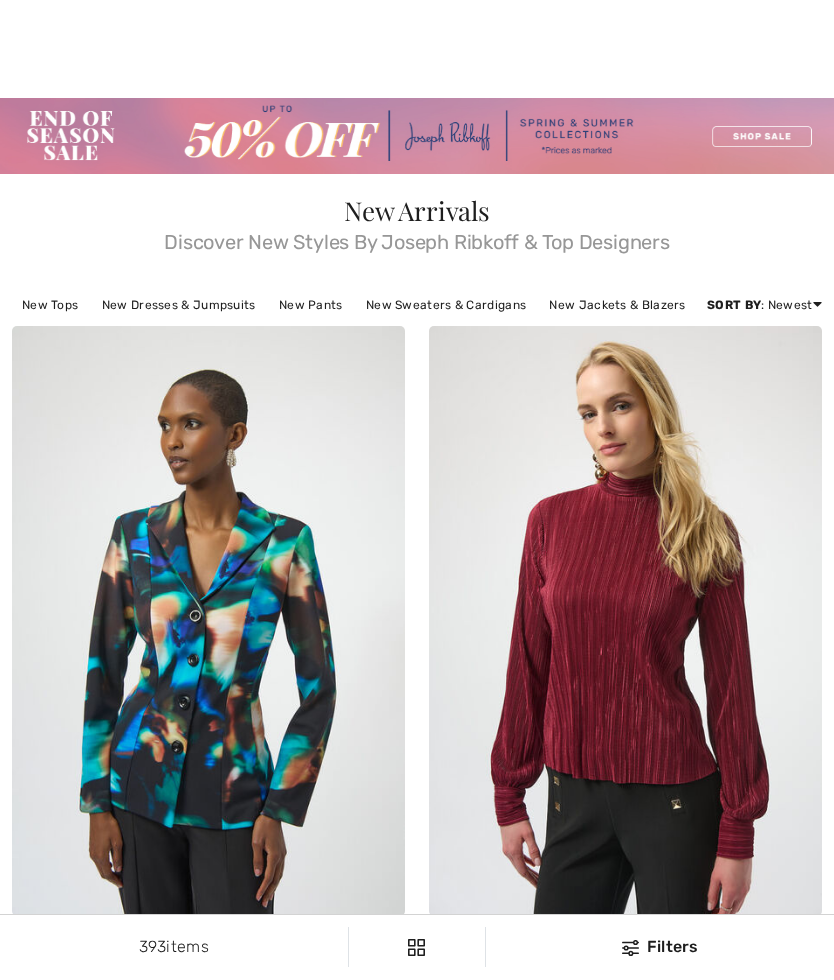 checkbox on "true" 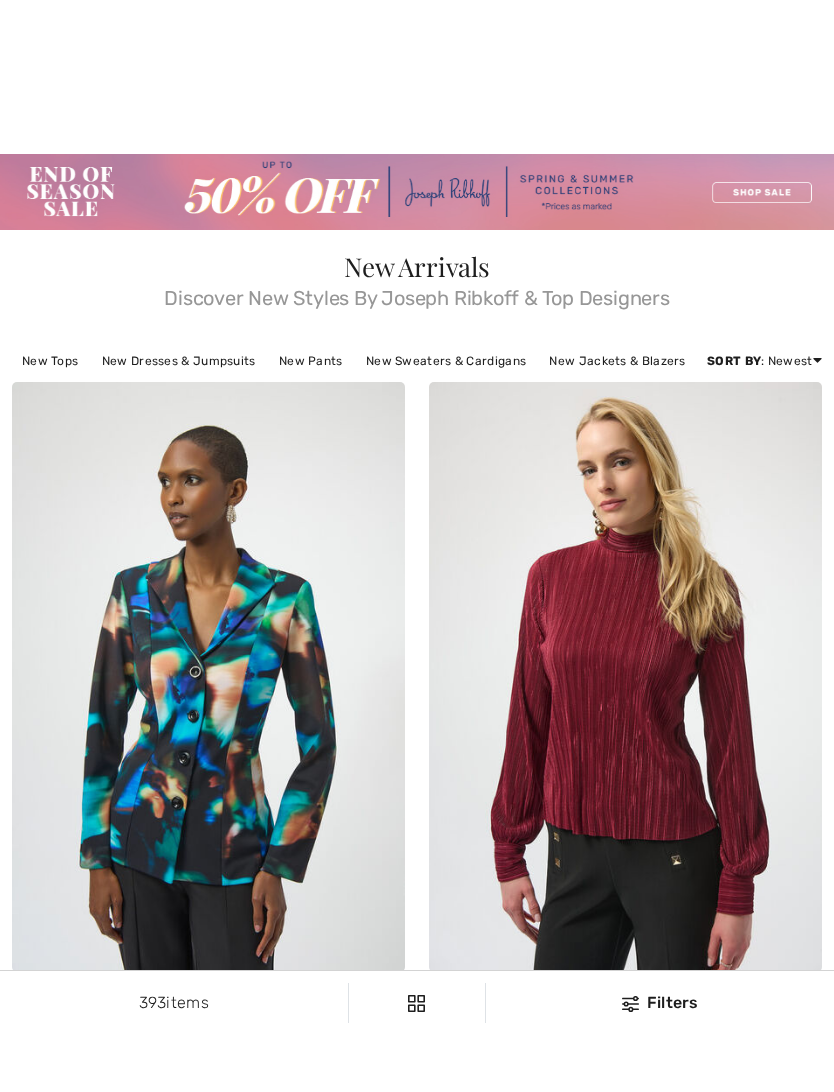 scroll, scrollTop: 929, scrollLeft: 0, axis: vertical 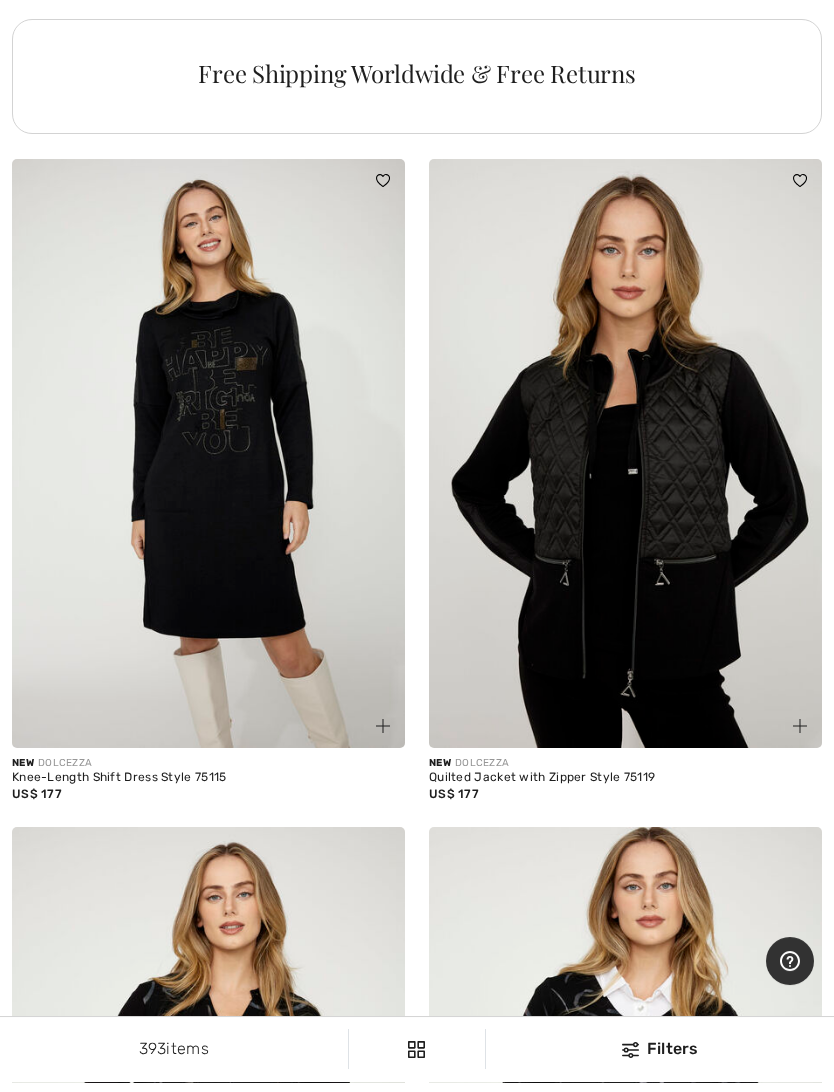 click at bounding box center (625, 464) 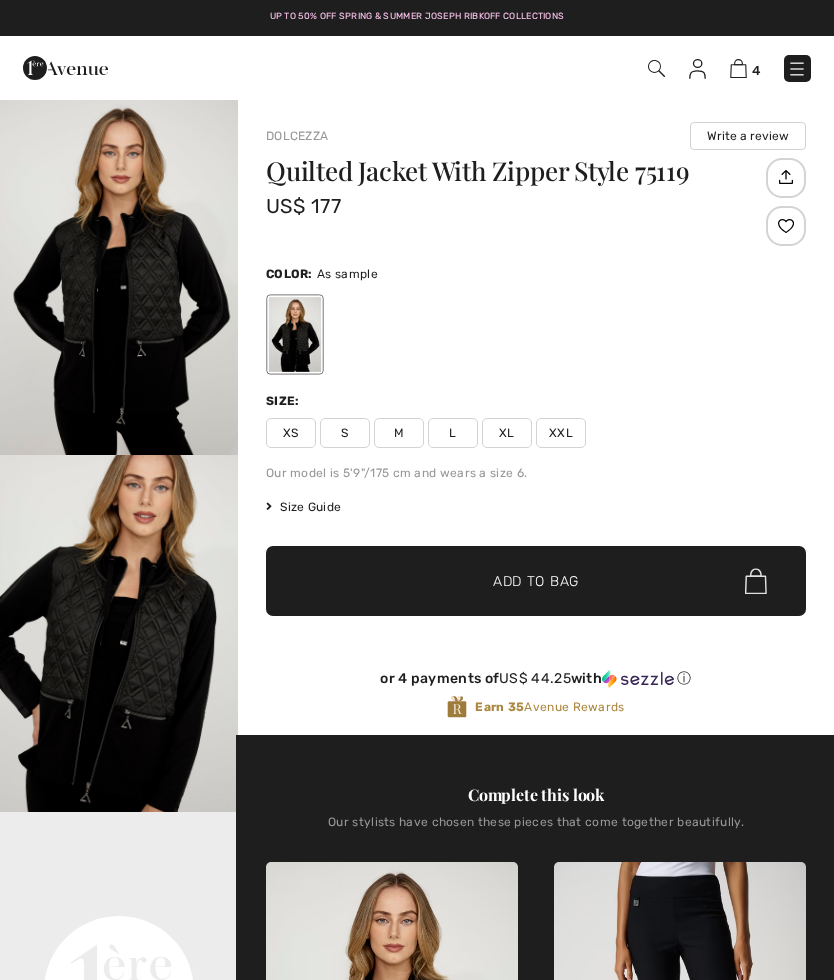 scroll, scrollTop: 0, scrollLeft: 0, axis: both 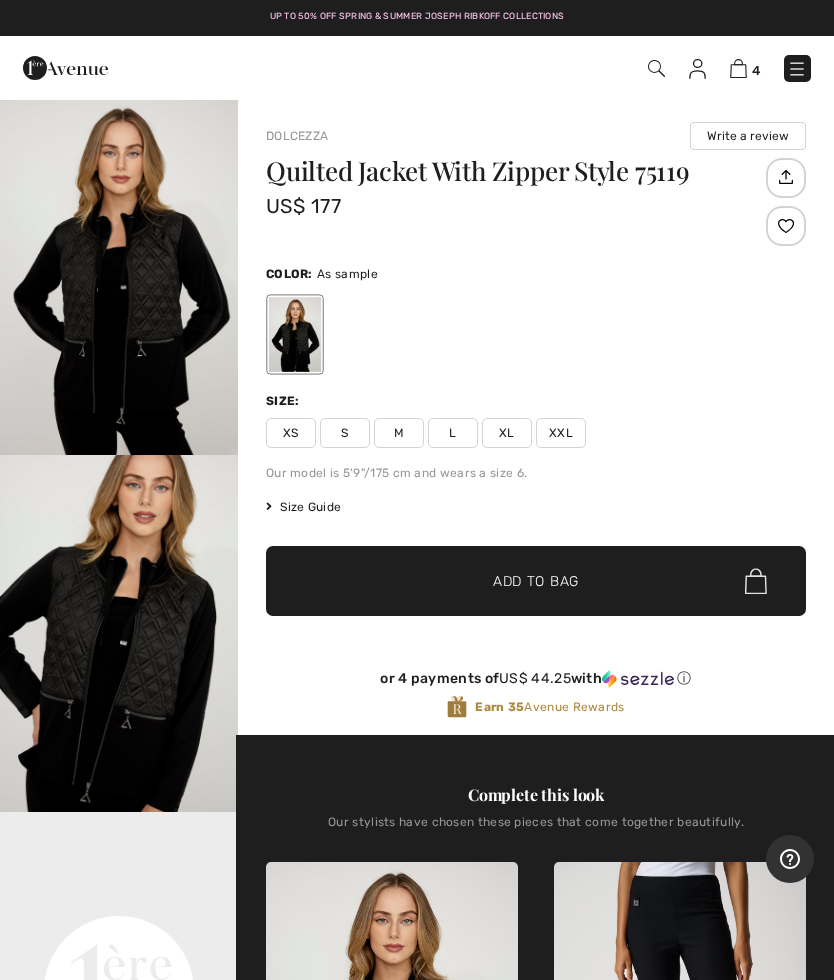 click on "XXL" at bounding box center [561, 433] 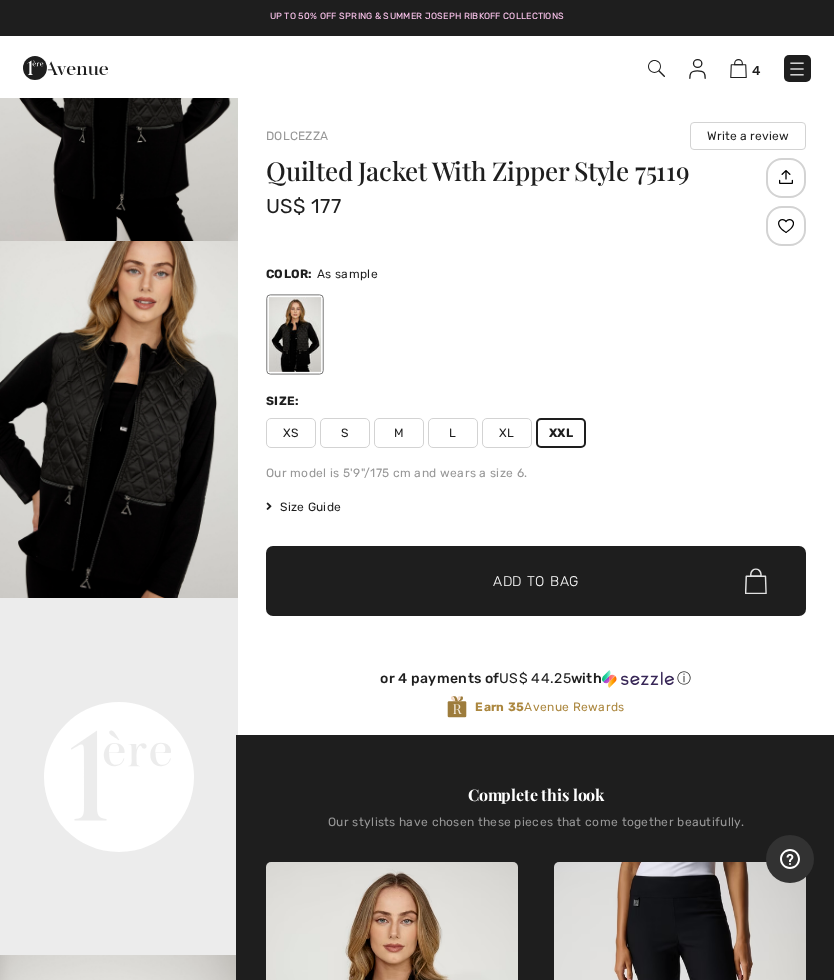 scroll, scrollTop: 287, scrollLeft: 0, axis: vertical 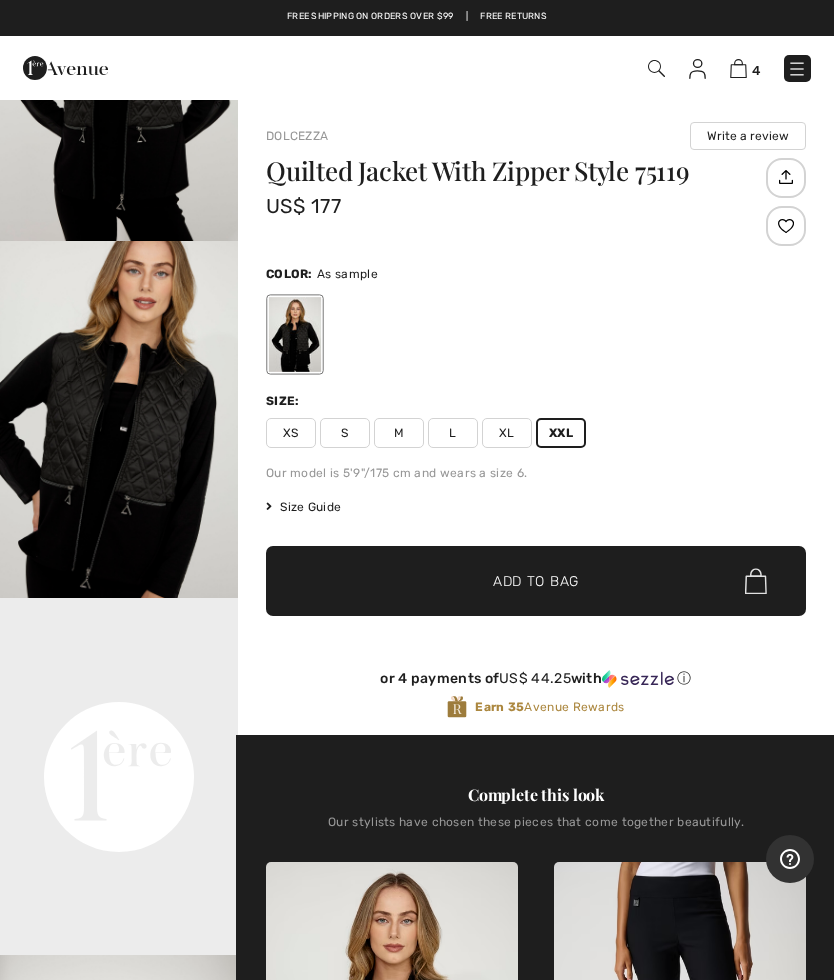 click on "Add to Bag" at bounding box center [536, 581] 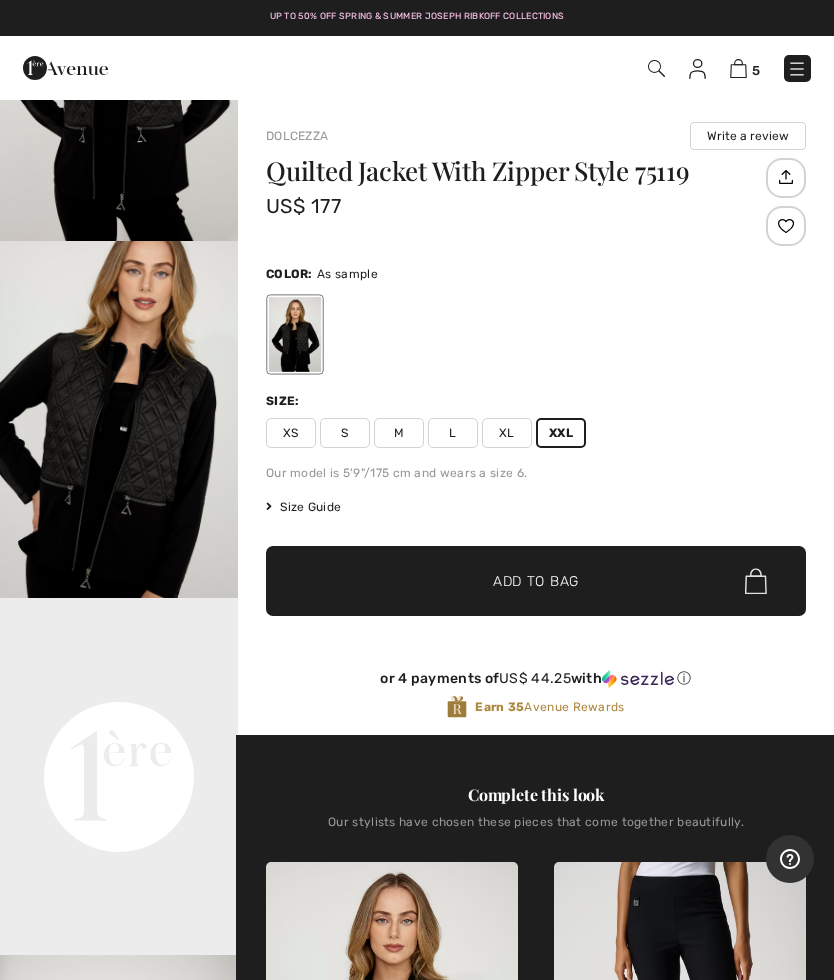 click at bounding box center [797, 69] 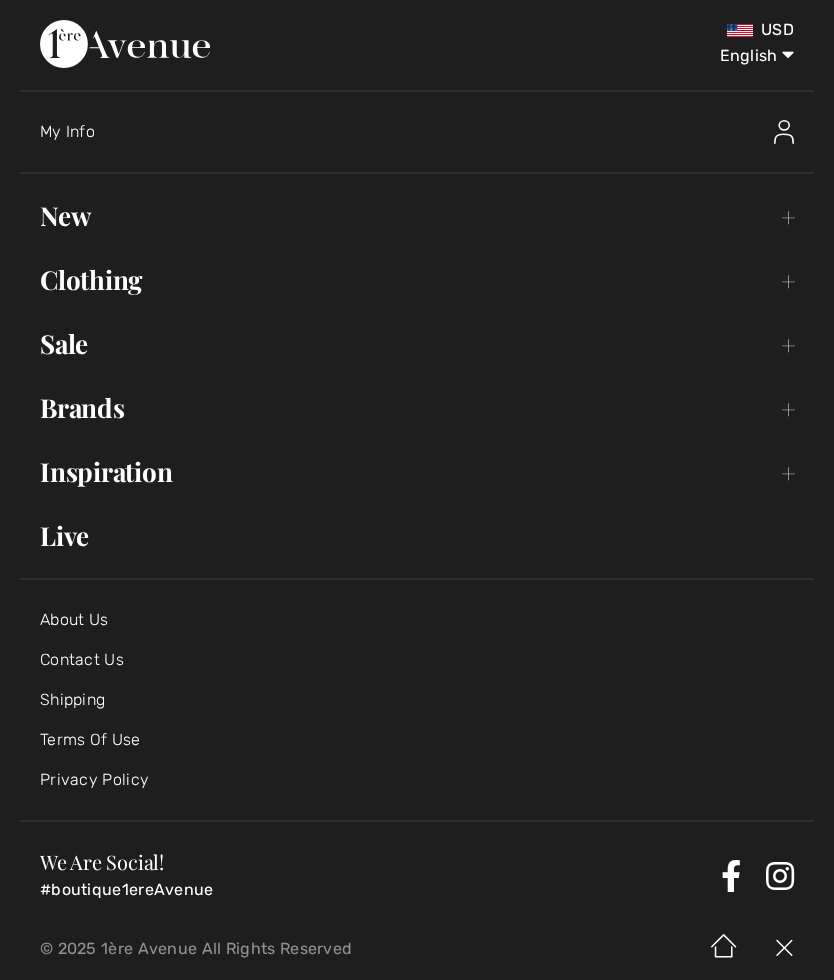 click on "New Toggle submenu" at bounding box center (417, 216) 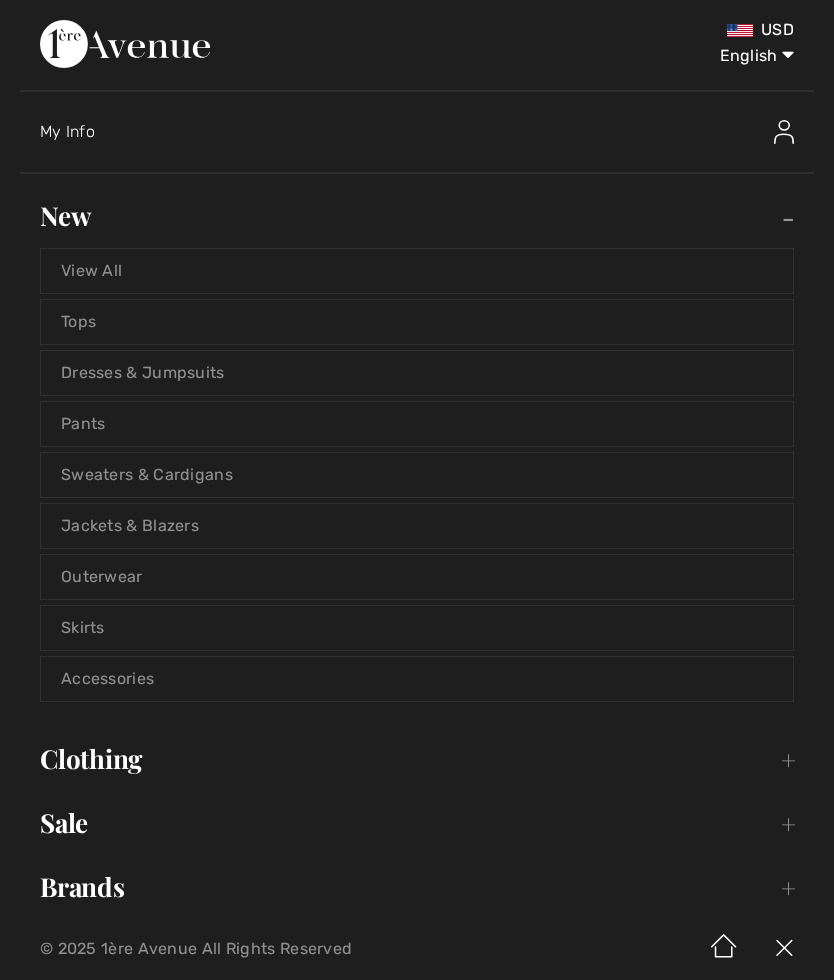 click on "View All" at bounding box center [417, 271] 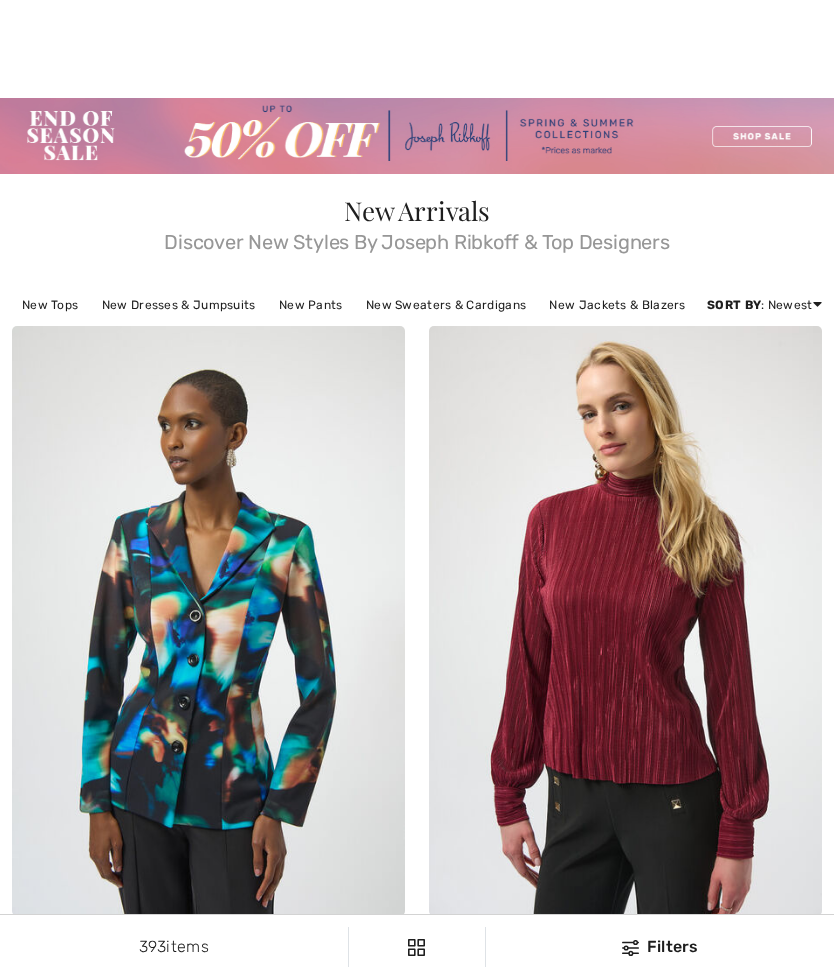 checkbox on "true" 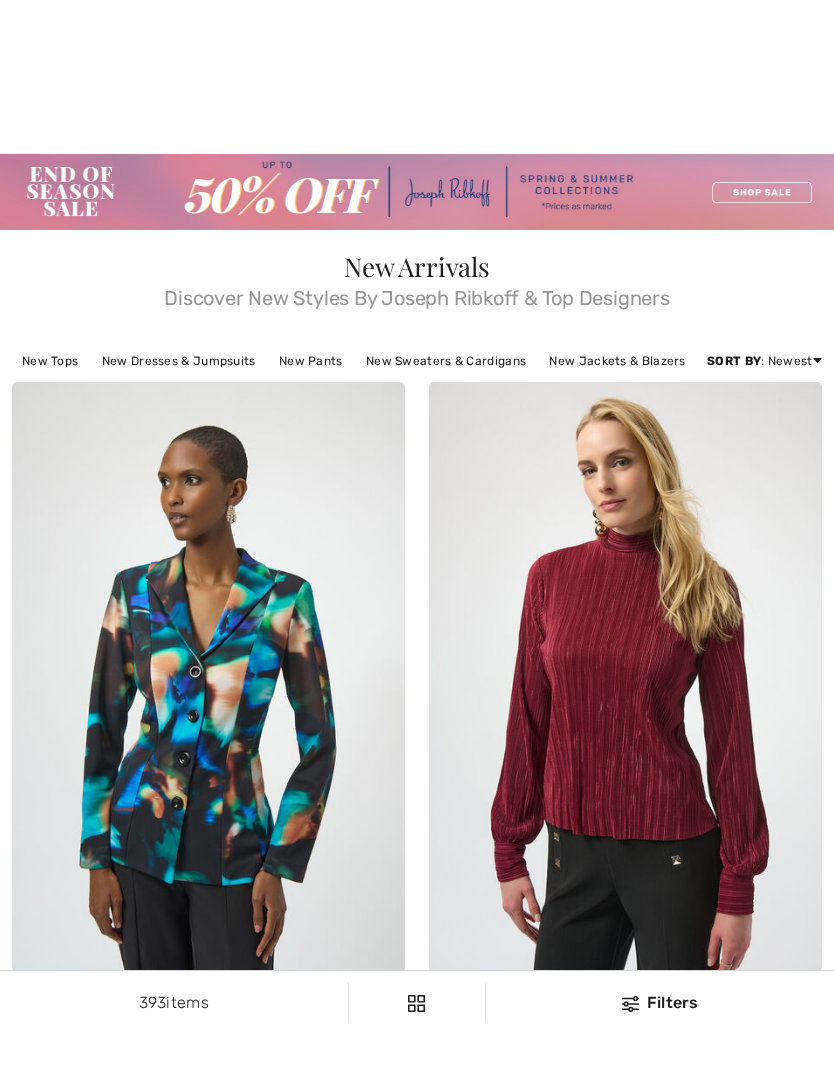 scroll, scrollTop: 1166, scrollLeft: 0, axis: vertical 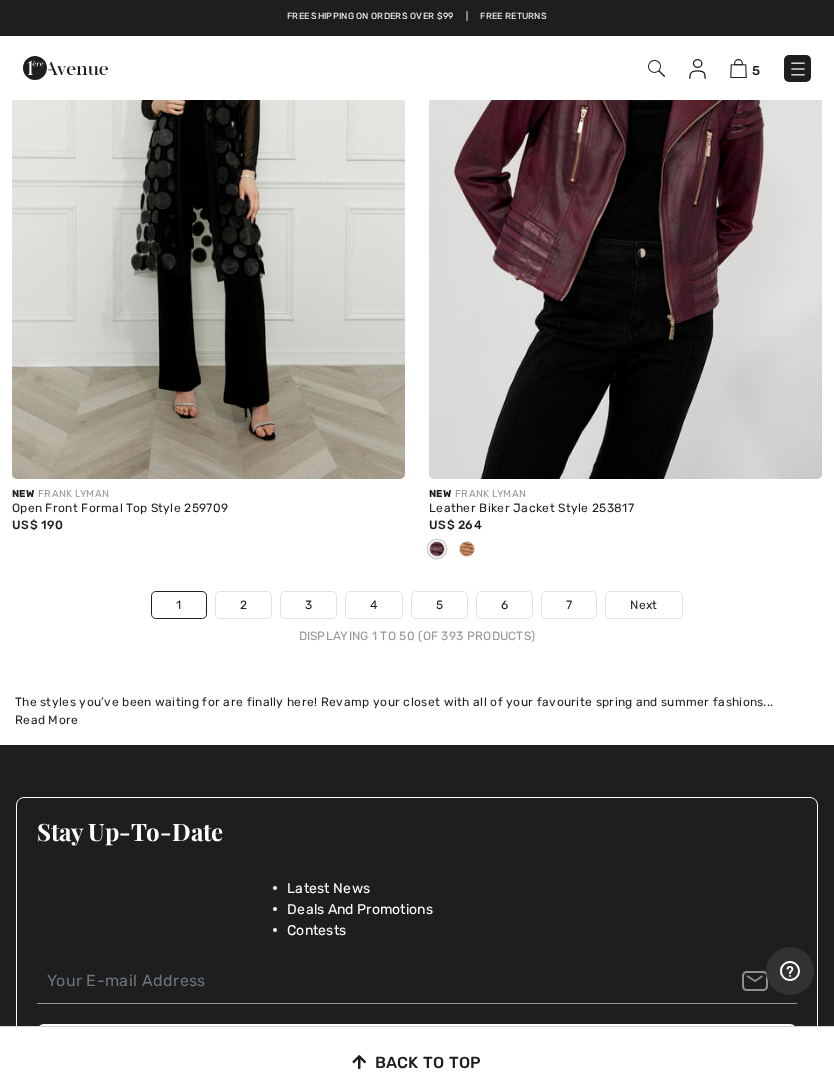 click on "2" at bounding box center [243, 605] 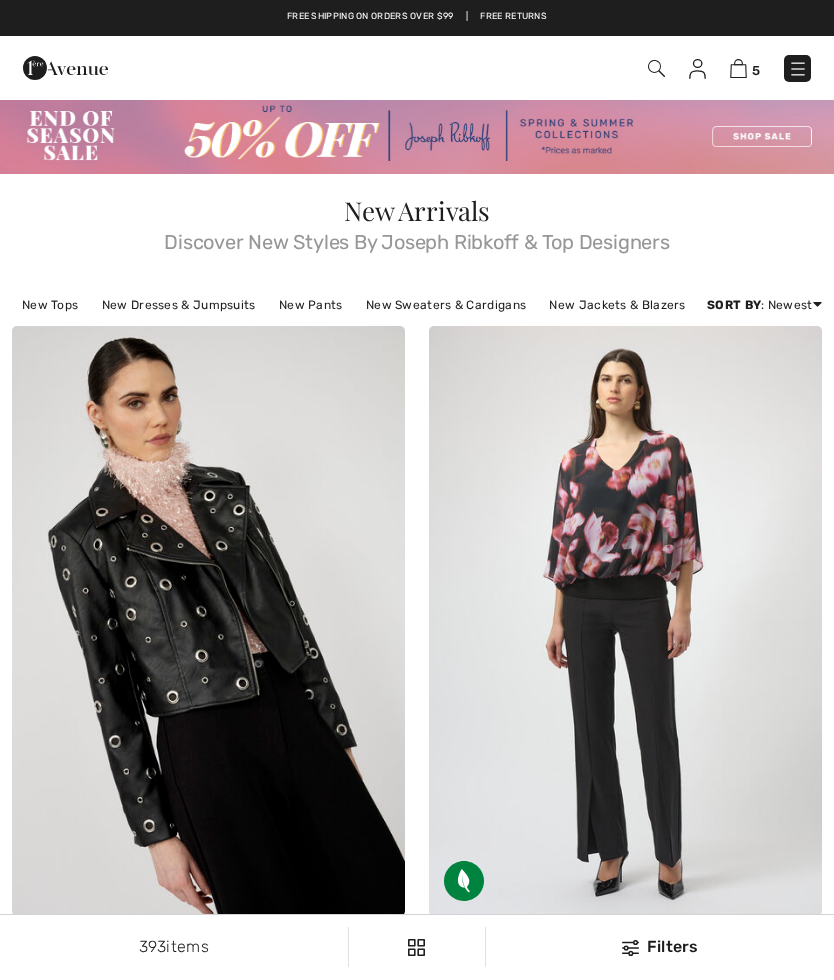 checkbox on "true" 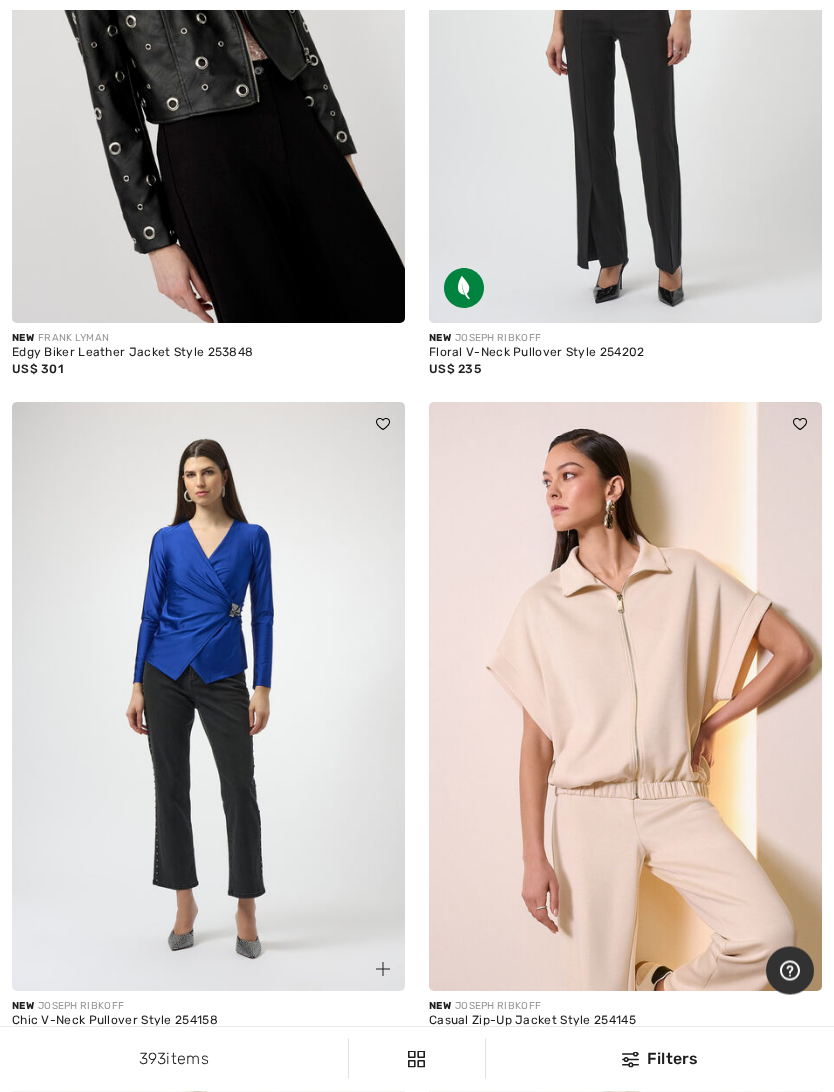 scroll, scrollTop: 696, scrollLeft: 0, axis: vertical 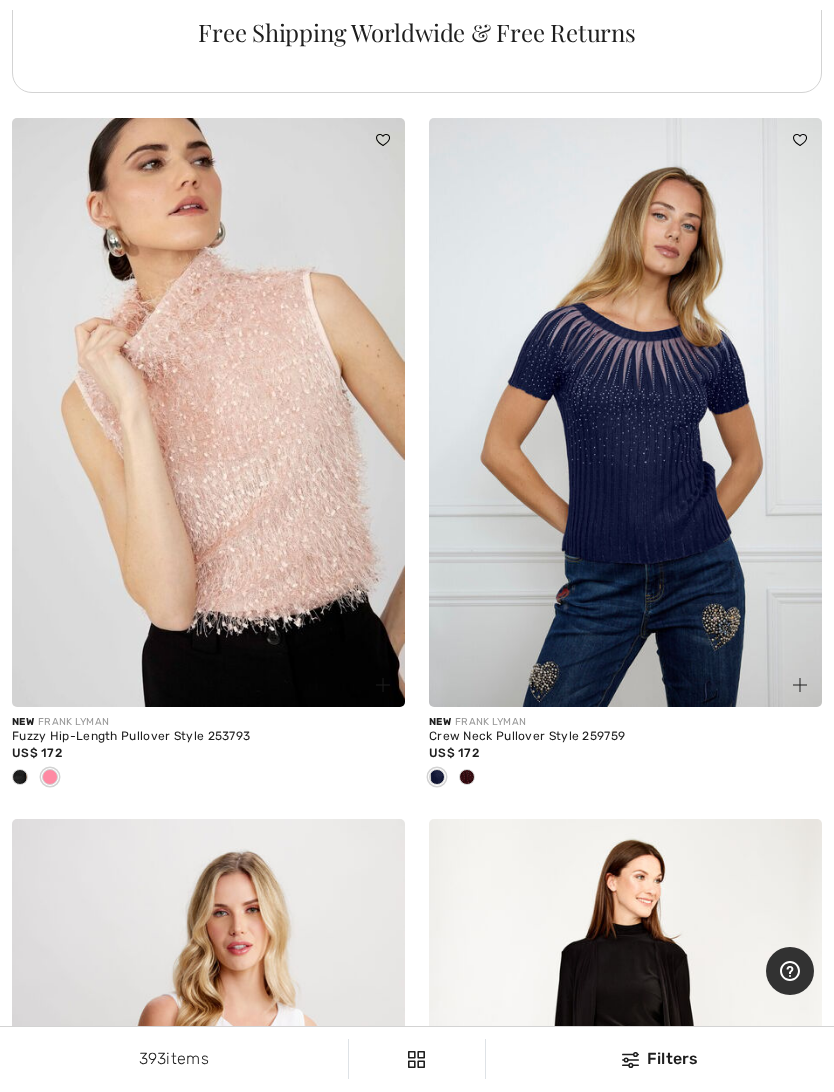 click at bounding box center [625, 413] 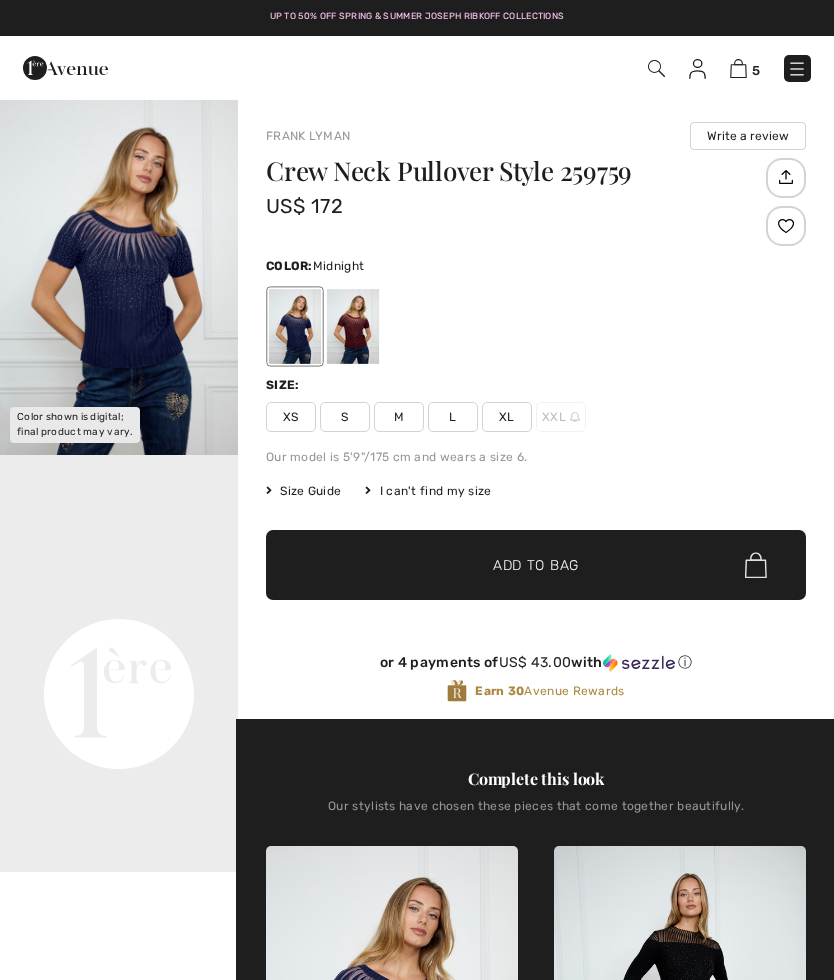checkbox on "true" 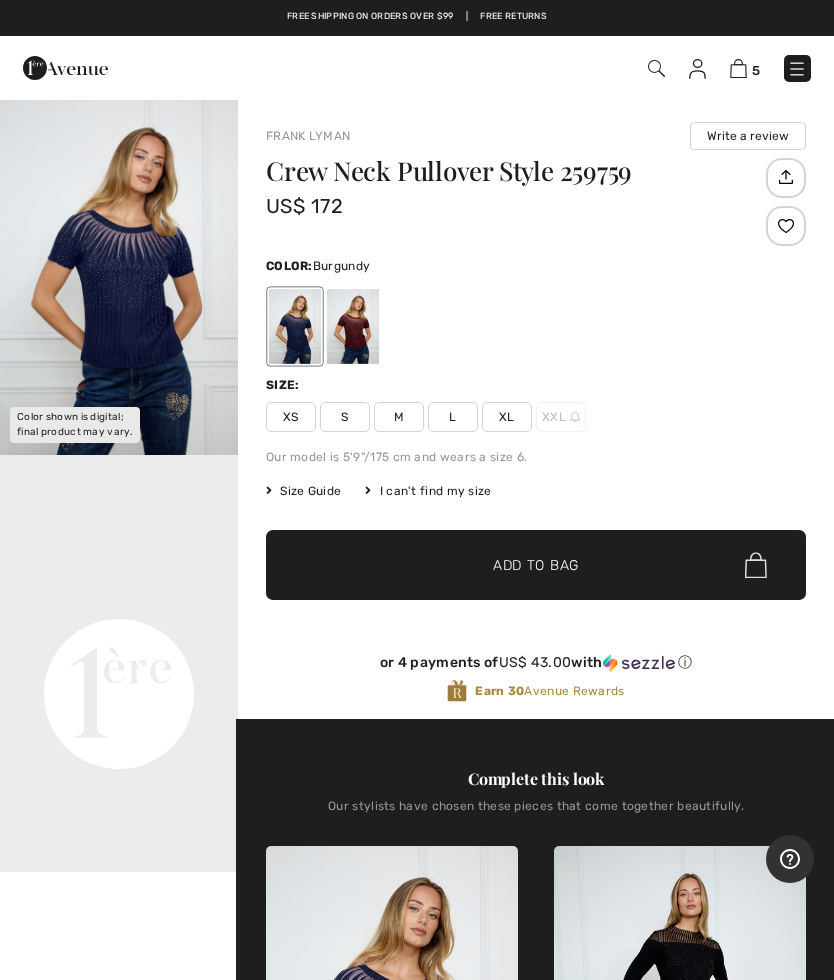 click at bounding box center [353, 326] 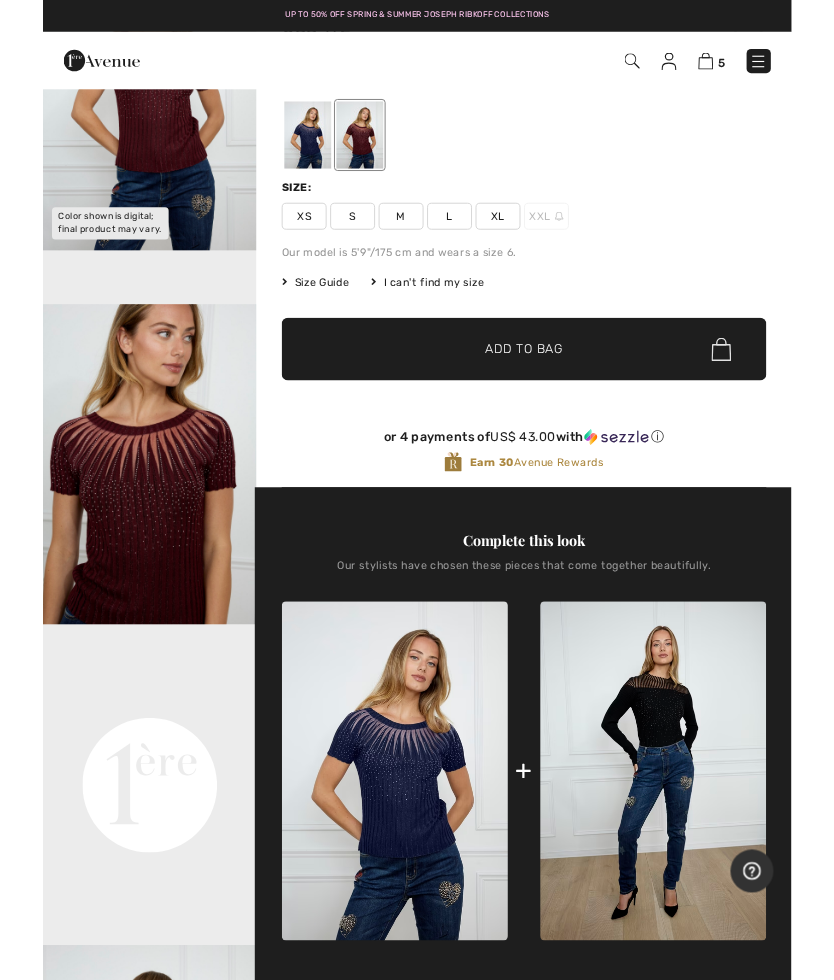 scroll, scrollTop: 0, scrollLeft: 0, axis: both 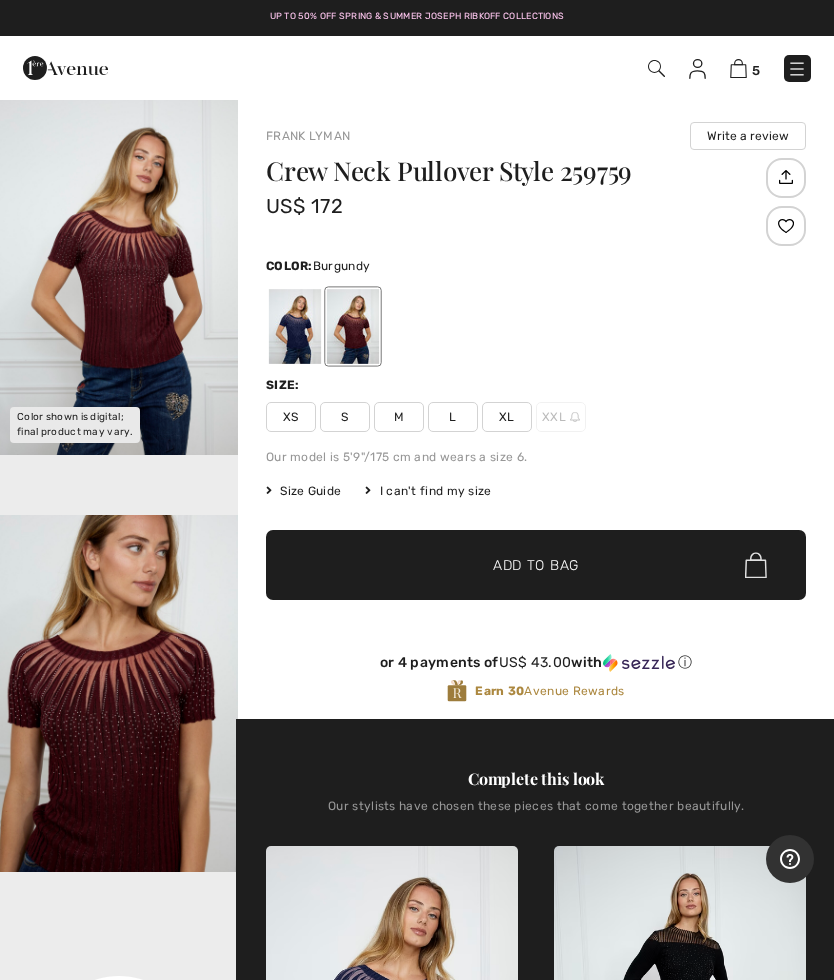 click at bounding box center (738, 68) 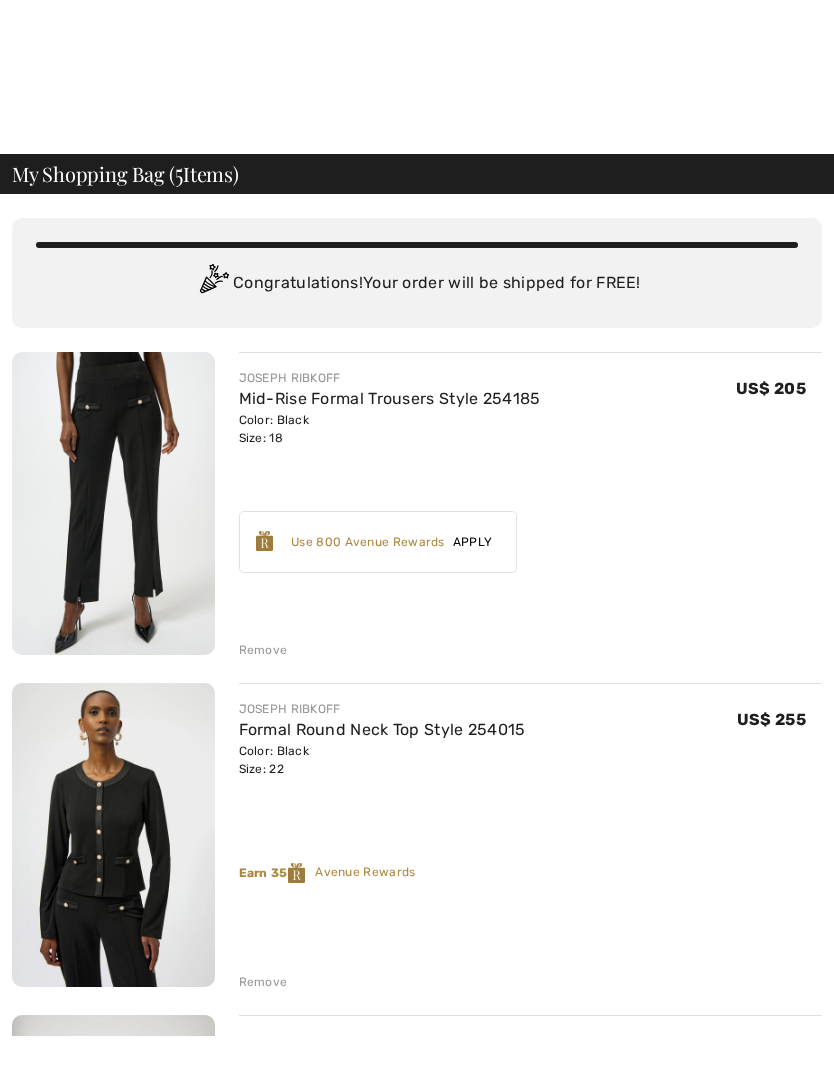 scroll, scrollTop: 156, scrollLeft: 0, axis: vertical 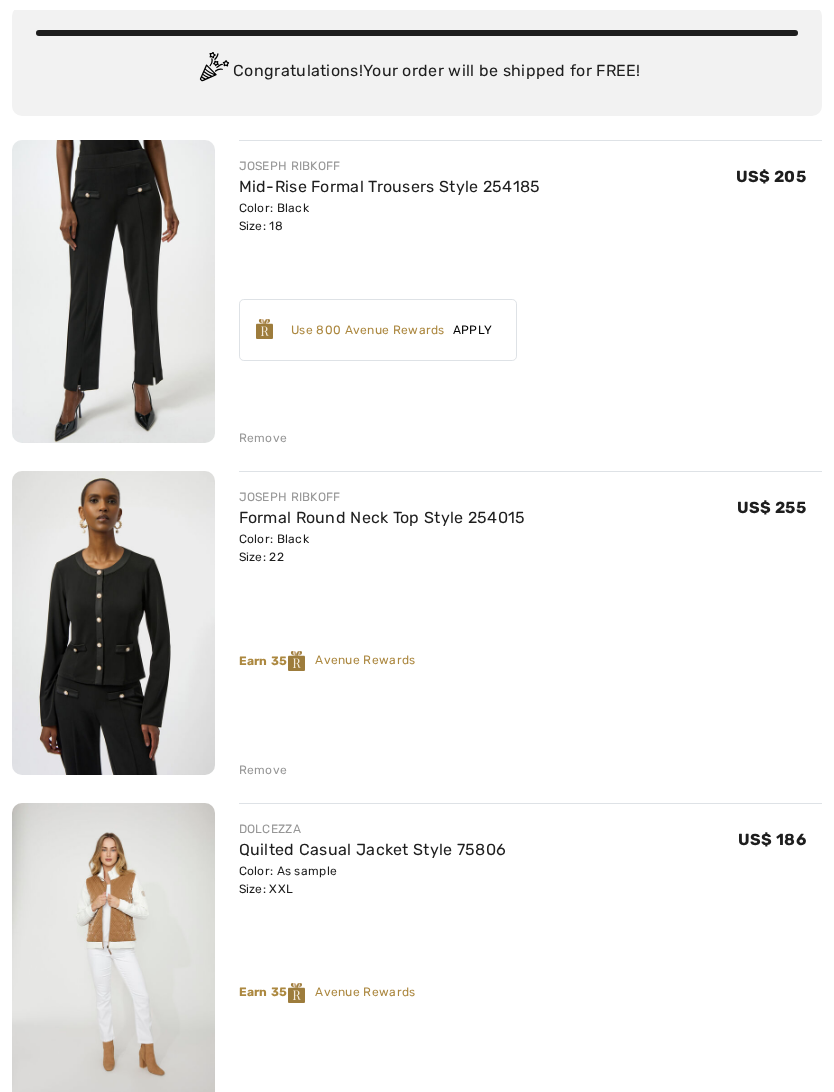 click on "Remove" at bounding box center [263, 770] 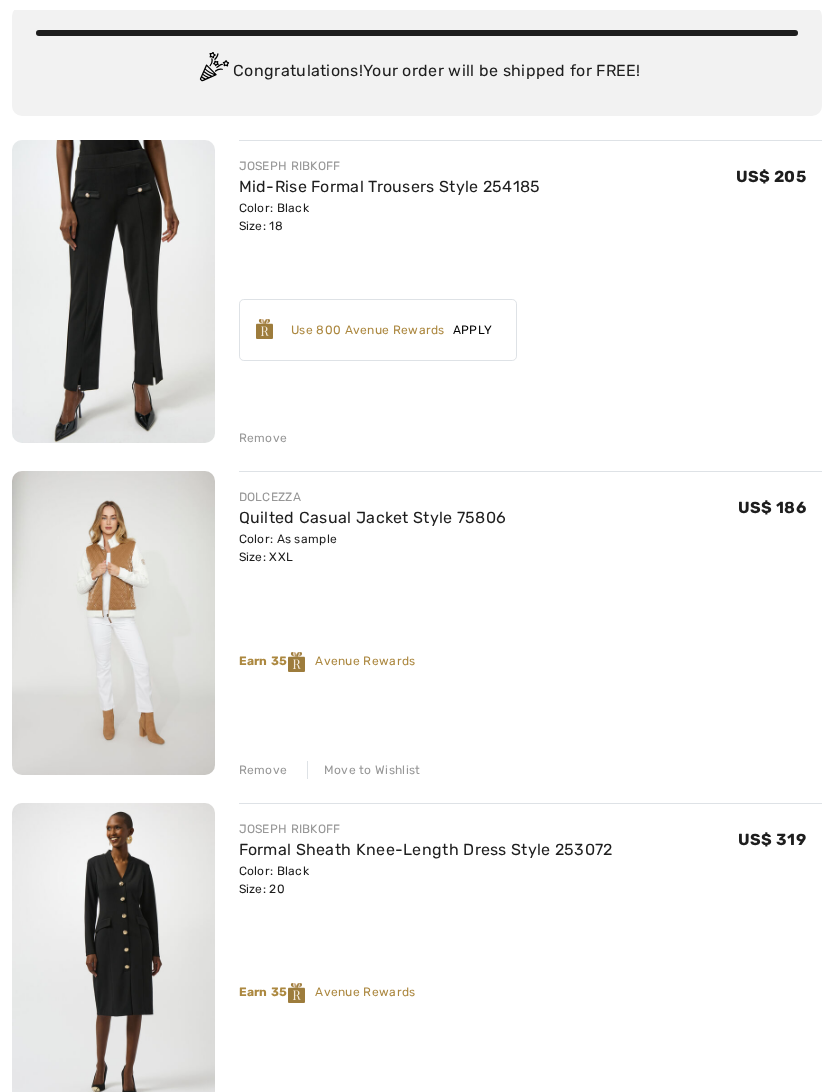click on "Move to Wishlist" at bounding box center (364, 770) 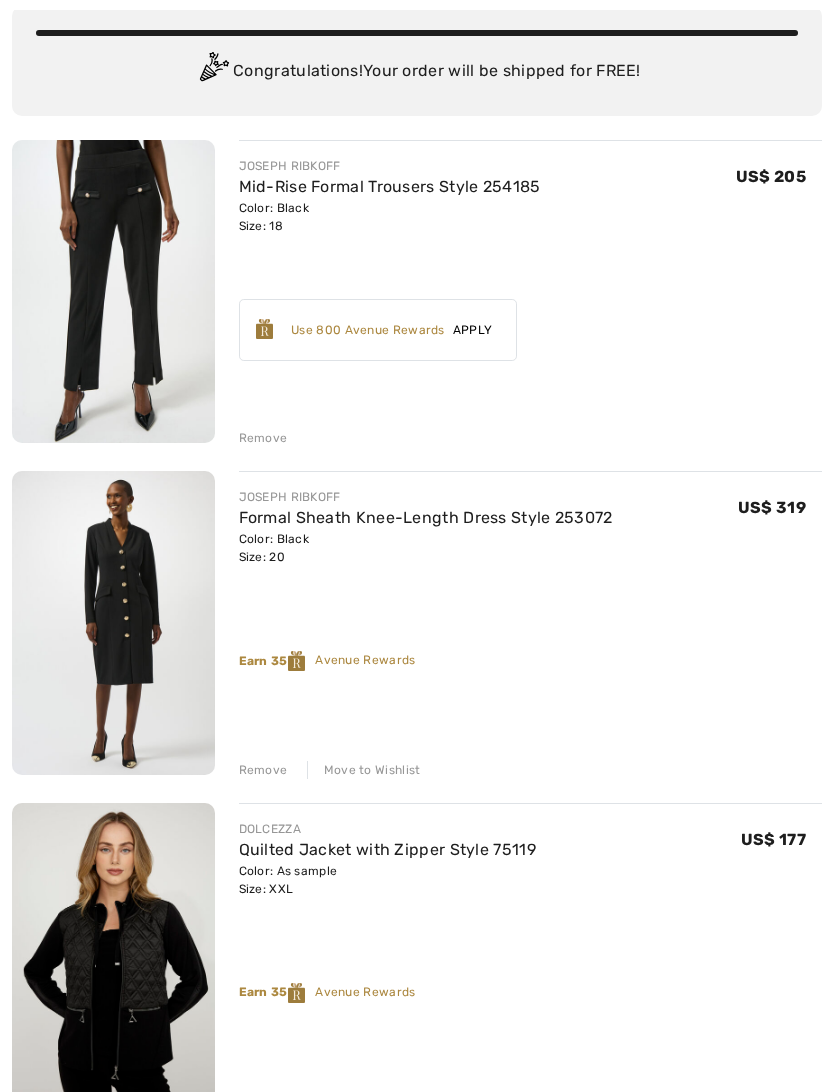 click on "Move to Wishlist" at bounding box center (364, 770) 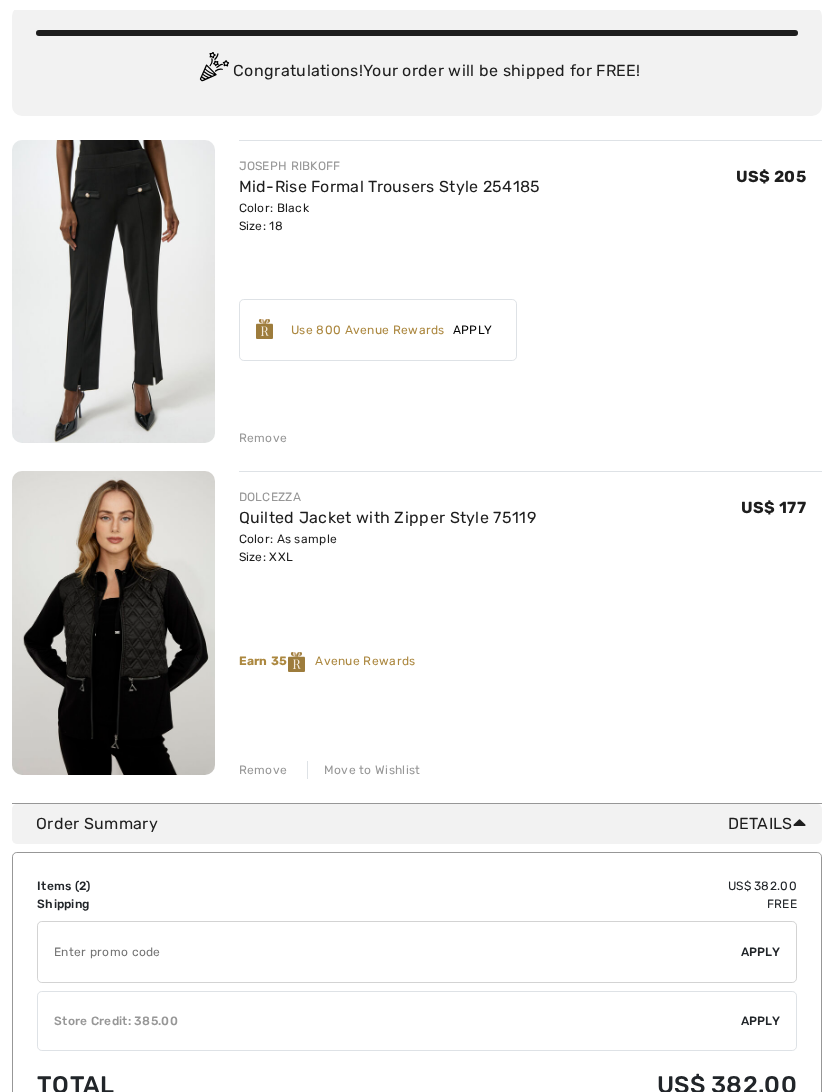 click at bounding box center (113, 291) 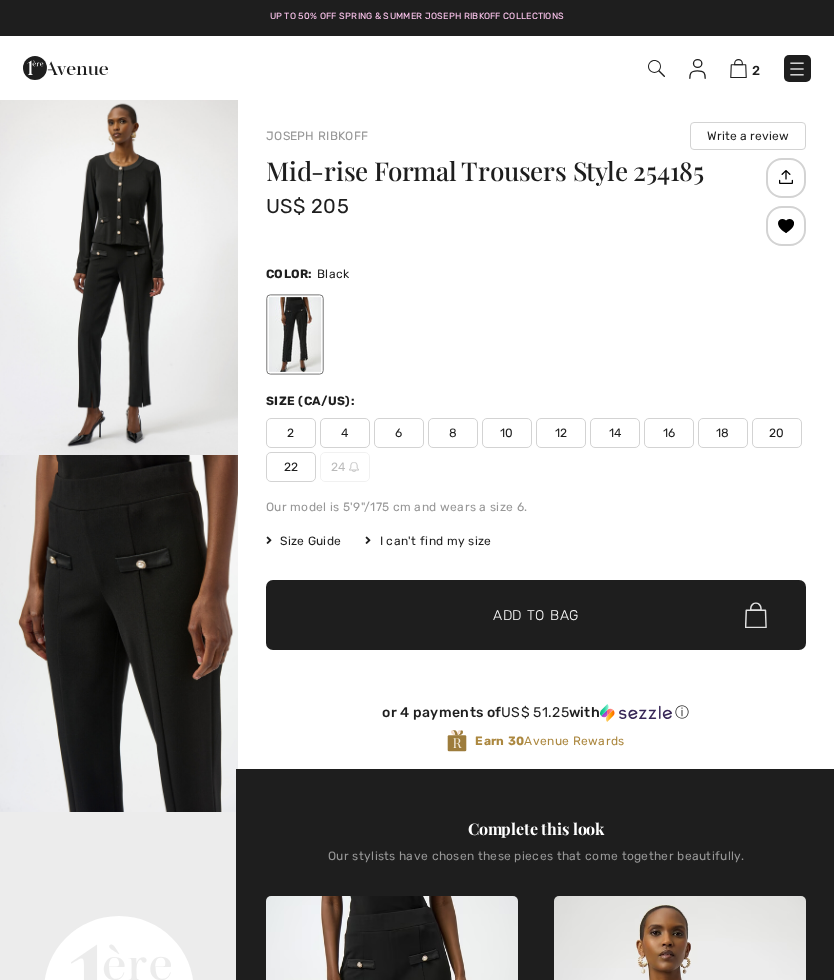 checkbox on "true" 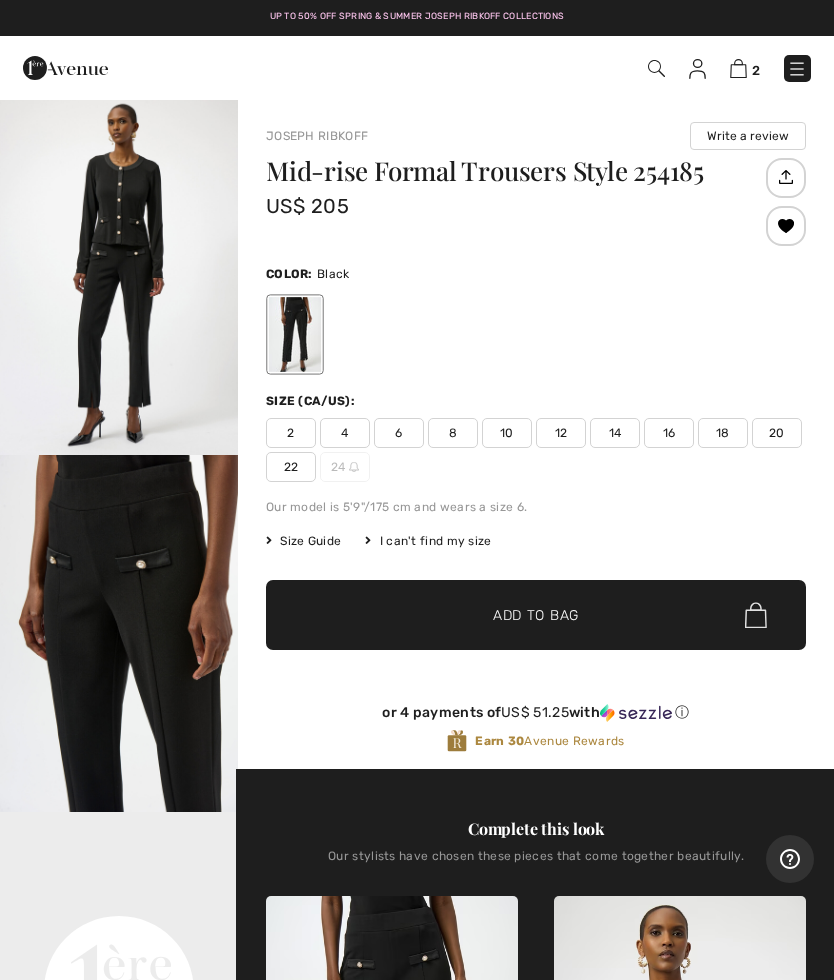 scroll, scrollTop: 0, scrollLeft: 0, axis: both 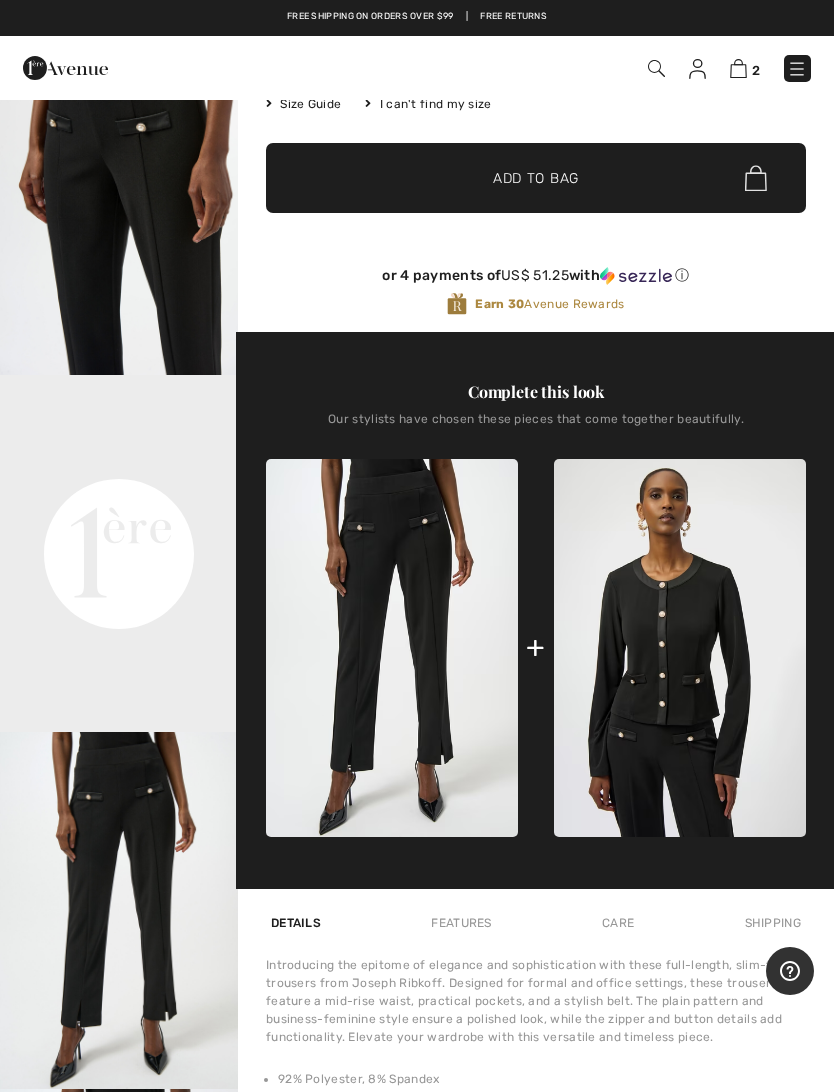 click at bounding box center [738, 68] 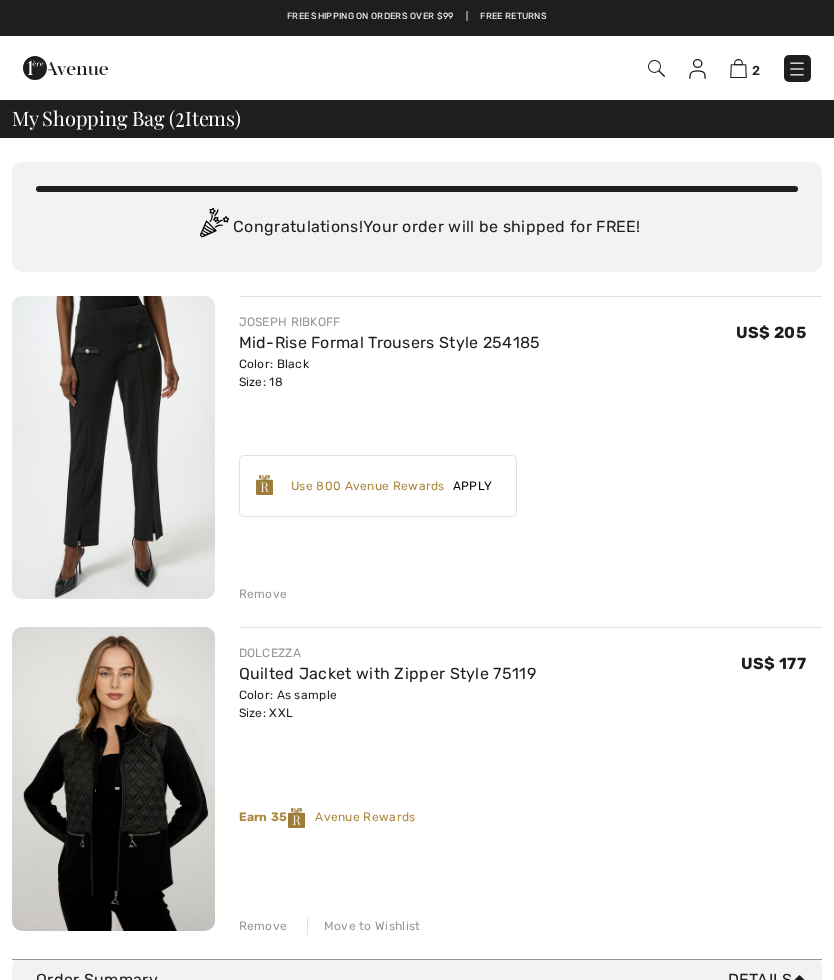 scroll, scrollTop: 0, scrollLeft: 0, axis: both 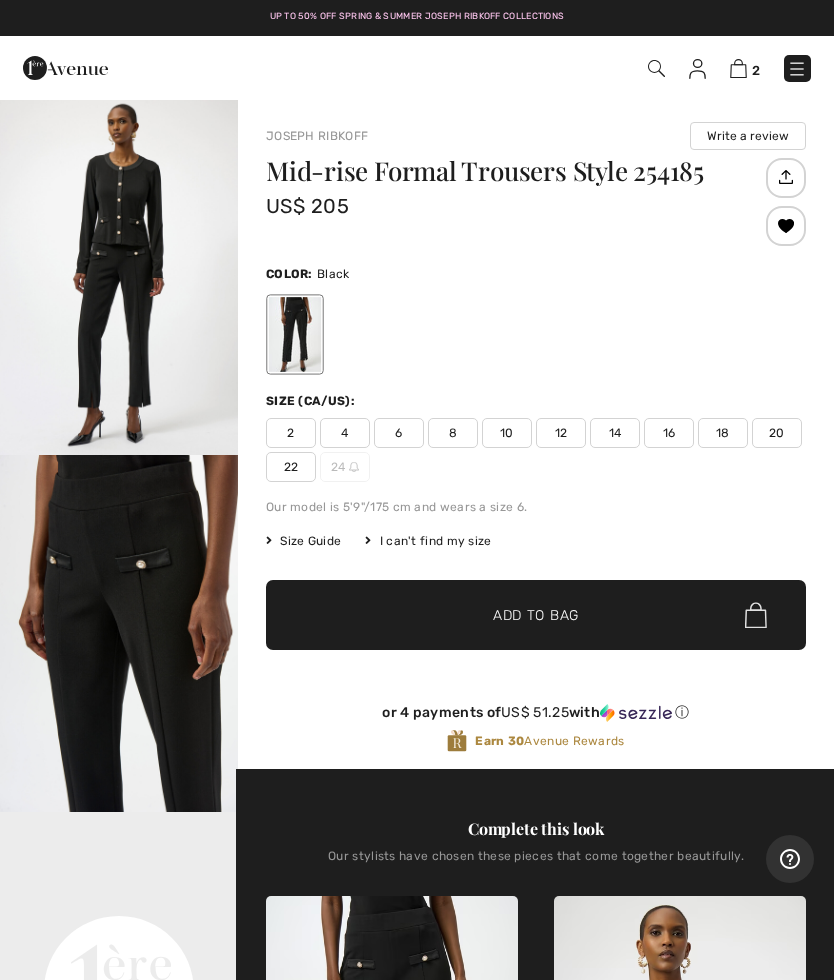 click on "16" at bounding box center [669, 433] 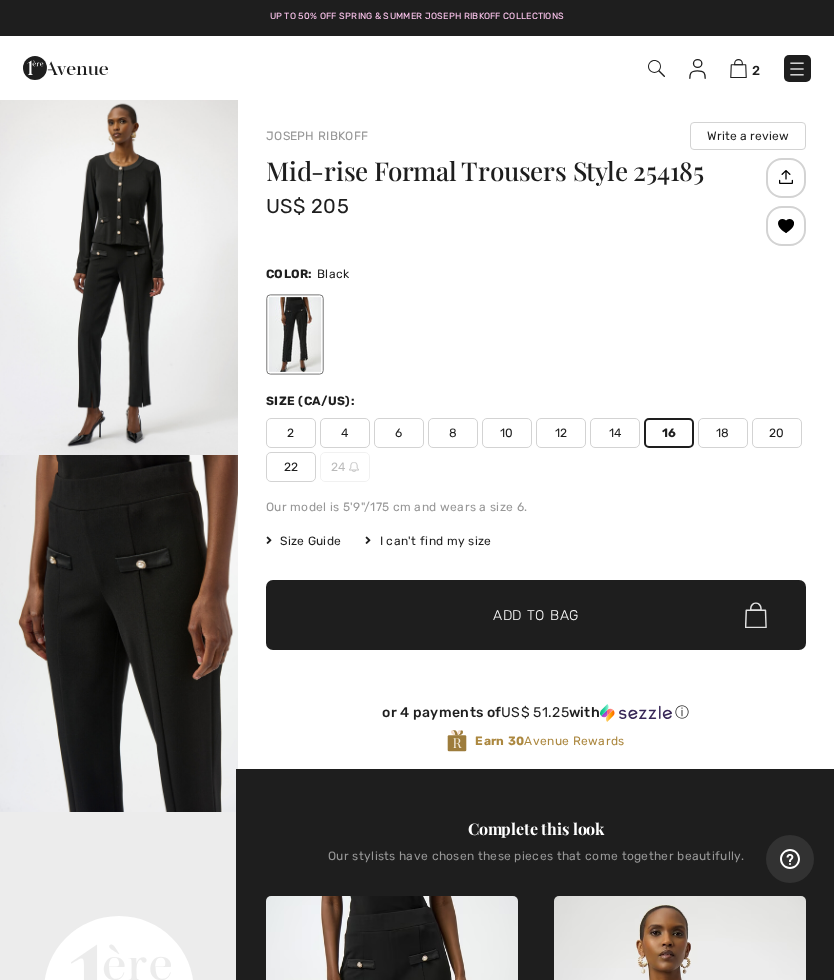 click on "Add to Bag" at bounding box center [536, 615] 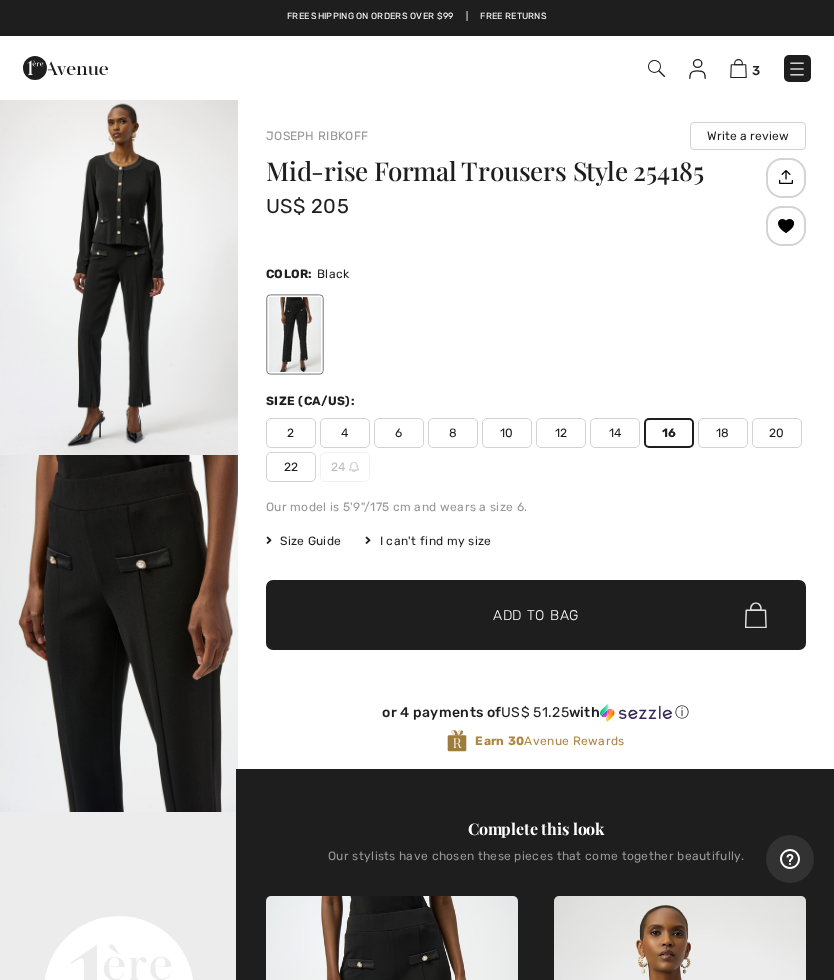 click at bounding box center (738, 68) 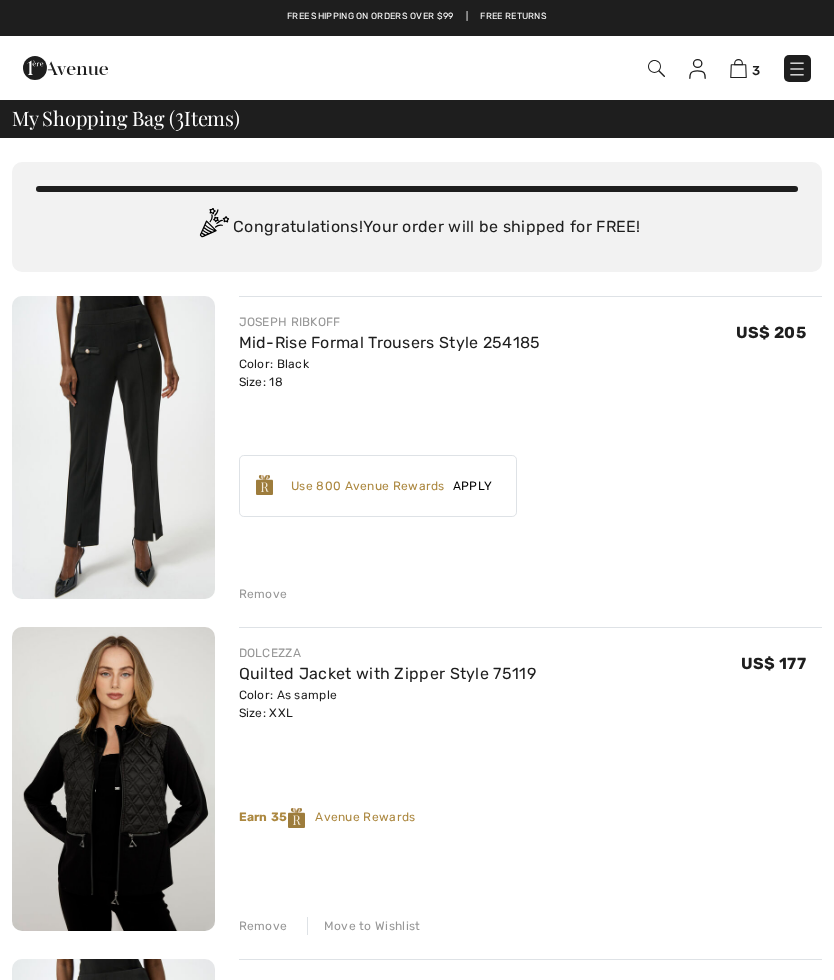 checkbox on "true" 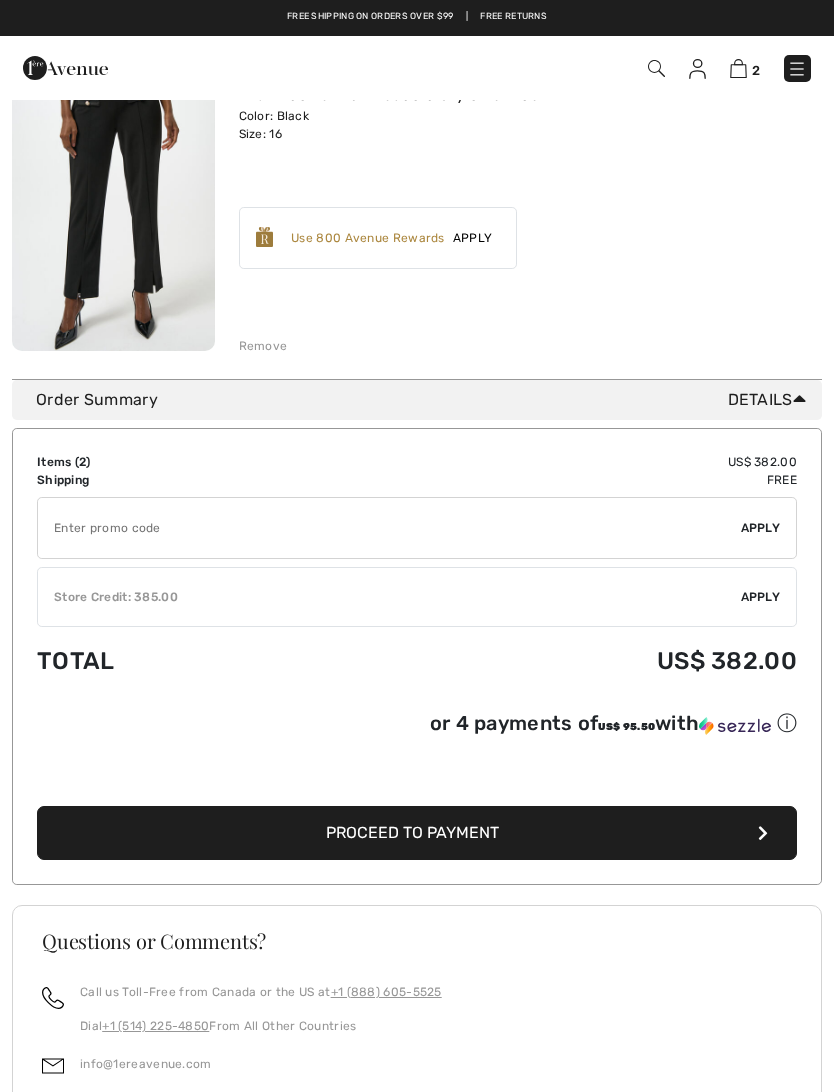 scroll, scrollTop: 534, scrollLeft: 0, axis: vertical 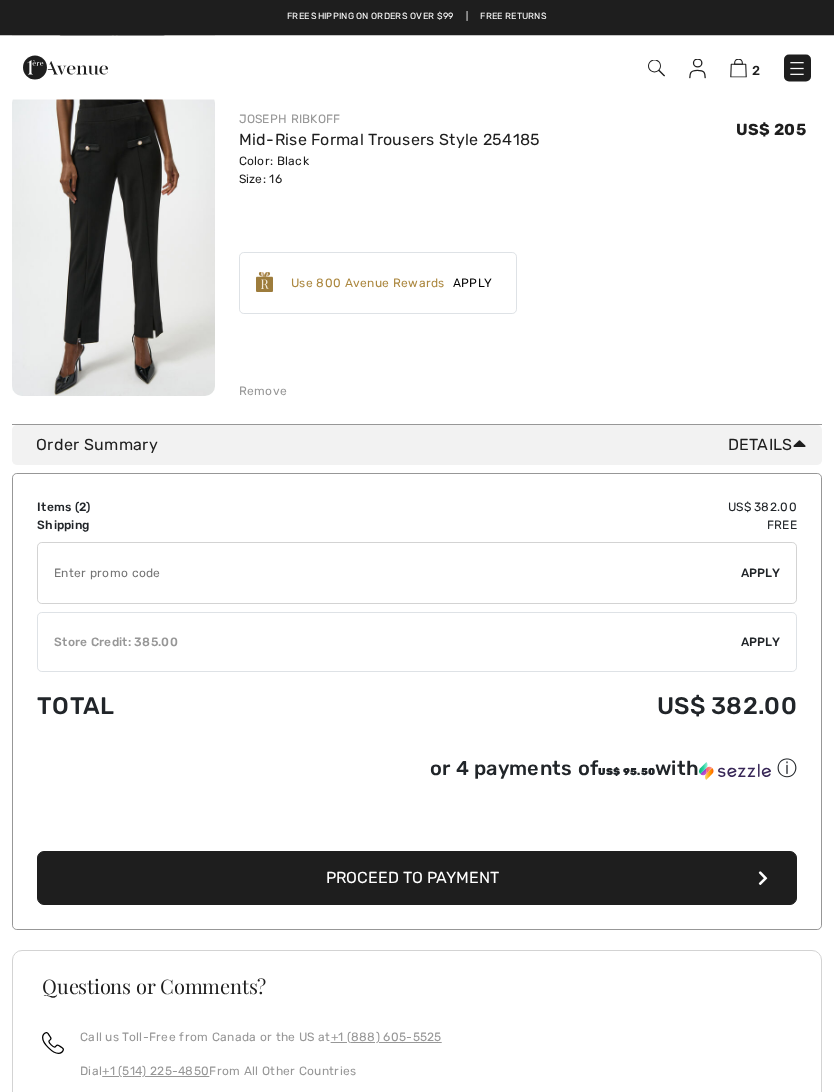 click on "Apply" at bounding box center (761, 643) 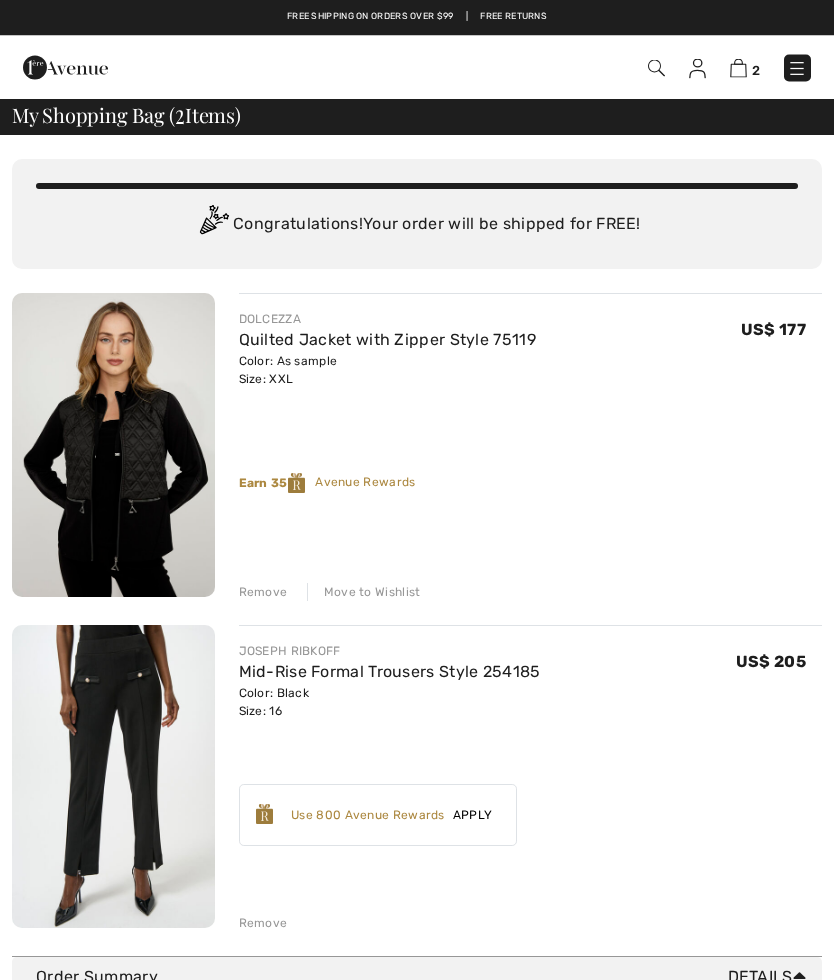 scroll, scrollTop: 0, scrollLeft: 0, axis: both 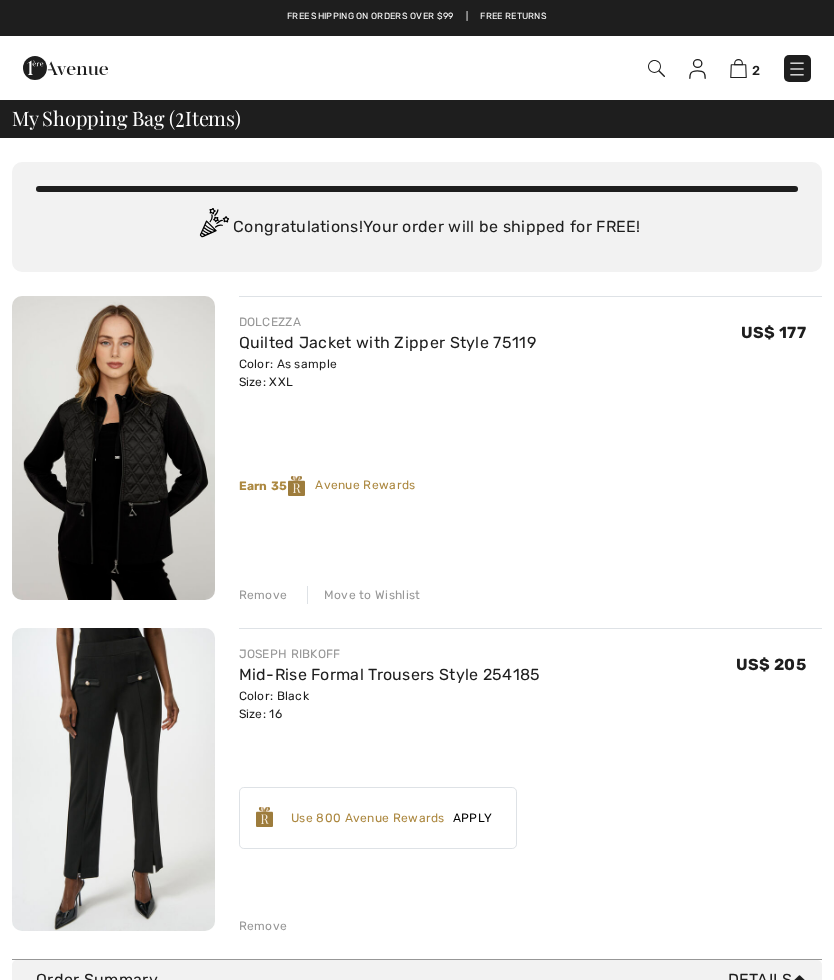 click at bounding box center (113, 448) 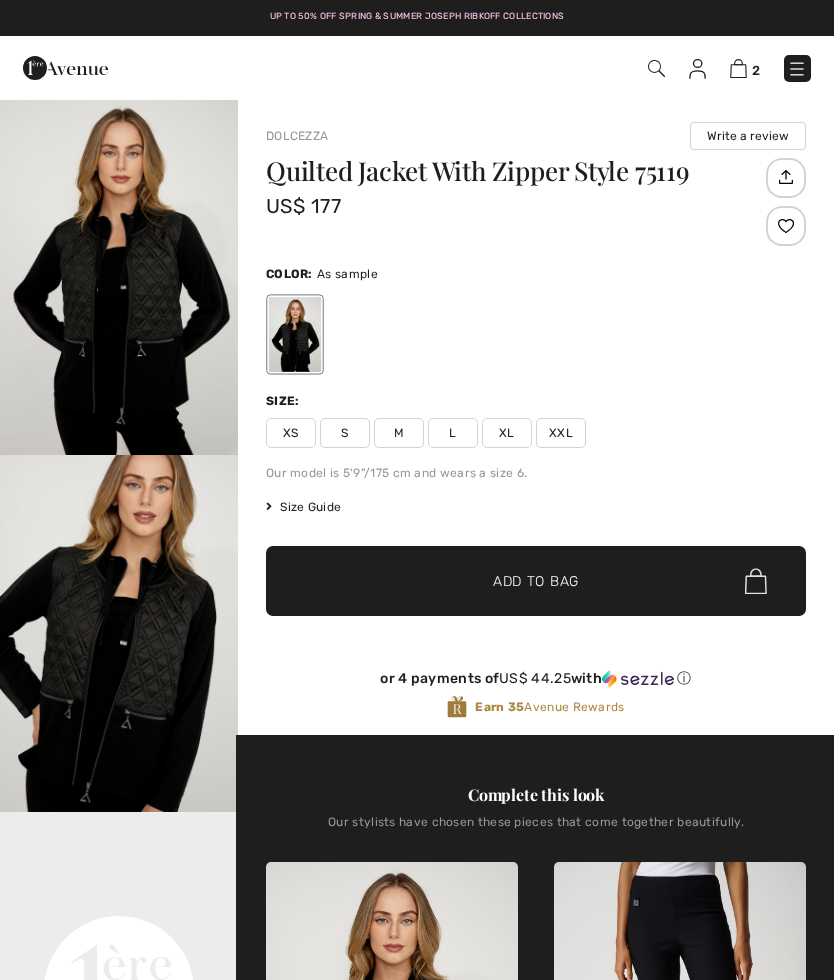 checkbox on "true" 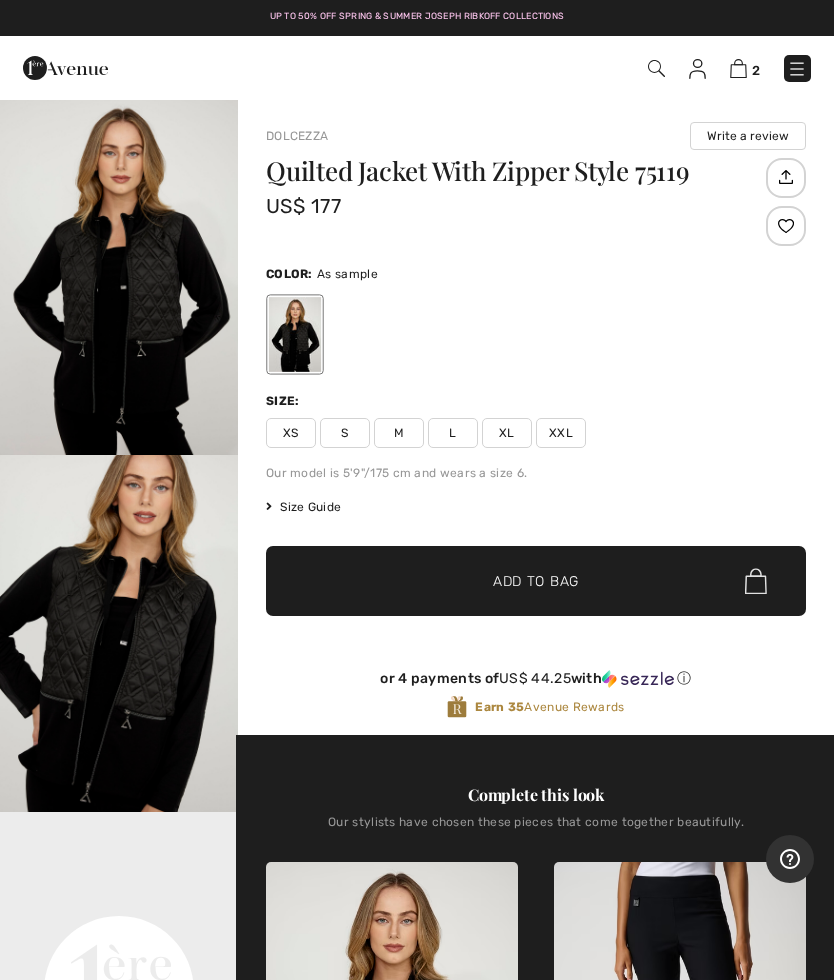 scroll, scrollTop: 0, scrollLeft: 0, axis: both 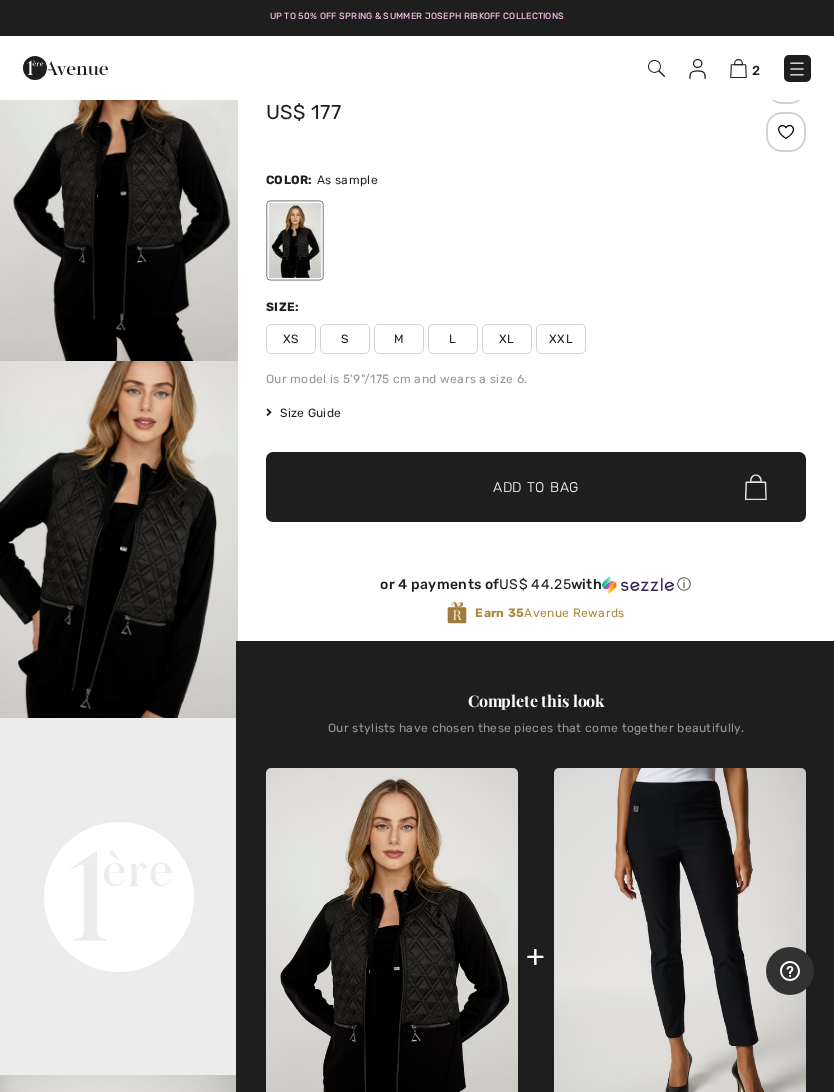 click on "2" at bounding box center (745, 68) 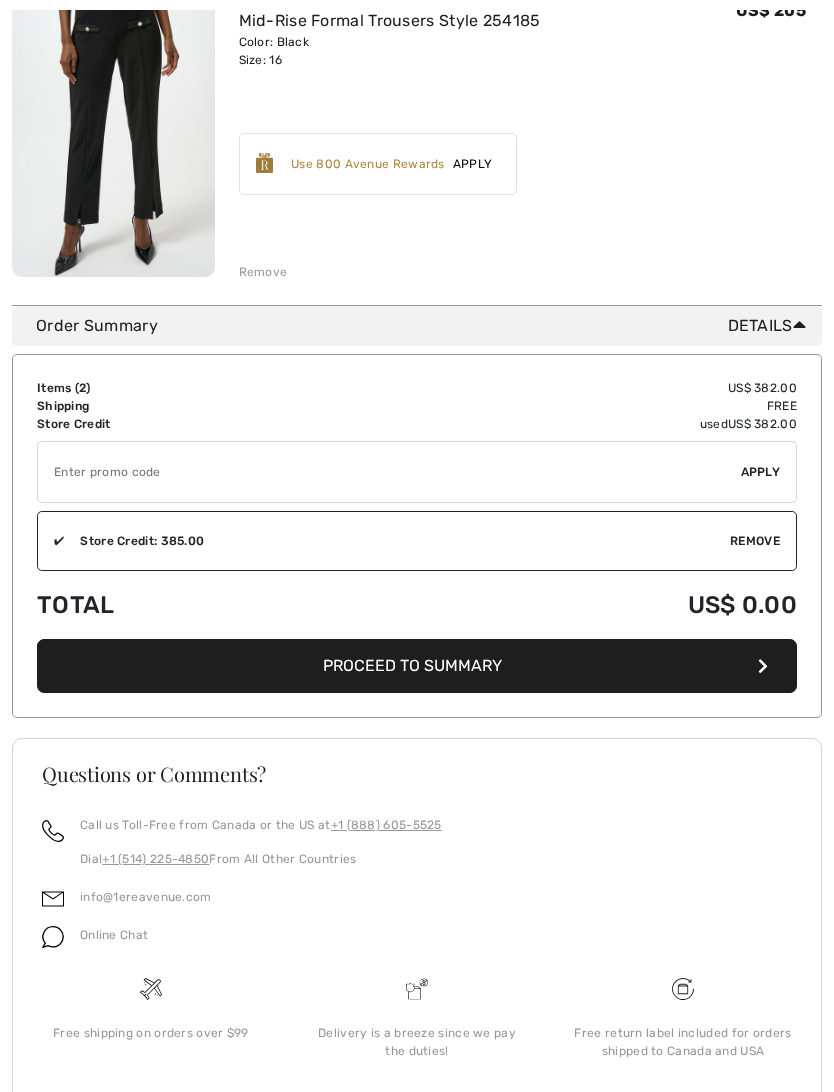 scroll, scrollTop: 656, scrollLeft: 0, axis: vertical 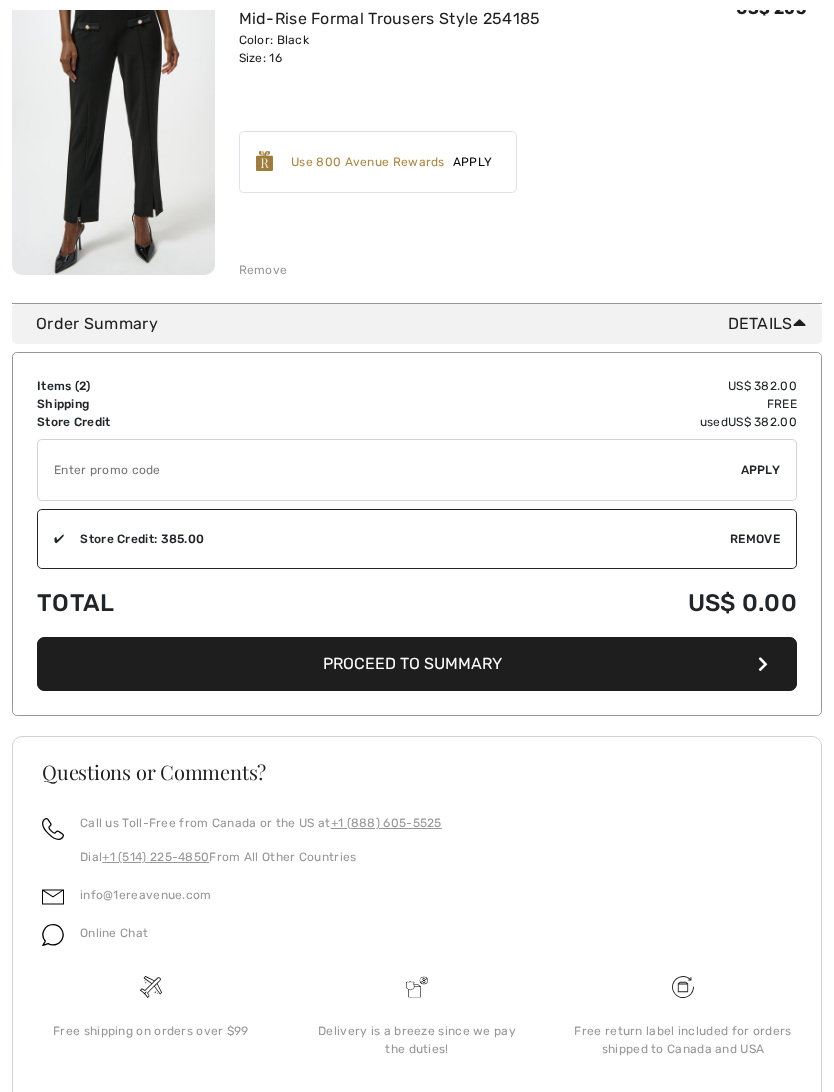 click on "Proceed to Summary" at bounding box center (412, 663) 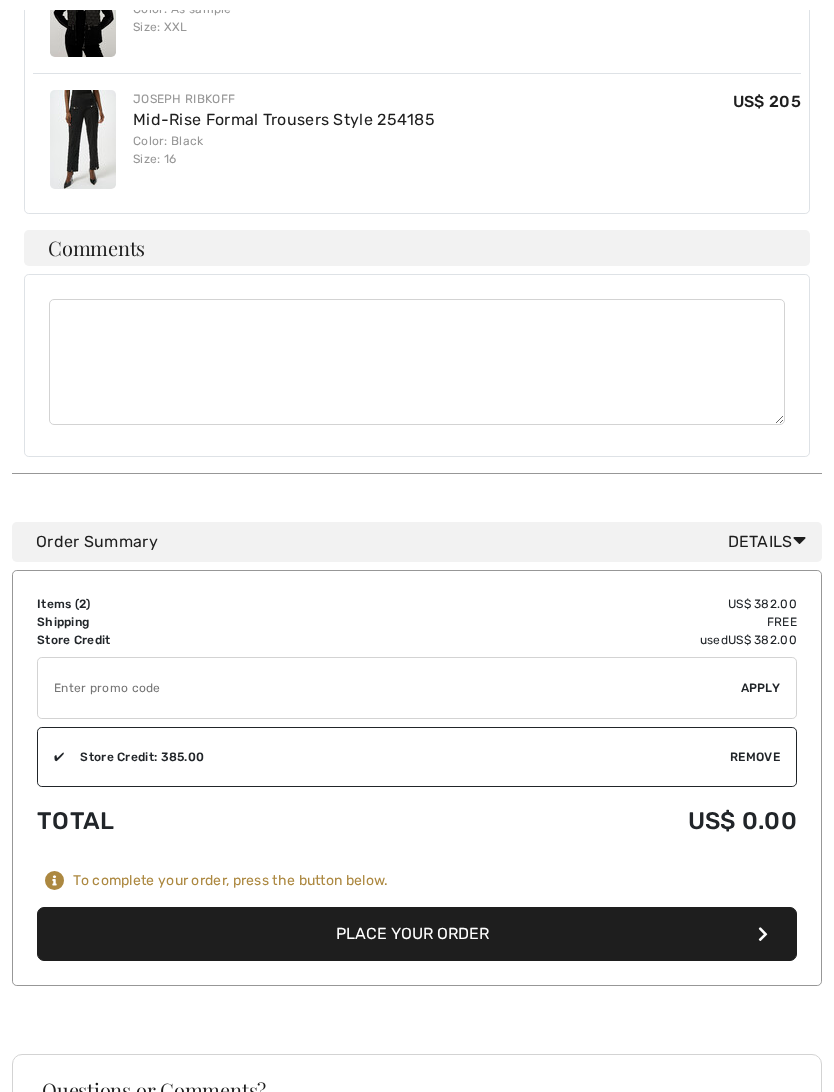 scroll, scrollTop: 720, scrollLeft: 0, axis: vertical 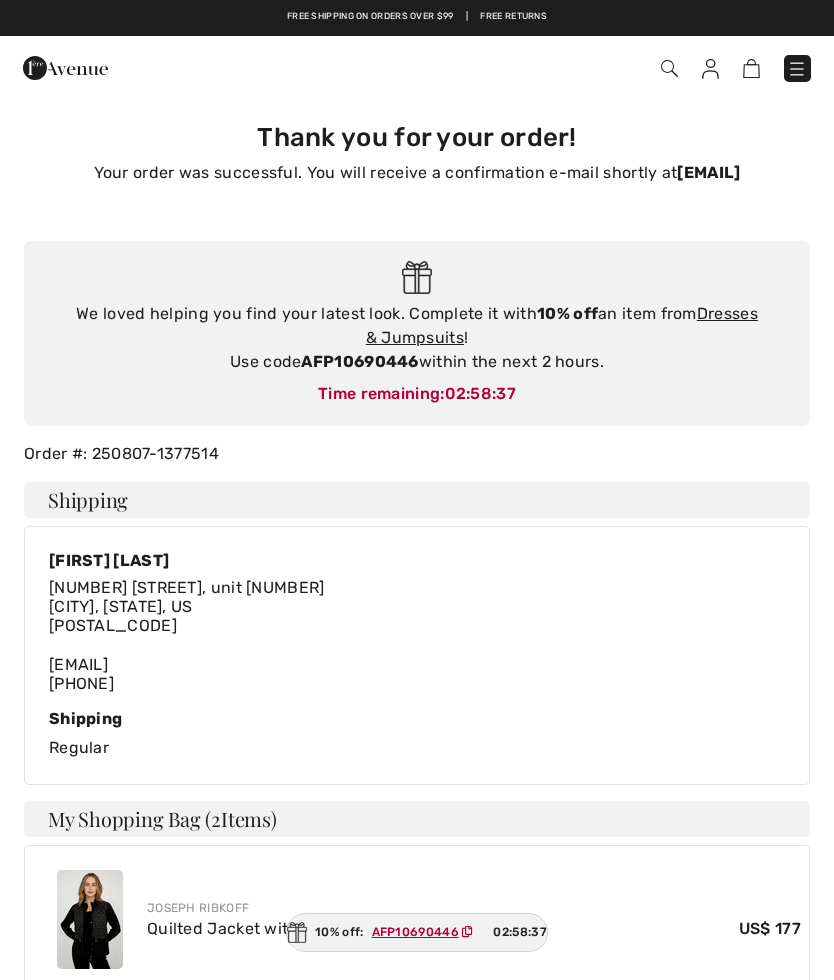 checkbox on "true" 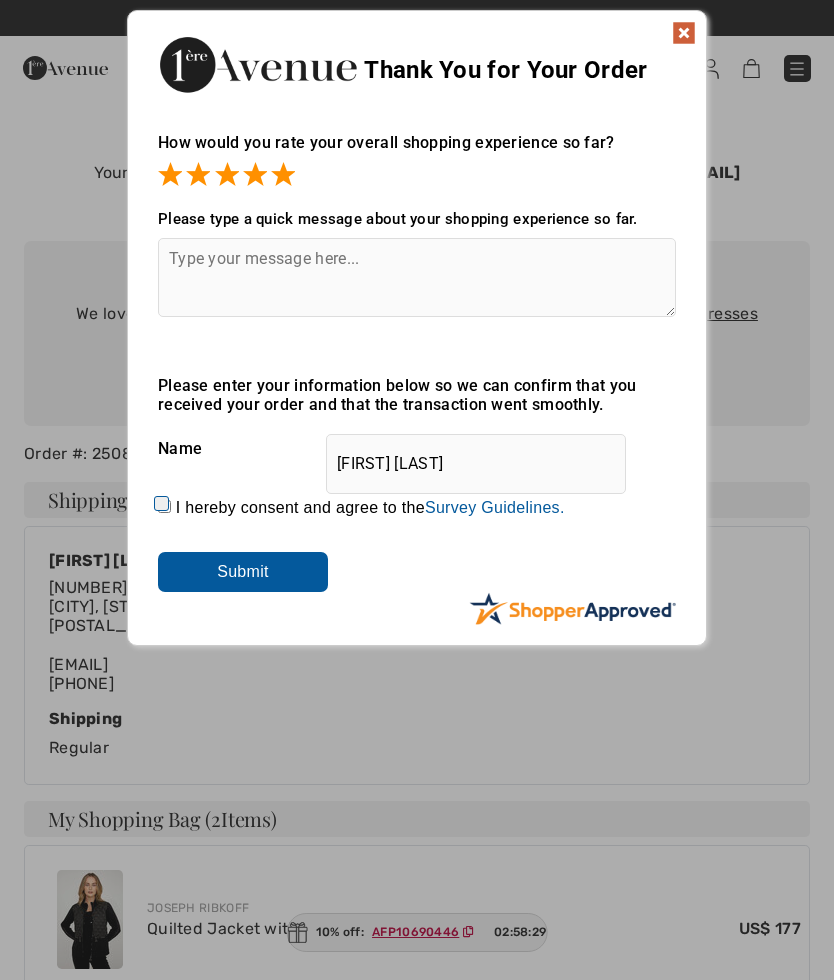 click on "I hereby consent and agree to the  By submitting a review, you grant permission to Shopper Approved to display and share your name, review, and any content submitted, in an effort to help future 1ereavenue.com customers make better buying decisions. Personal information collected or provided in connection with your review is treated as set forth in our Privacy Policy located at  https://www.shopperapproved.com/privacy.php  and is subject to 1ereavenue.com’s Privacy Policy as well. We are not responsible for 1ereavenue.com’s privacy practices and you should review 1ereavenue.com’s website directly to determine their privacy practices. For any content submitted, you grant Shopper Approved a non-exclusive license to use, copy, modify, delete and/or distribute such content without compensation to you. You also represent and warrant that: You are an active paying customer of 1ereavenue.com. You will not submit any content that is known to you to be false, inaccurate or misleading. Survey Guidelines." at bounding box center (370, 508) 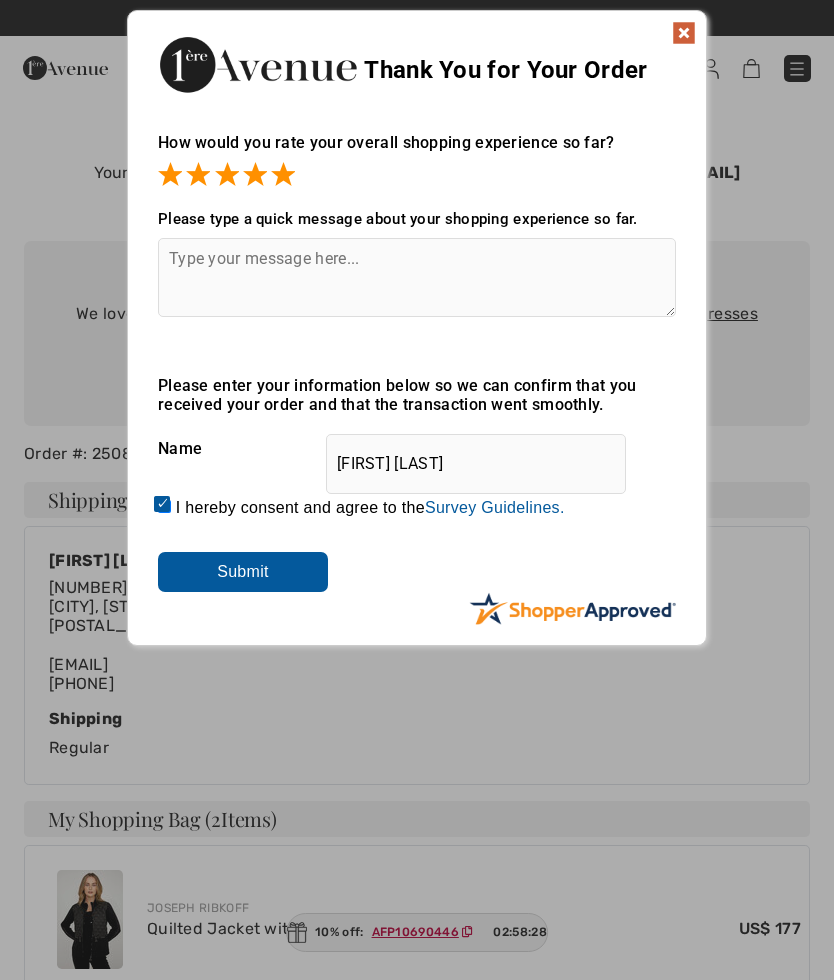 click on "Submit" at bounding box center [243, 572] 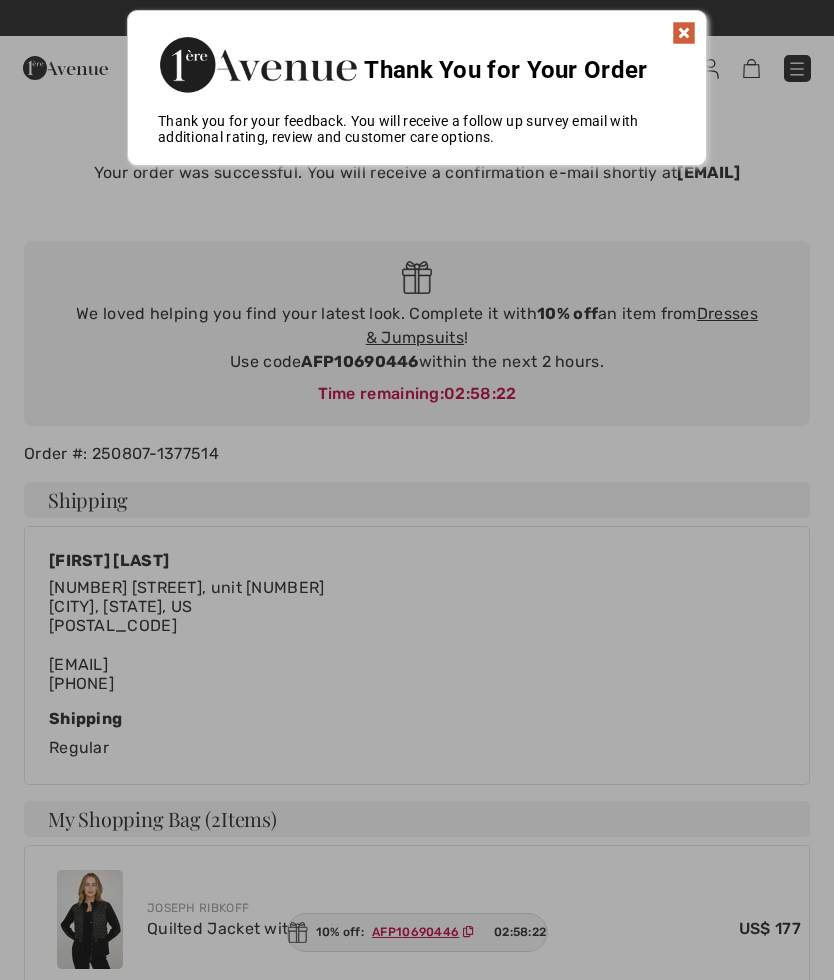 click at bounding box center [684, 33] 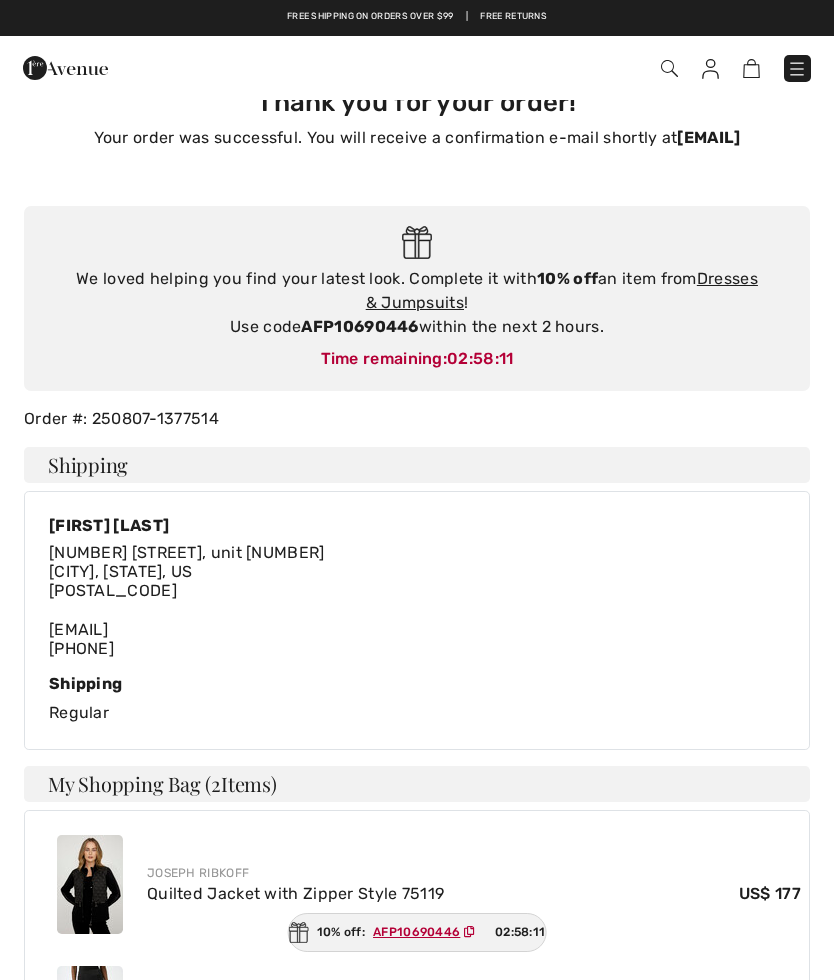 scroll, scrollTop: 0, scrollLeft: 0, axis: both 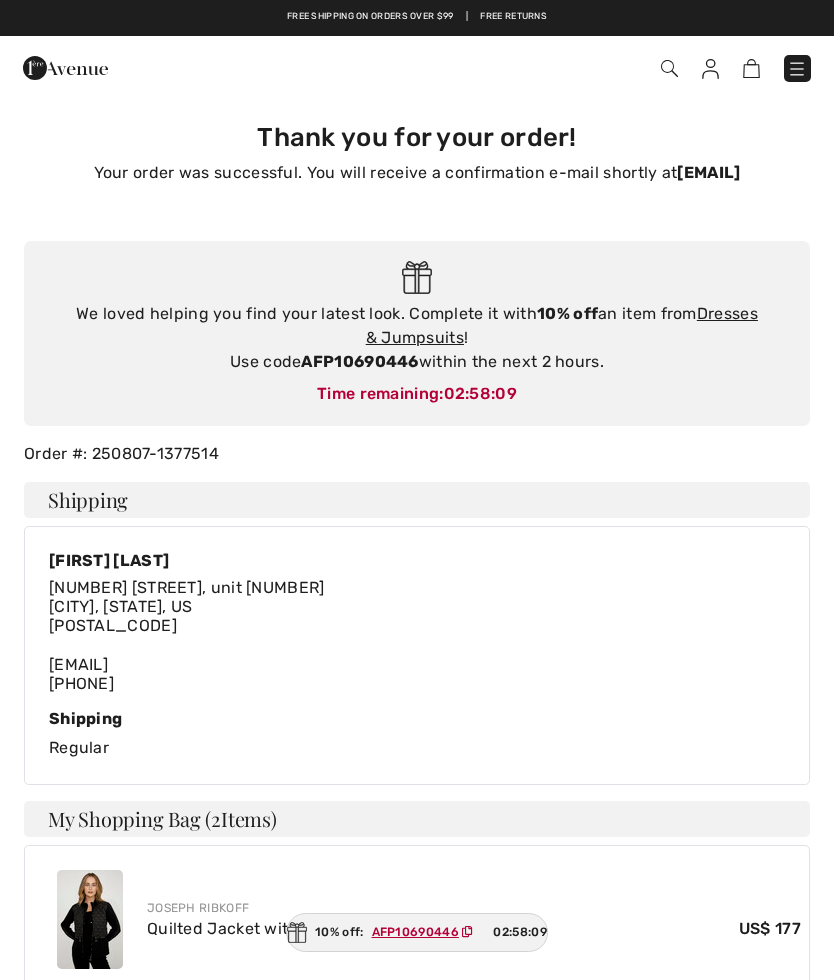 click at bounding box center [710, 69] 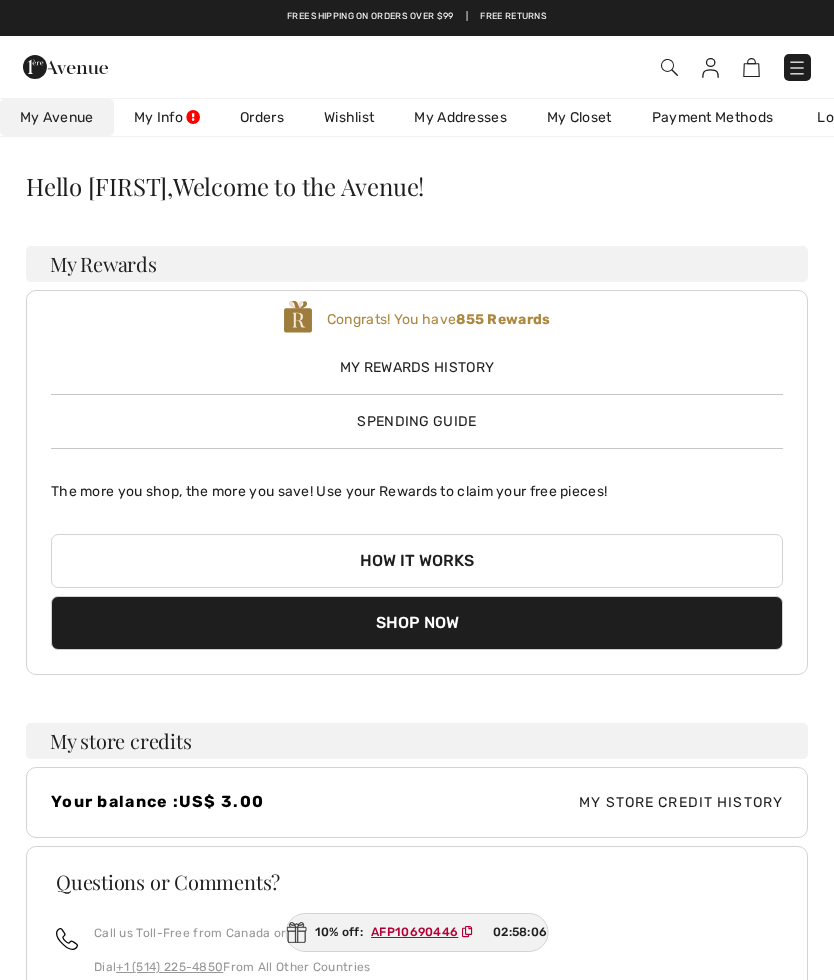 scroll, scrollTop: 0, scrollLeft: 0, axis: both 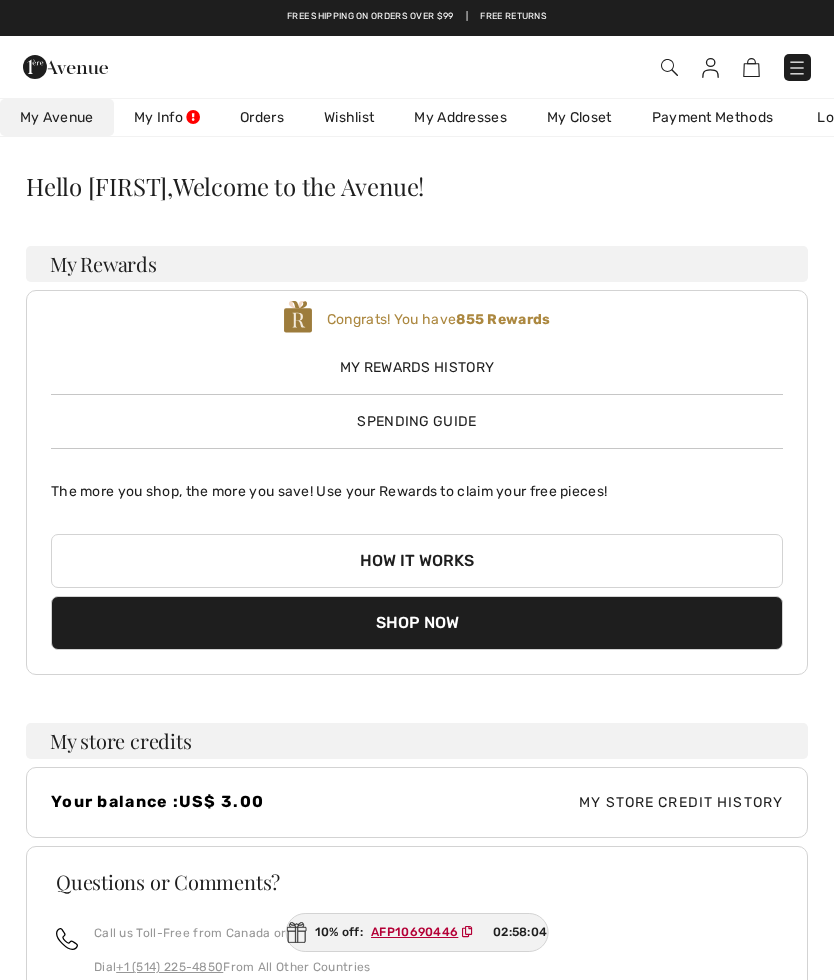 click on "Wishlist" at bounding box center [349, 117] 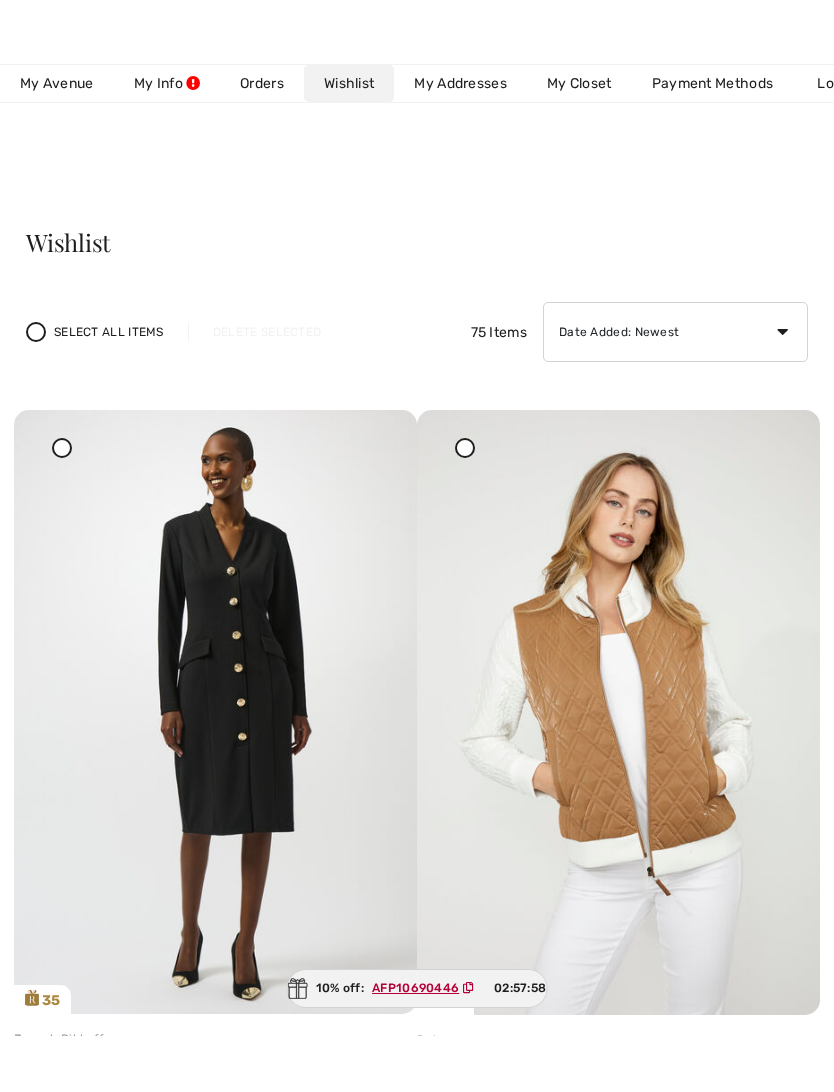 scroll, scrollTop: 83, scrollLeft: 0, axis: vertical 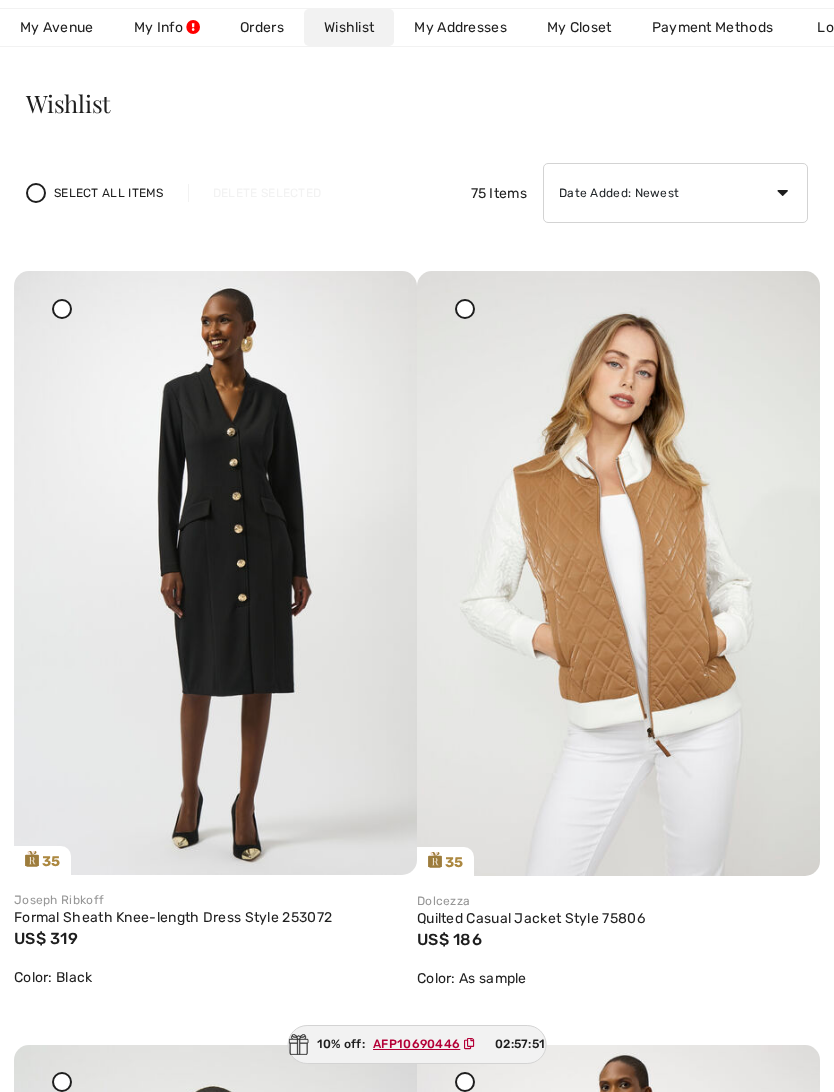 click at bounding box center [618, 573] 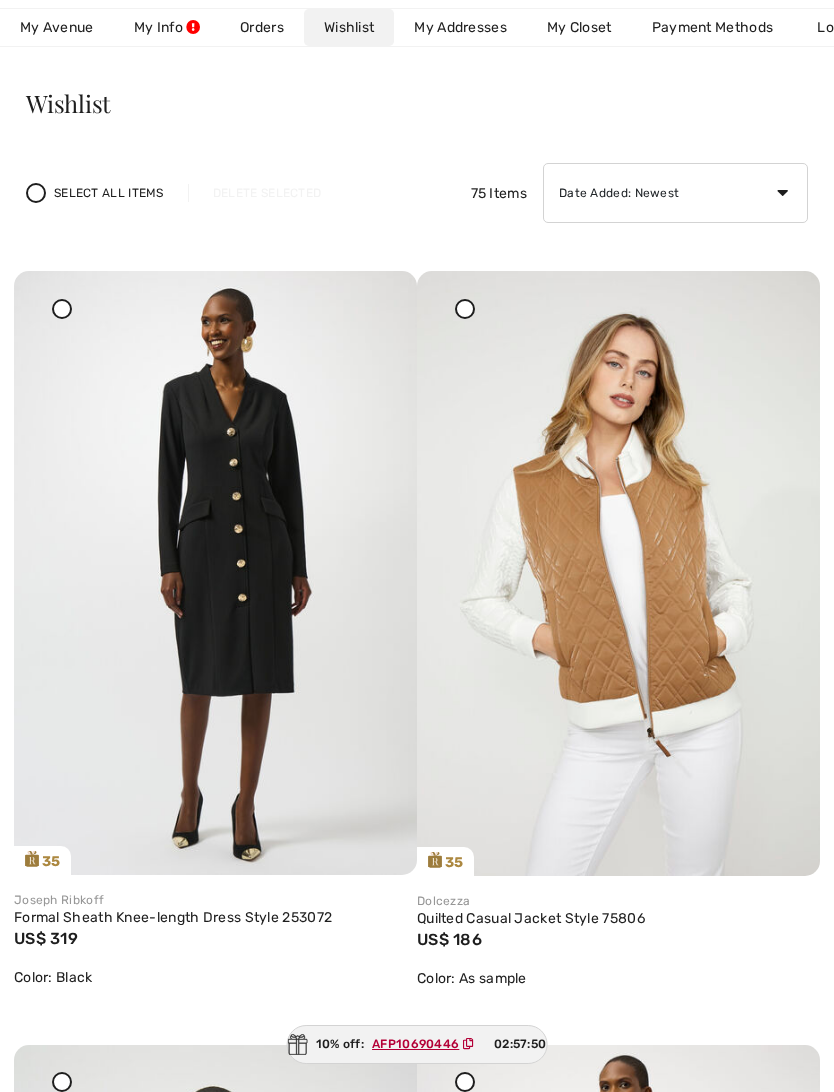 click at bounding box center (618, 573) 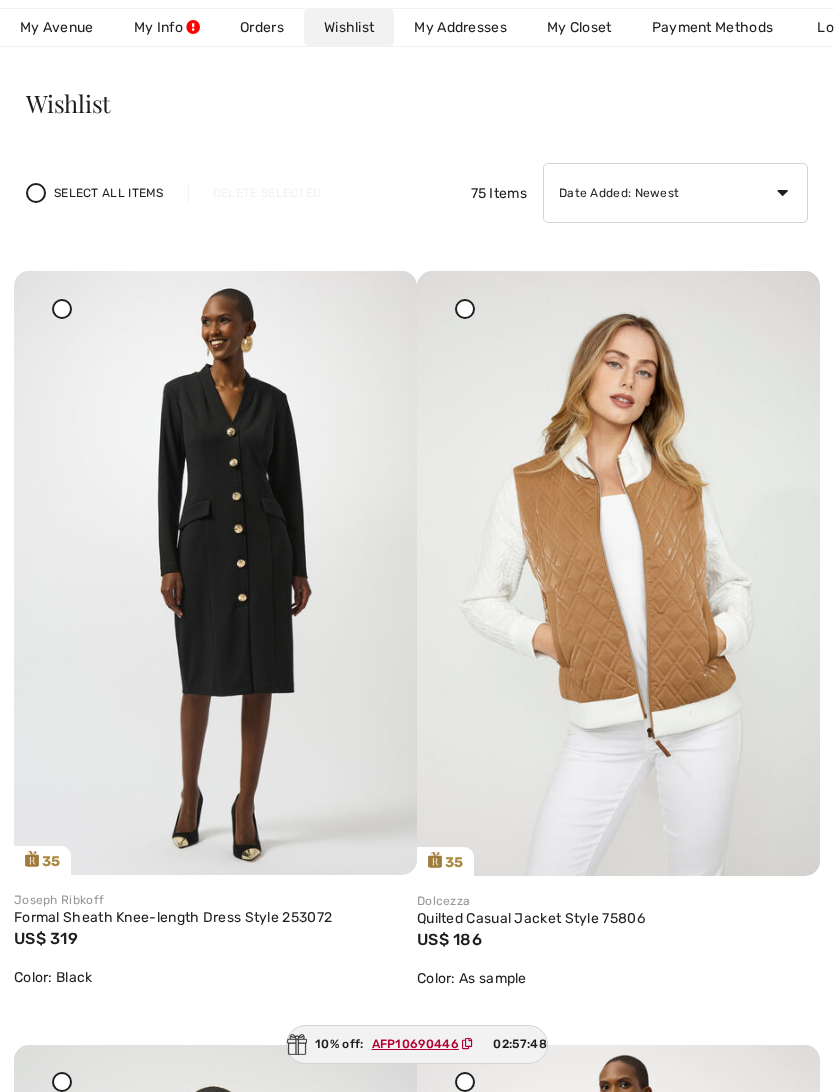 click at bounding box center (618, 573) 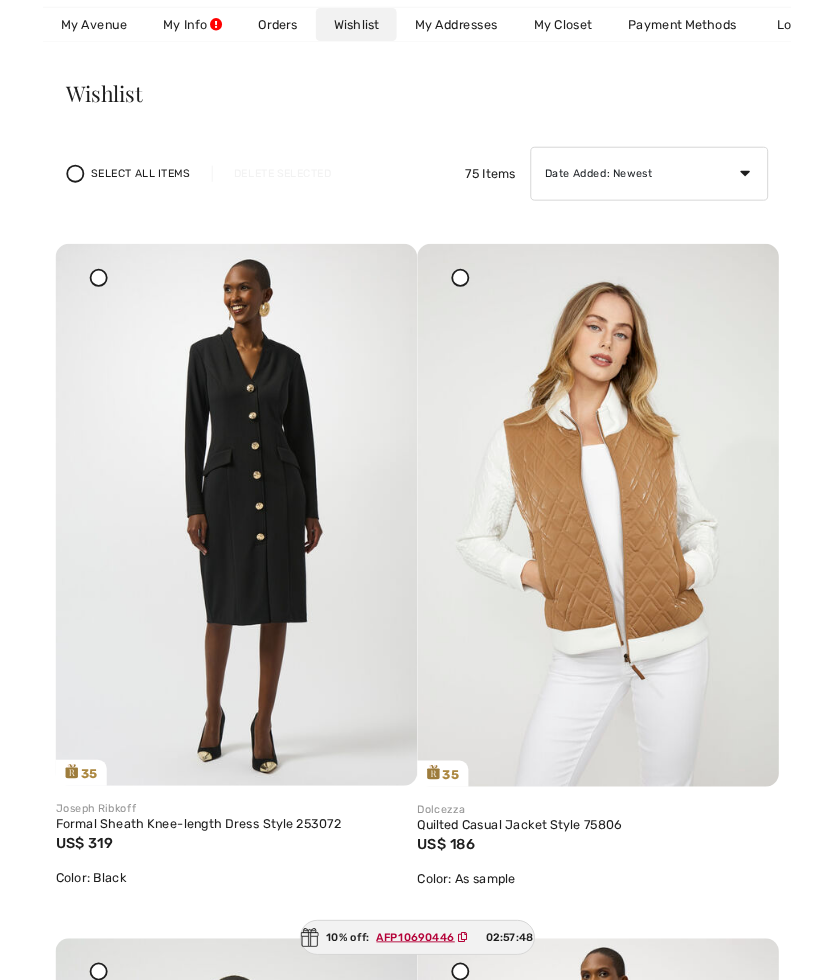 scroll, scrollTop: 139, scrollLeft: 0, axis: vertical 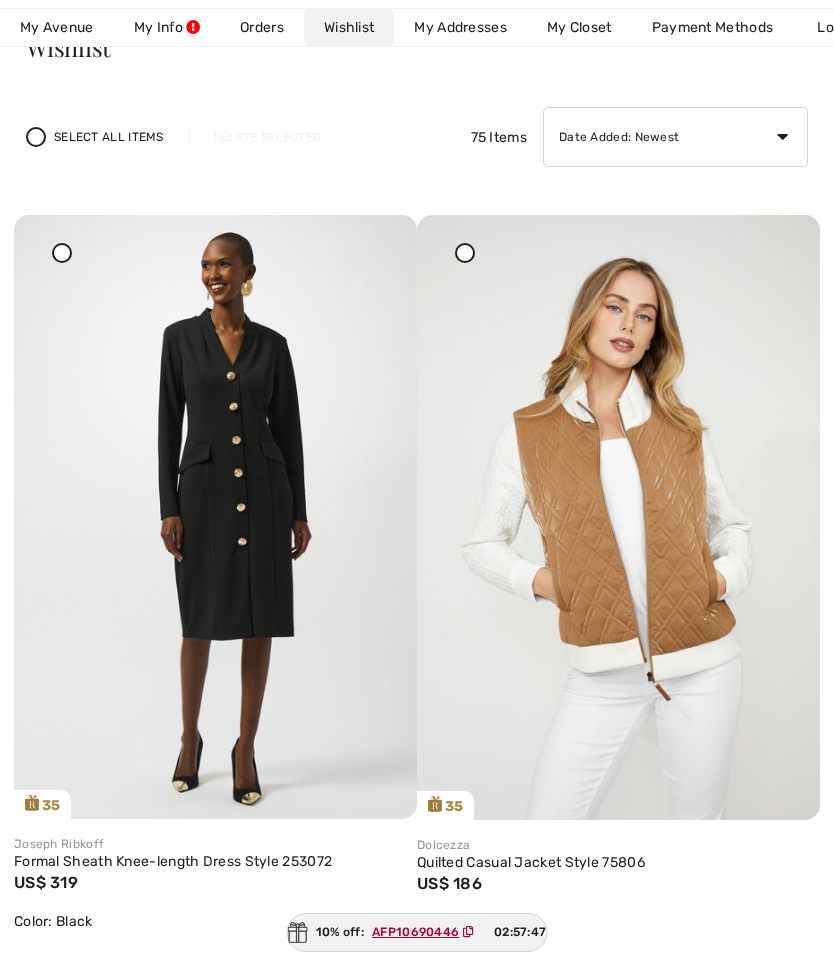 click at bounding box center [618, 517] 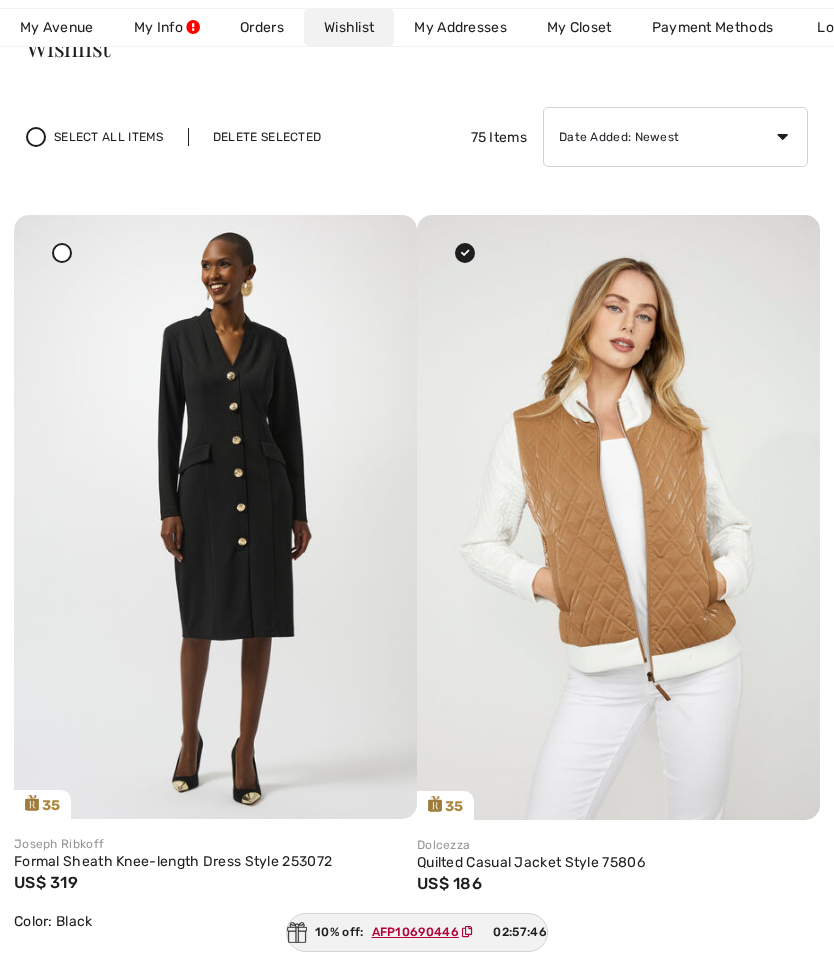 click at bounding box center [618, 517] 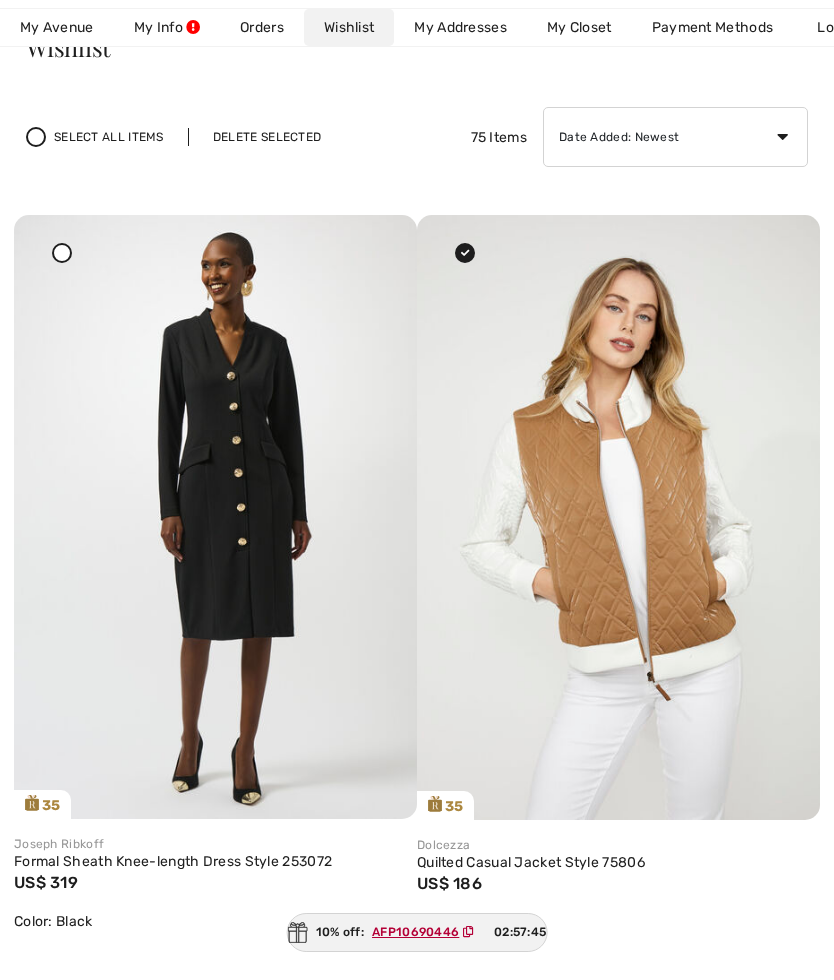 click at bounding box center [618, 517] 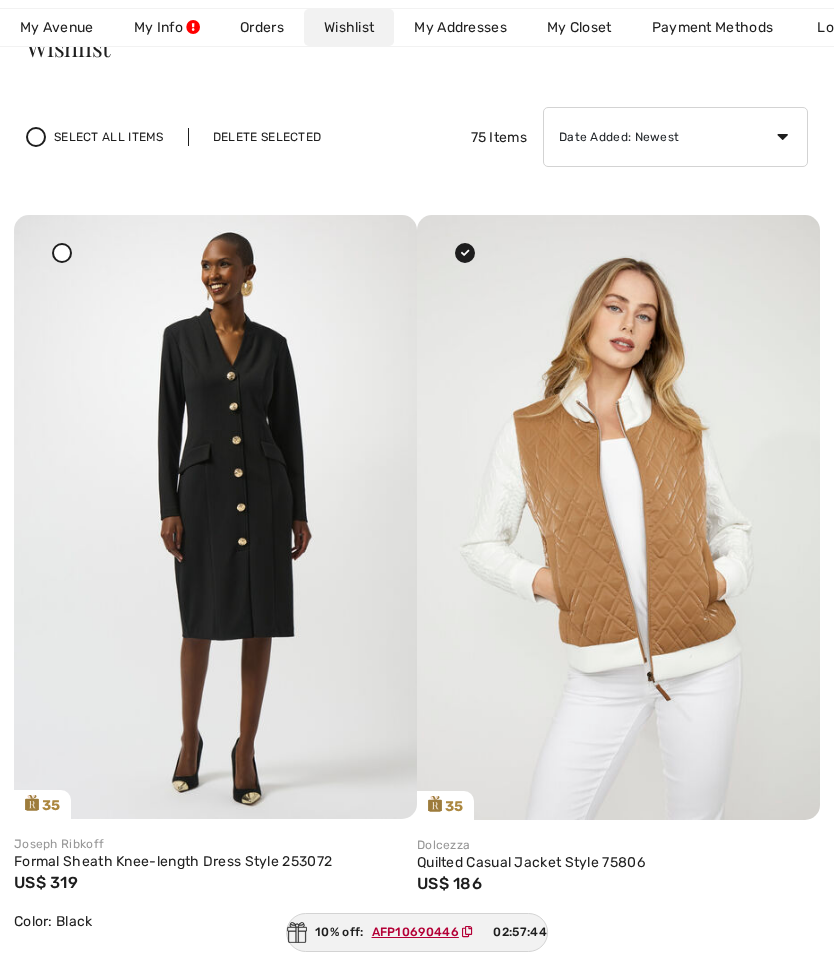 click at bounding box center [781, 229] 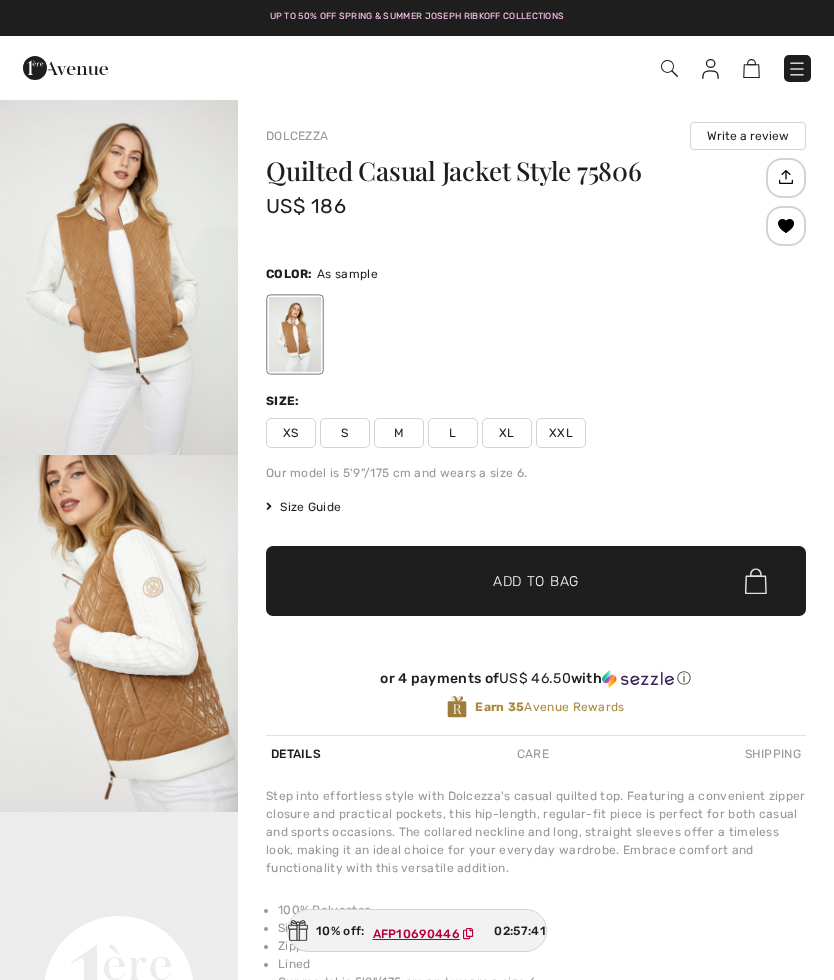 checkbox on "true" 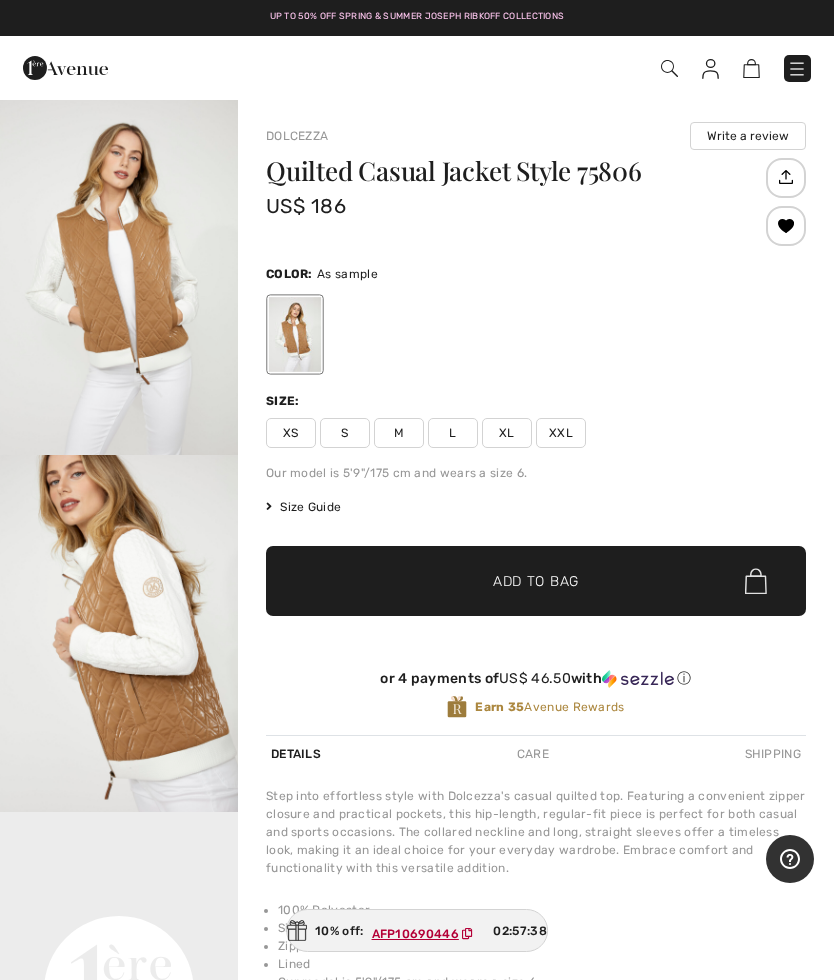 click at bounding box center [797, 69] 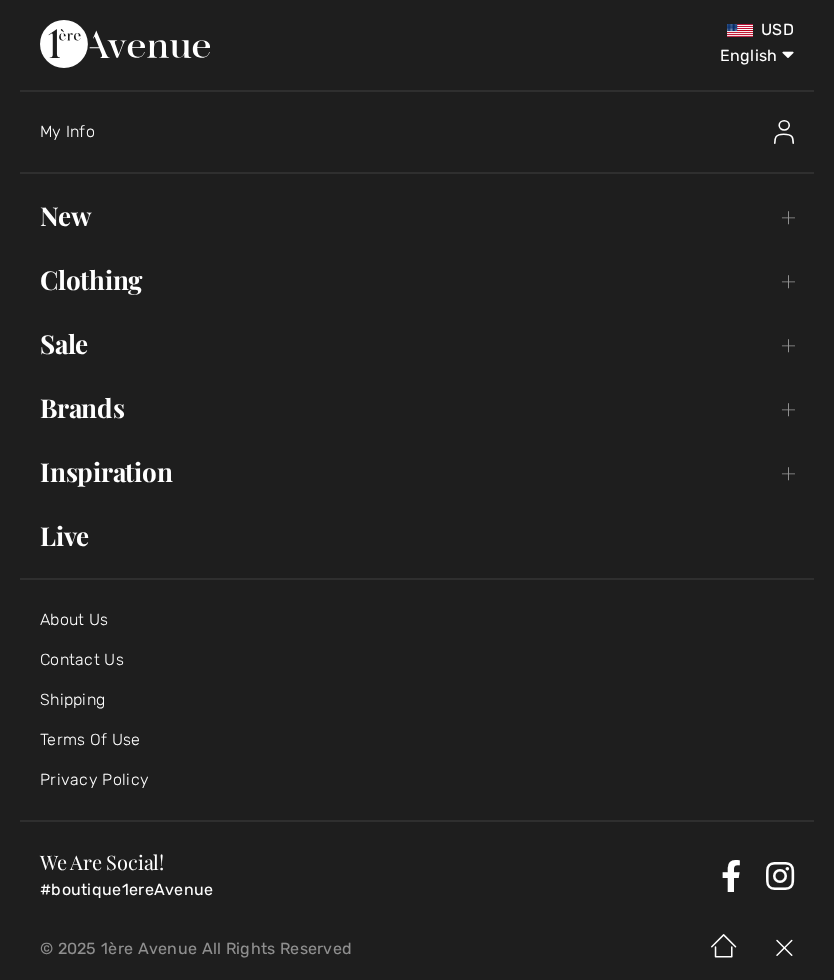 click on "New Toggle submenu" at bounding box center [417, 216] 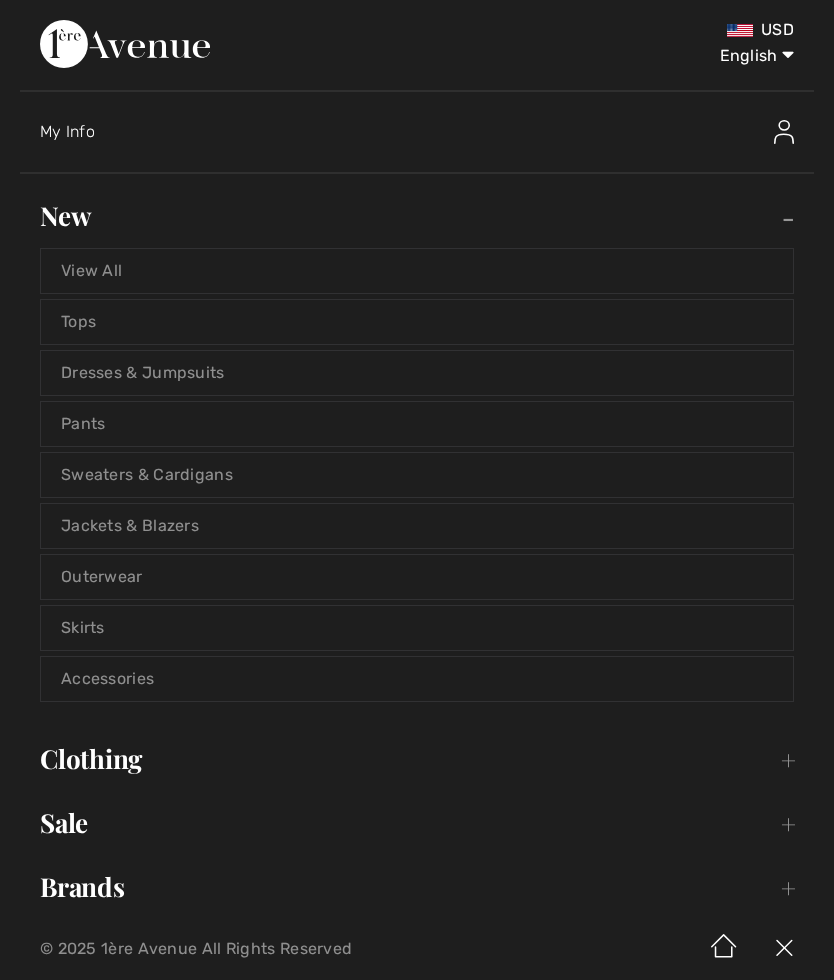 click at bounding box center [784, 132] 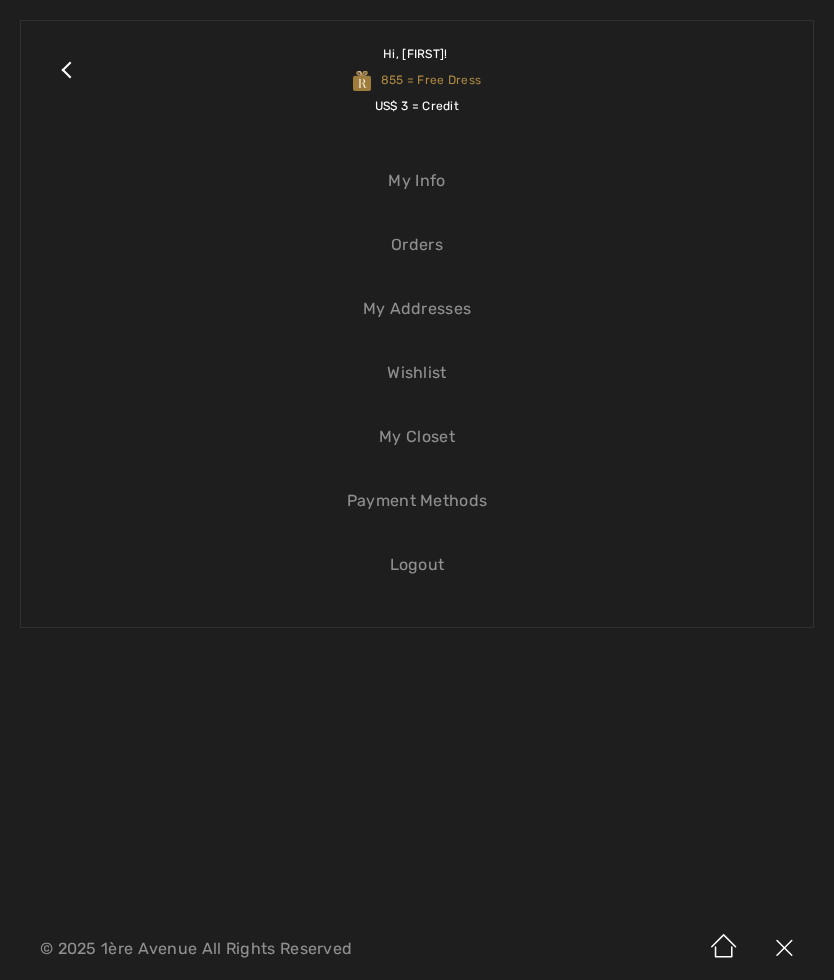 click on "Wishlist" at bounding box center (417, 373) 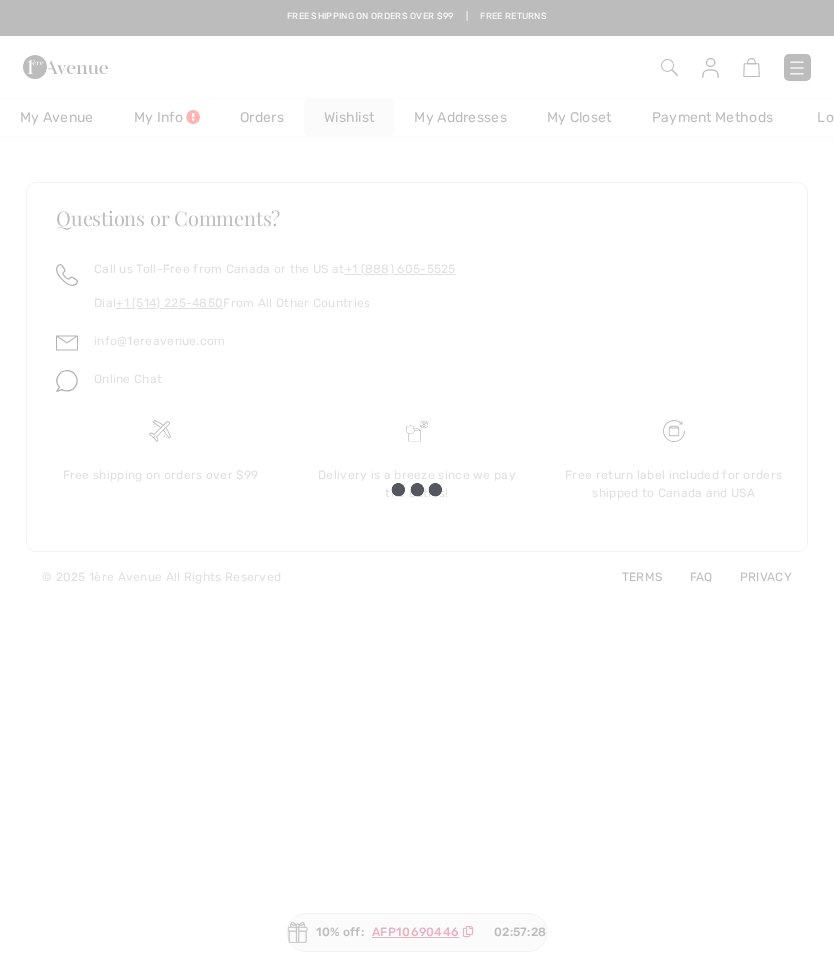 checkbox on "true" 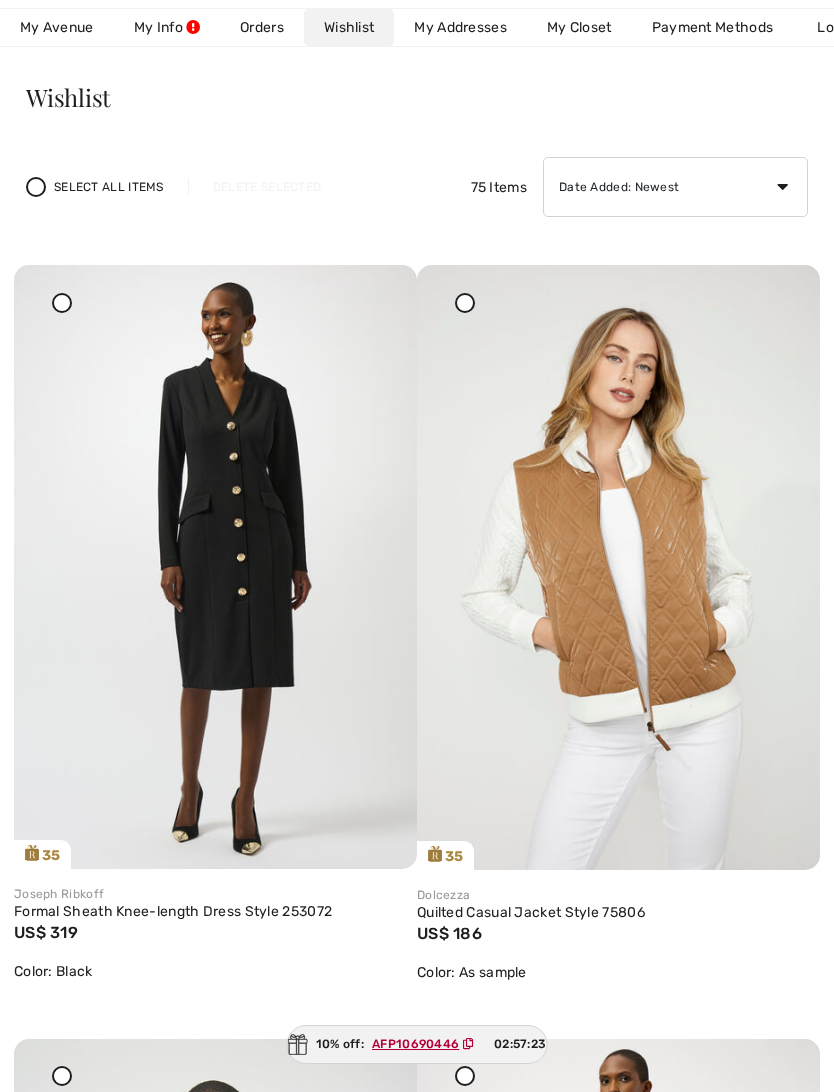 scroll, scrollTop: 91, scrollLeft: 0, axis: vertical 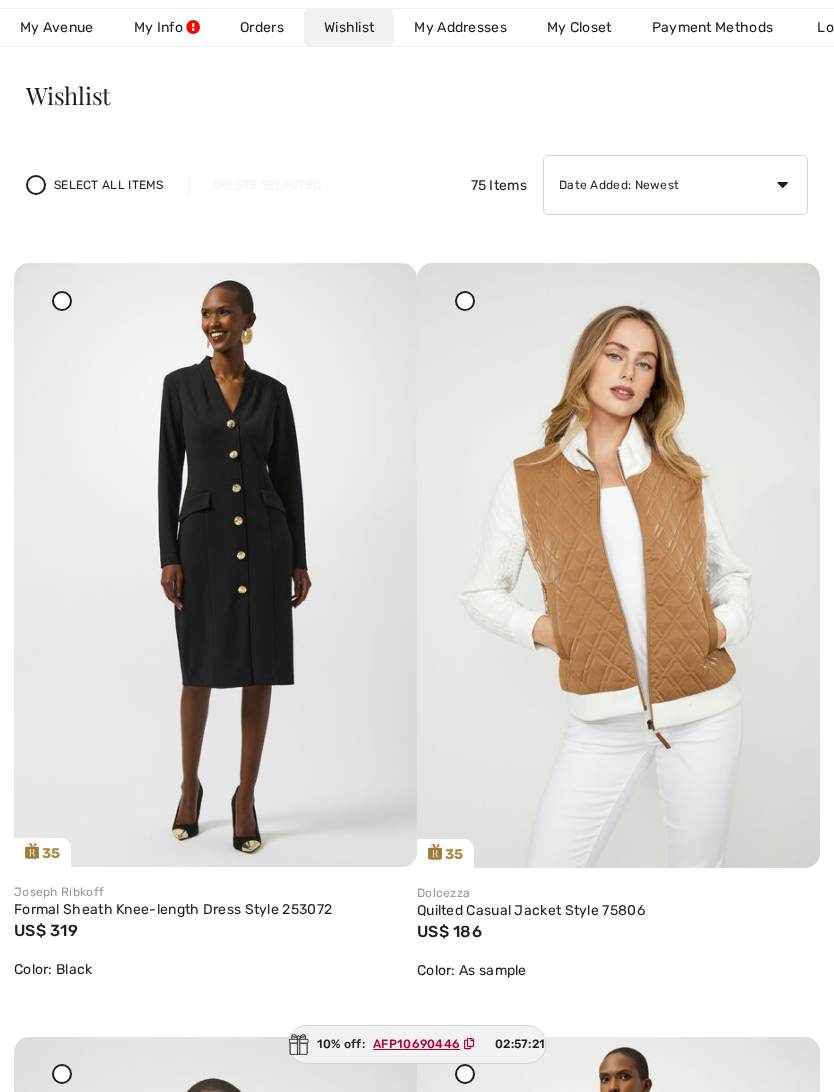click at bounding box center (781, 277) 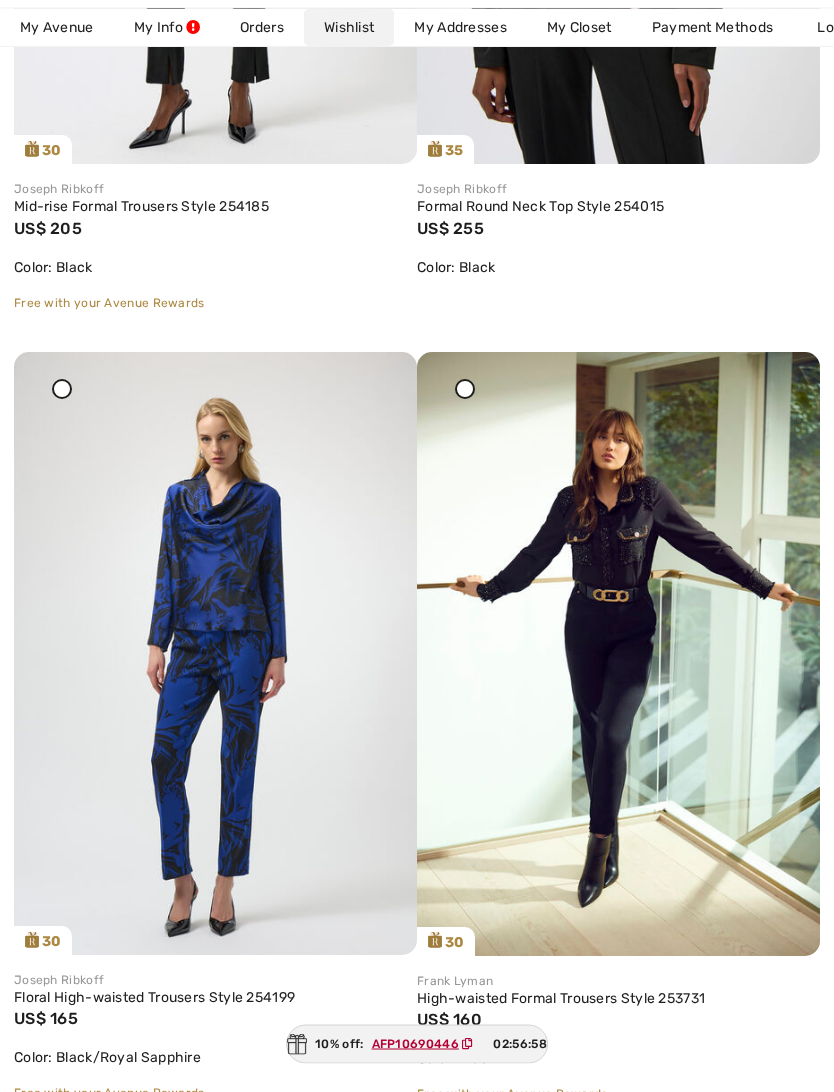 scroll, scrollTop: 1566, scrollLeft: 0, axis: vertical 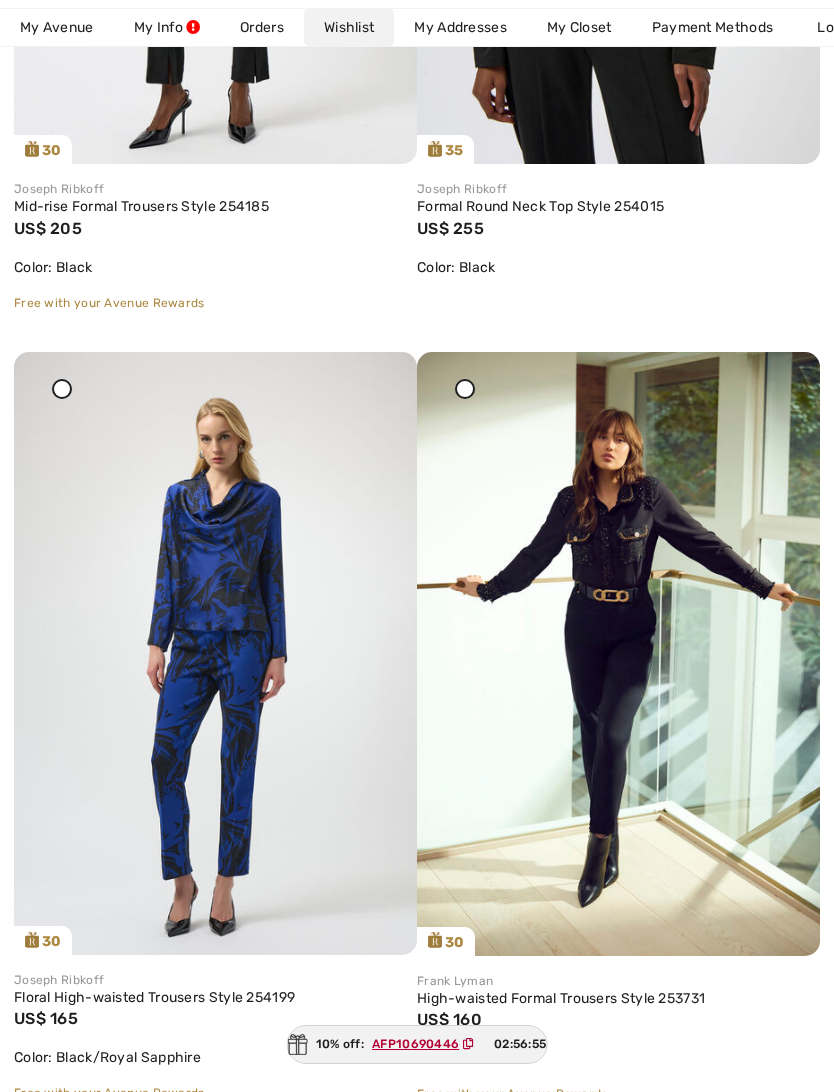 click at bounding box center (215, 654) 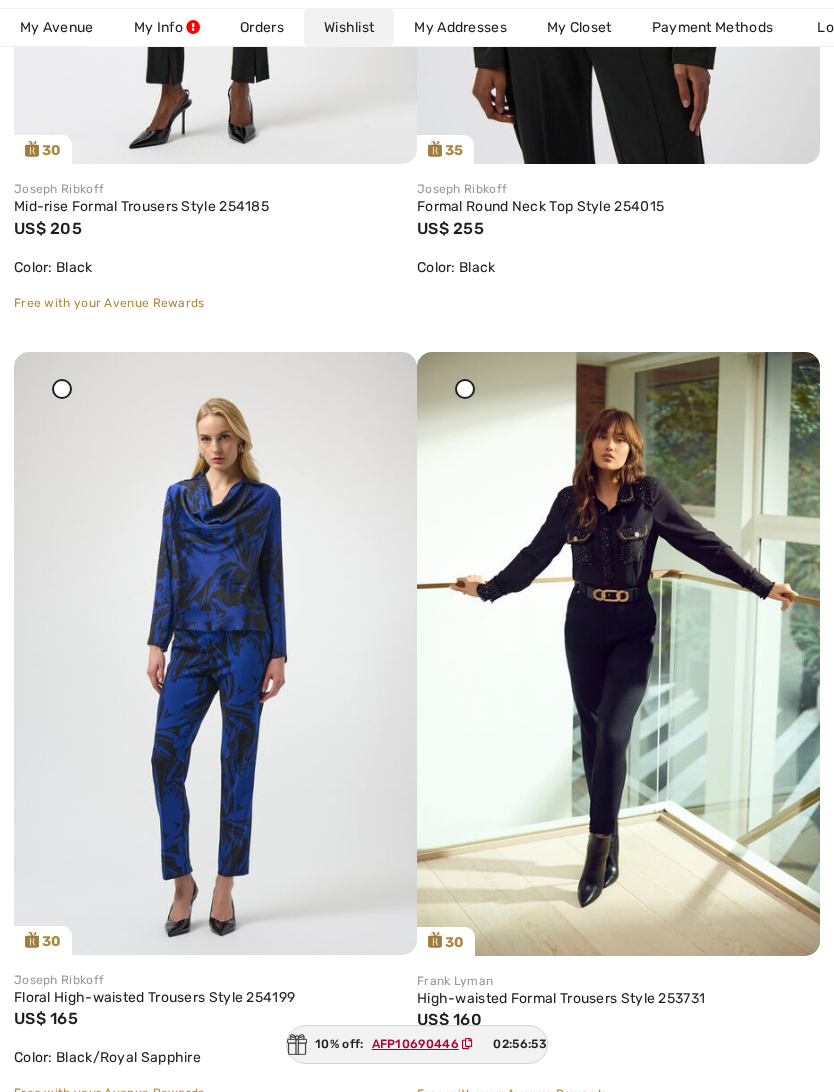 click at bounding box center (215, 654) 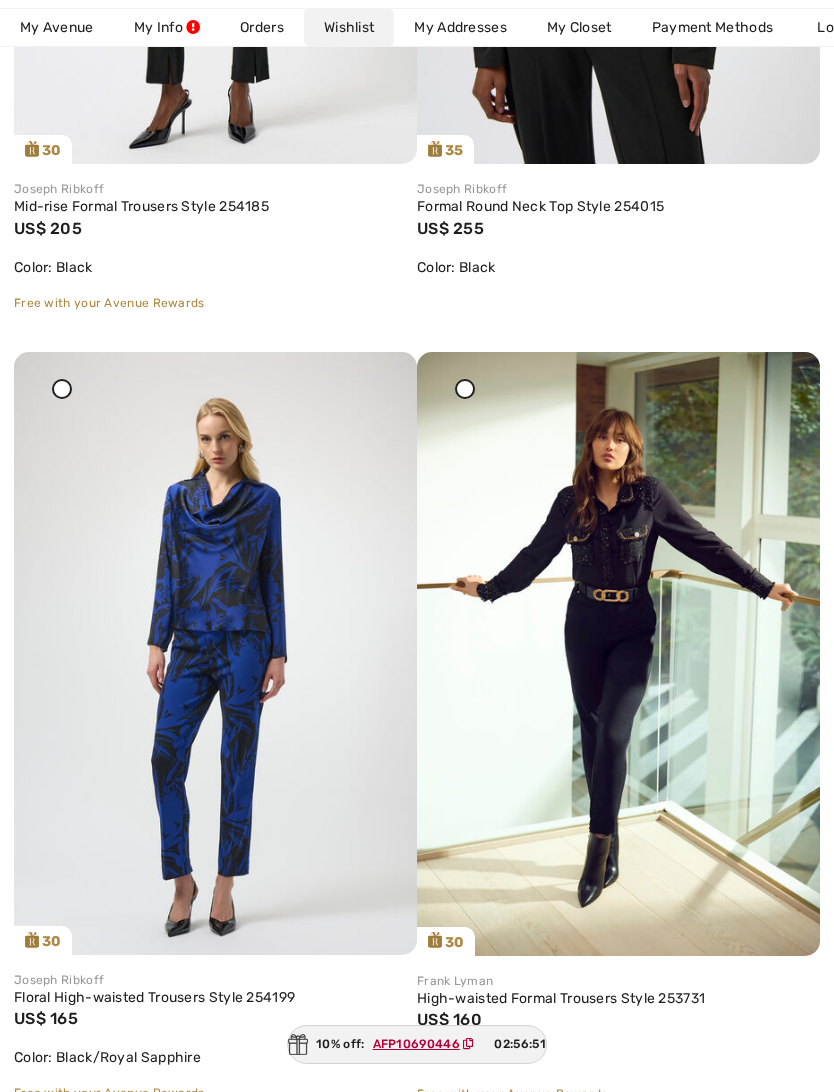 click at bounding box center [62, 389] 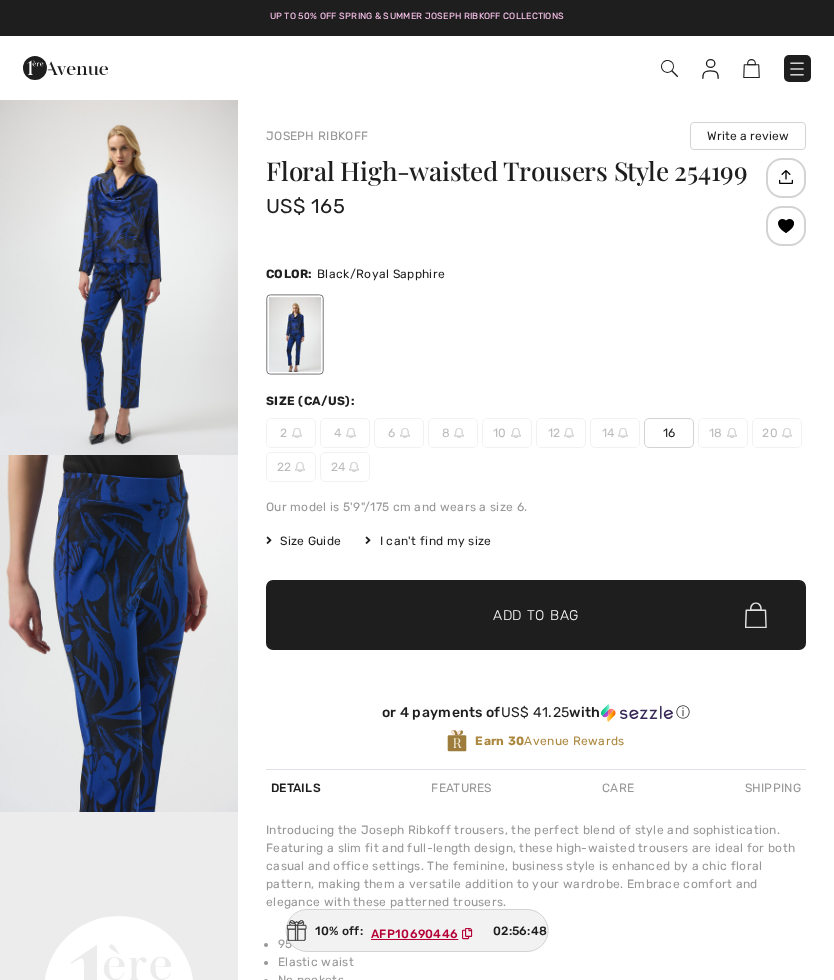 scroll, scrollTop: 0, scrollLeft: 0, axis: both 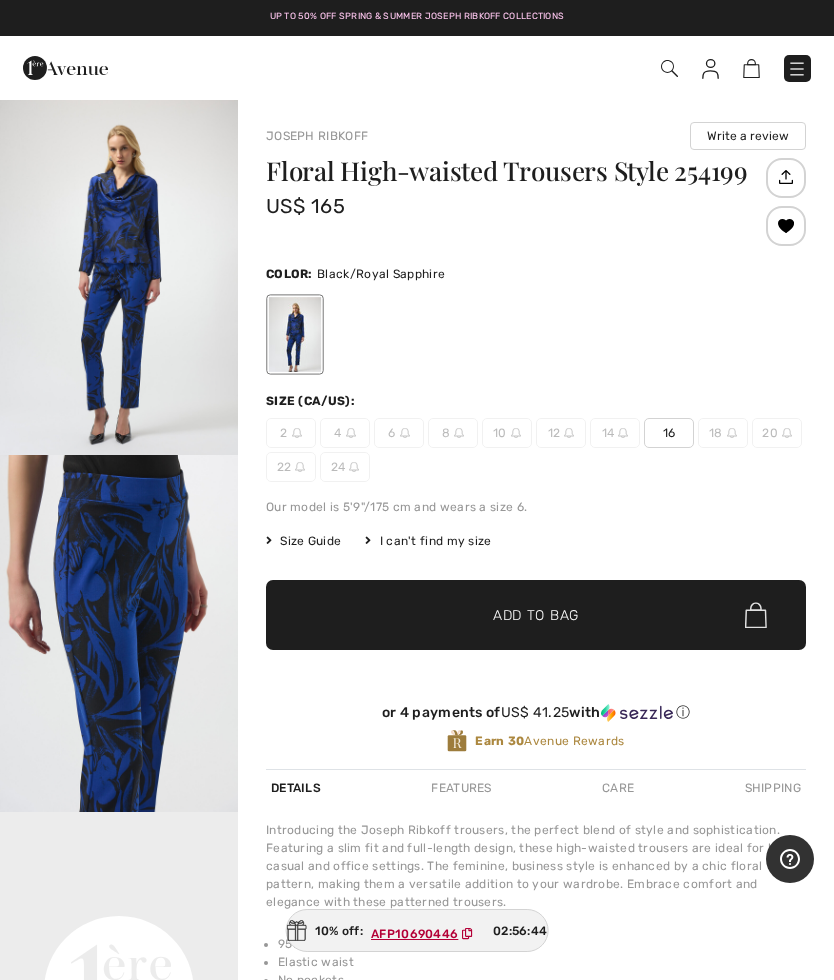 click at bounding box center [797, 68] 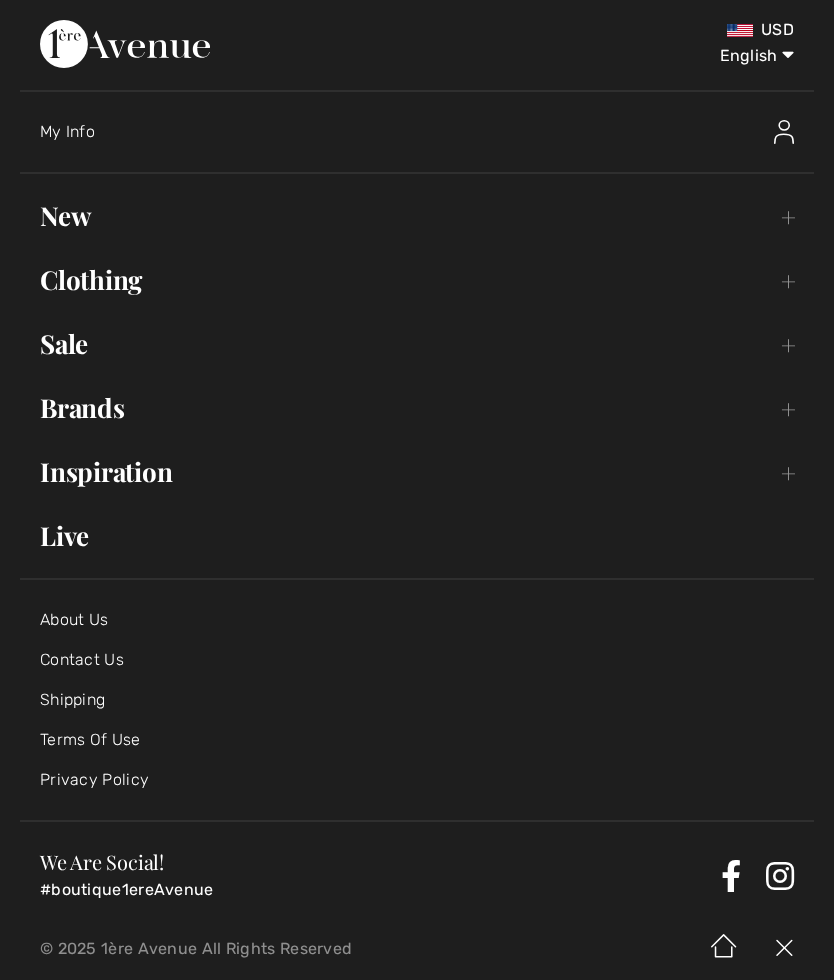 click at bounding box center (784, 132) 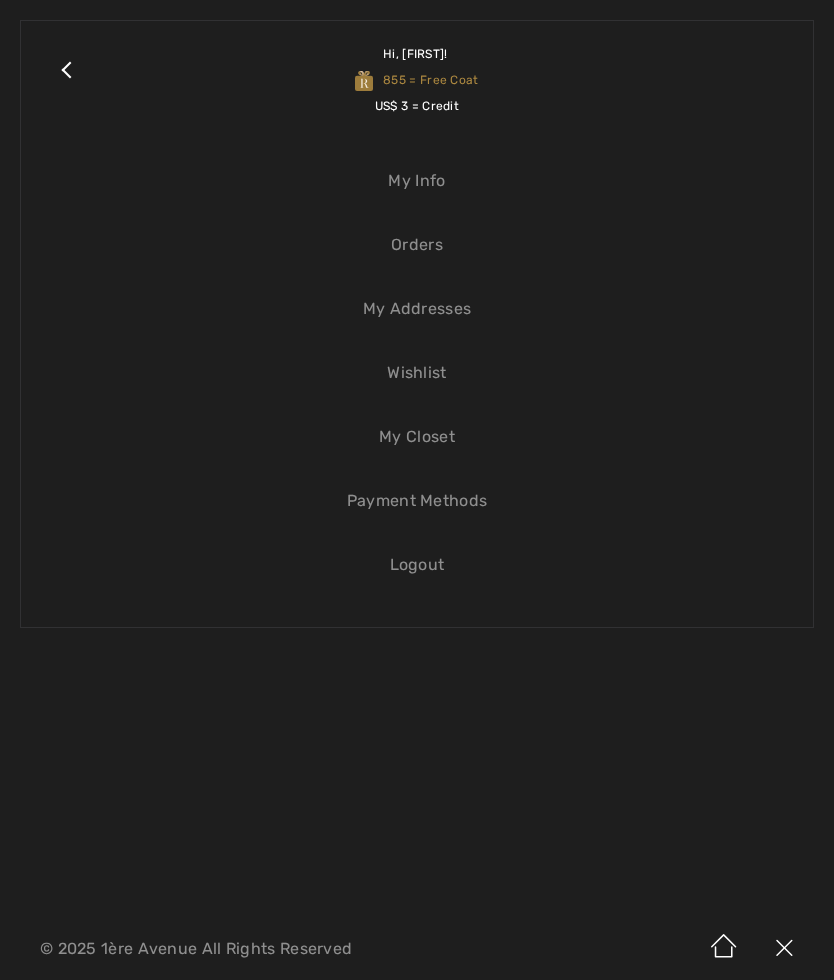click on "Wishlist" at bounding box center [417, 373] 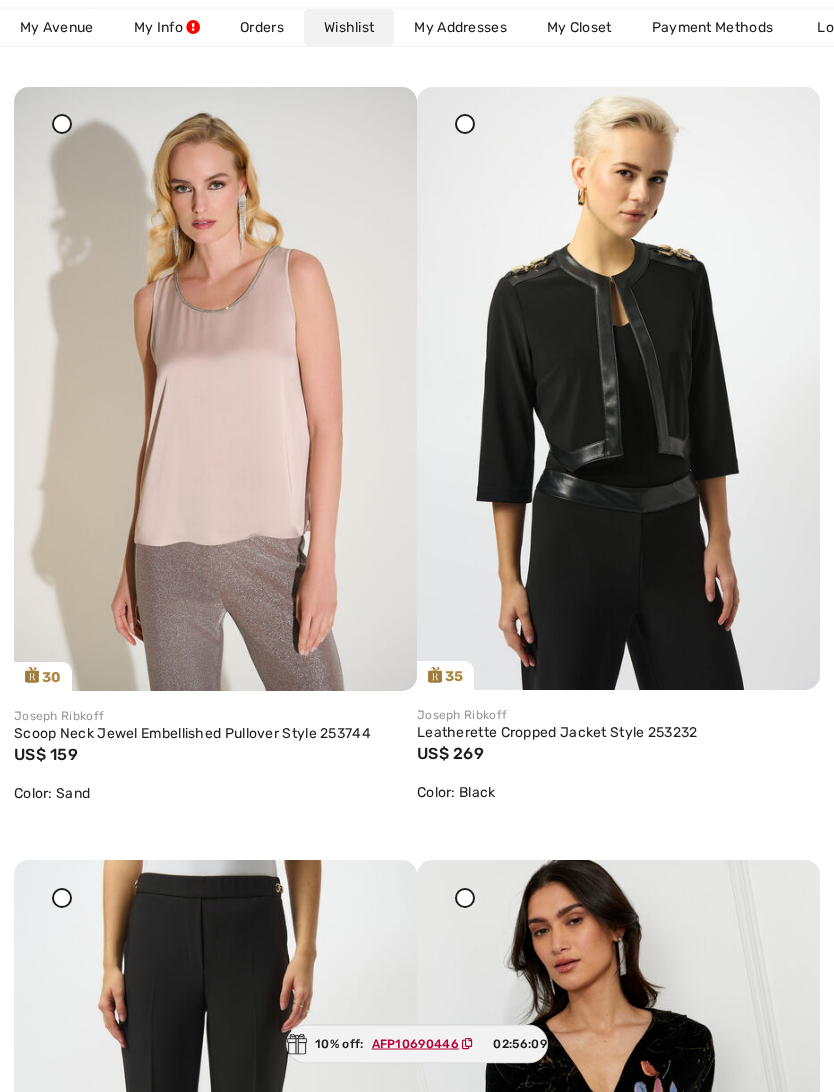 scroll, scrollTop: 5002, scrollLeft: 0, axis: vertical 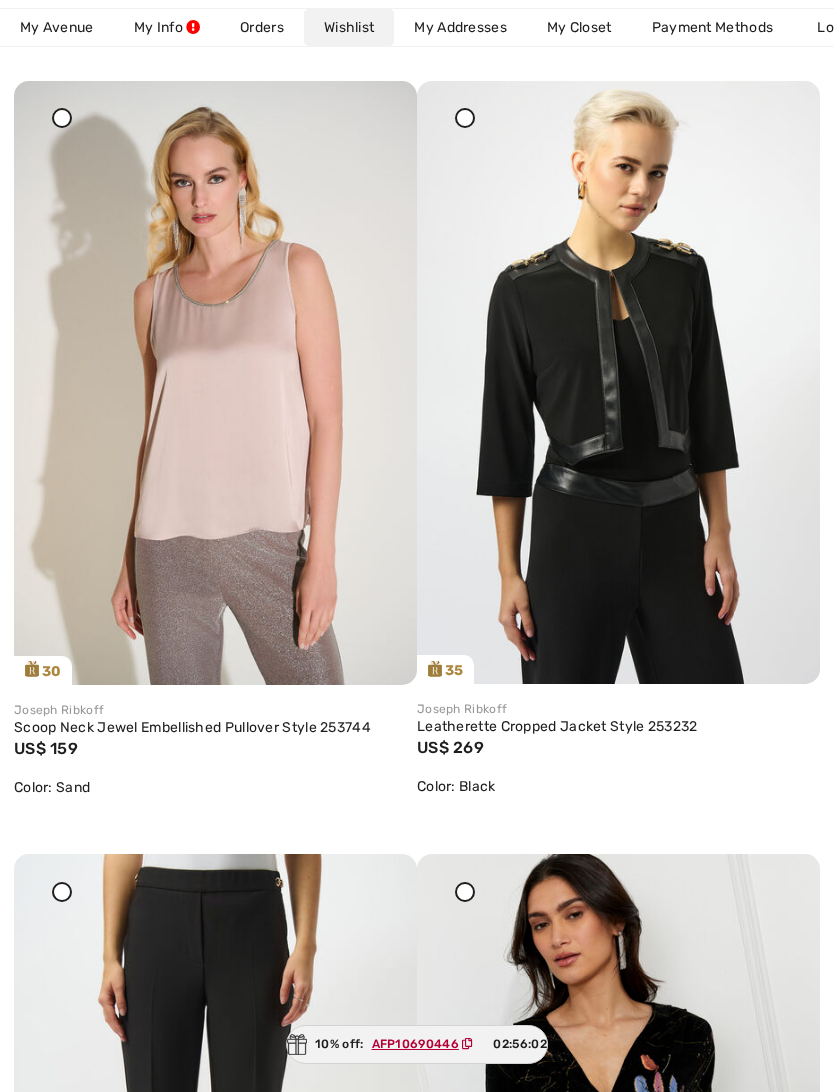 click at bounding box center (215, 383) 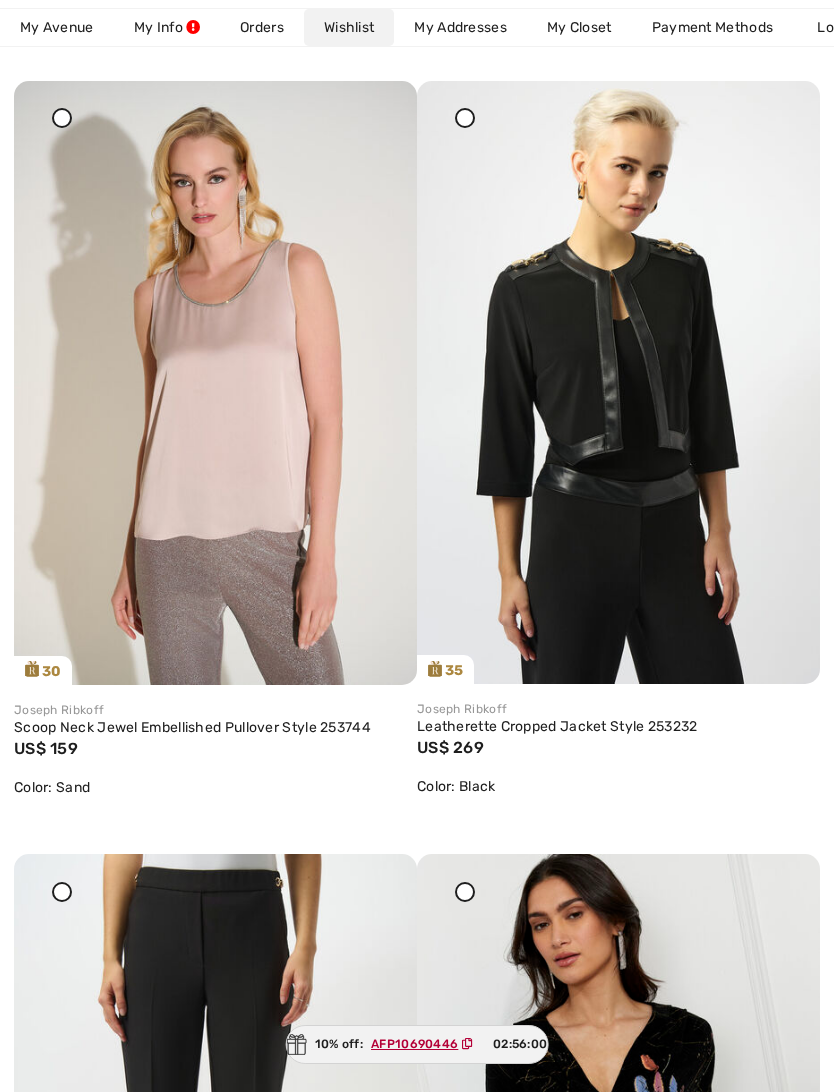click at bounding box center (215, 383) 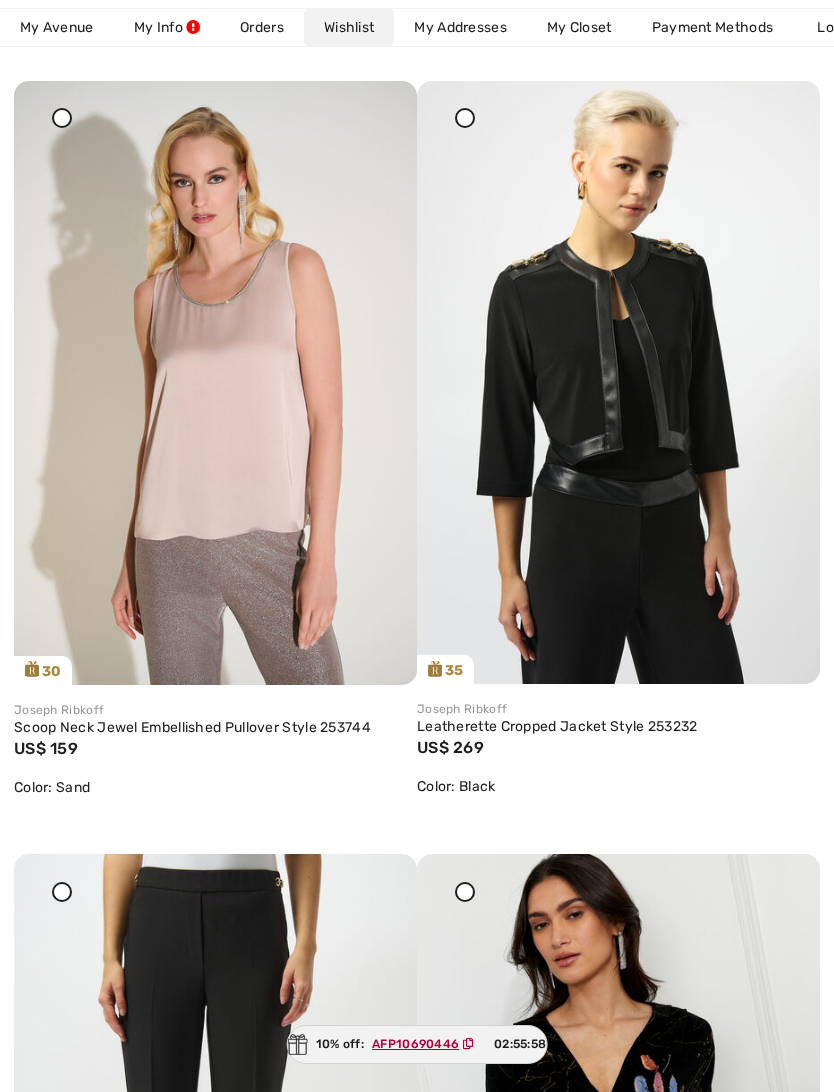 click at bounding box center (62, 118) 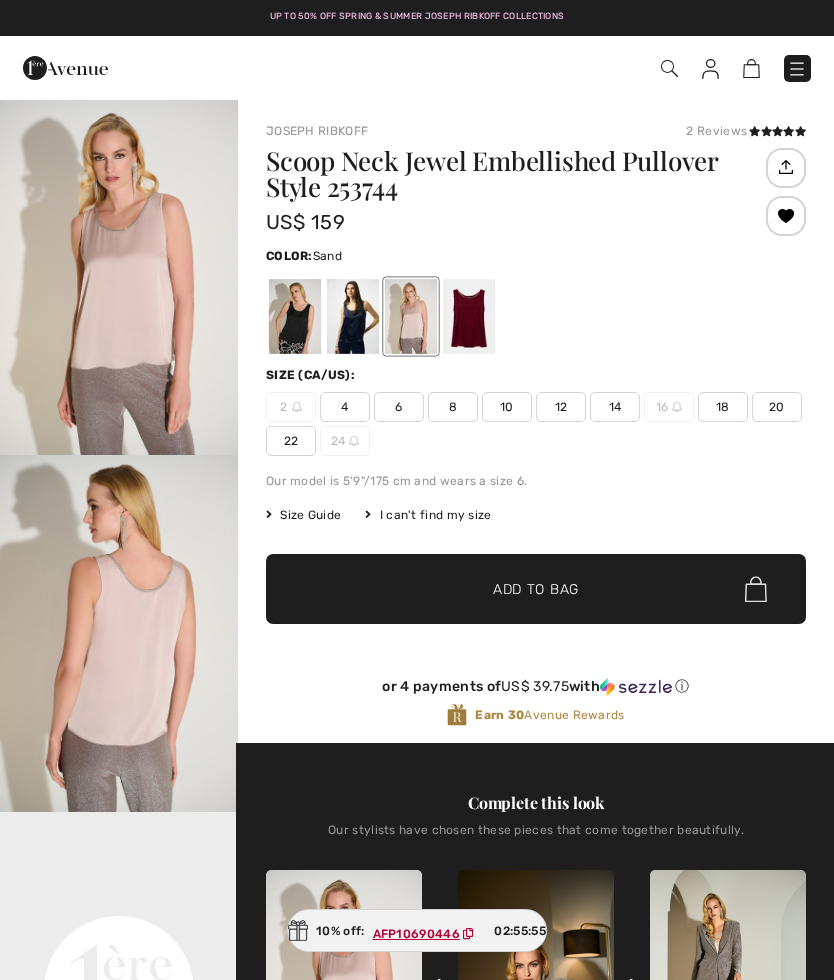 checkbox on "true" 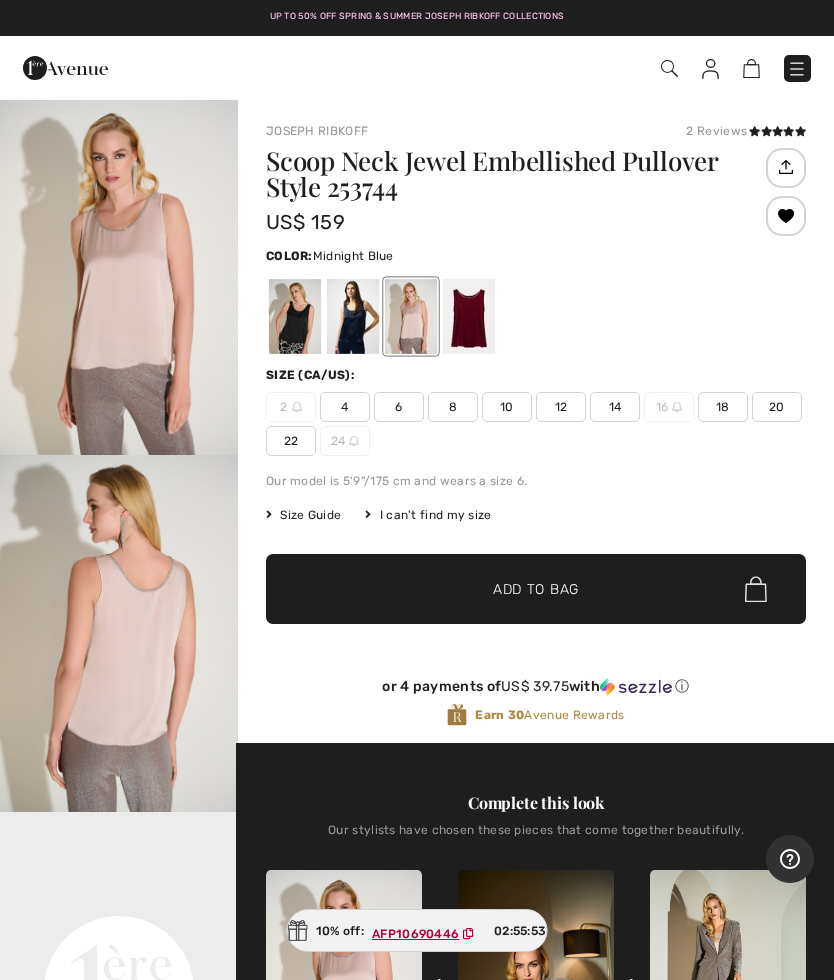click at bounding box center [353, 316] 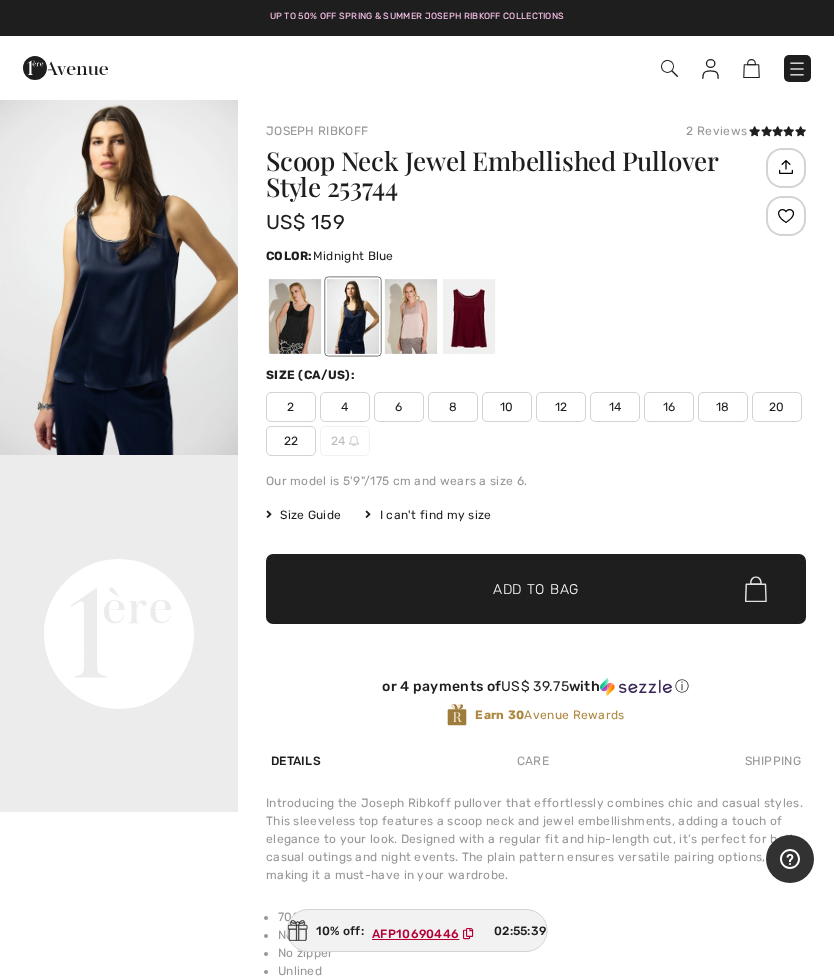 click on "20" at bounding box center [777, 407] 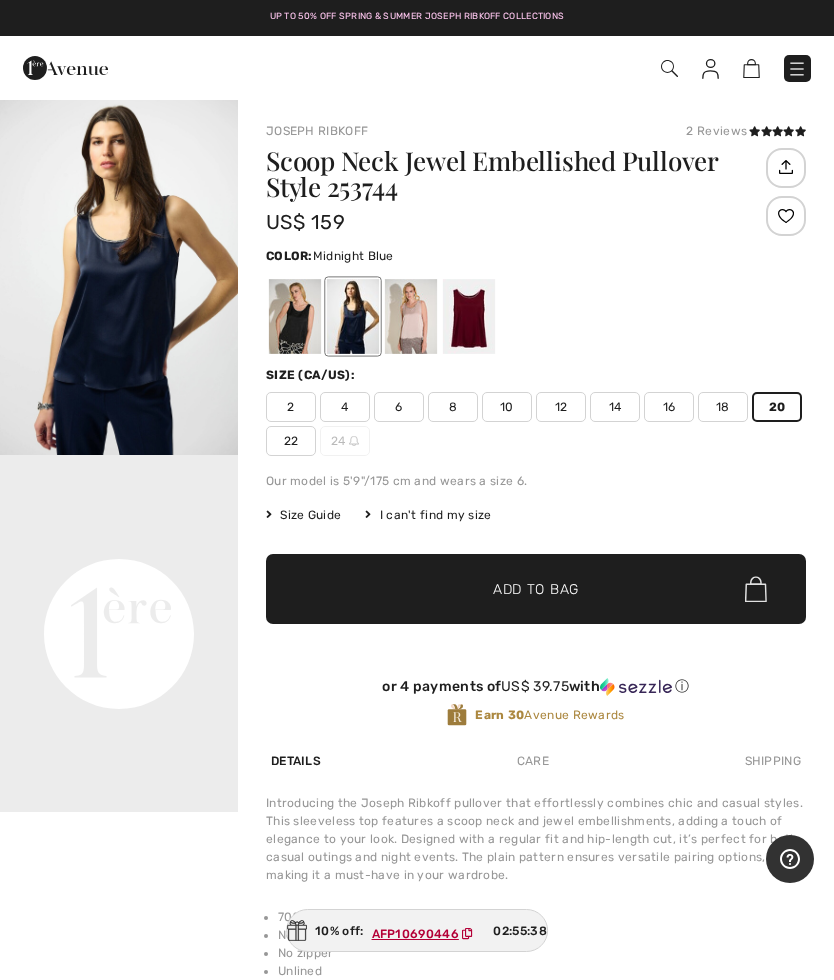 click on "Add to Bag" at bounding box center [536, 589] 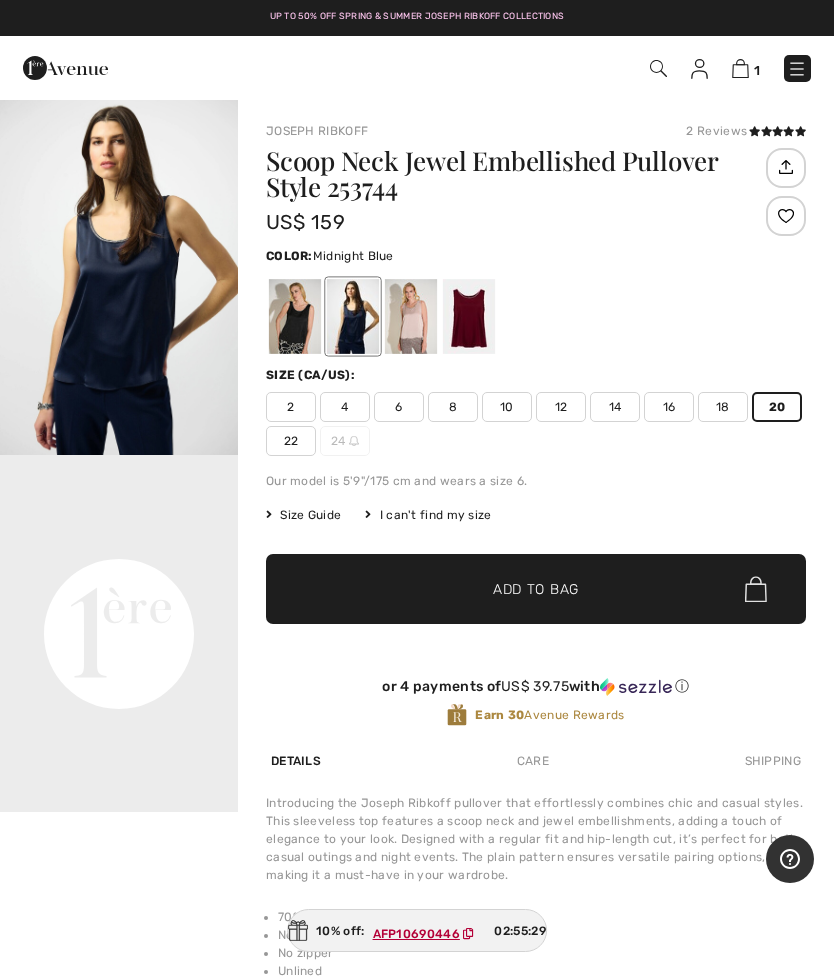 click at bounding box center [797, 69] 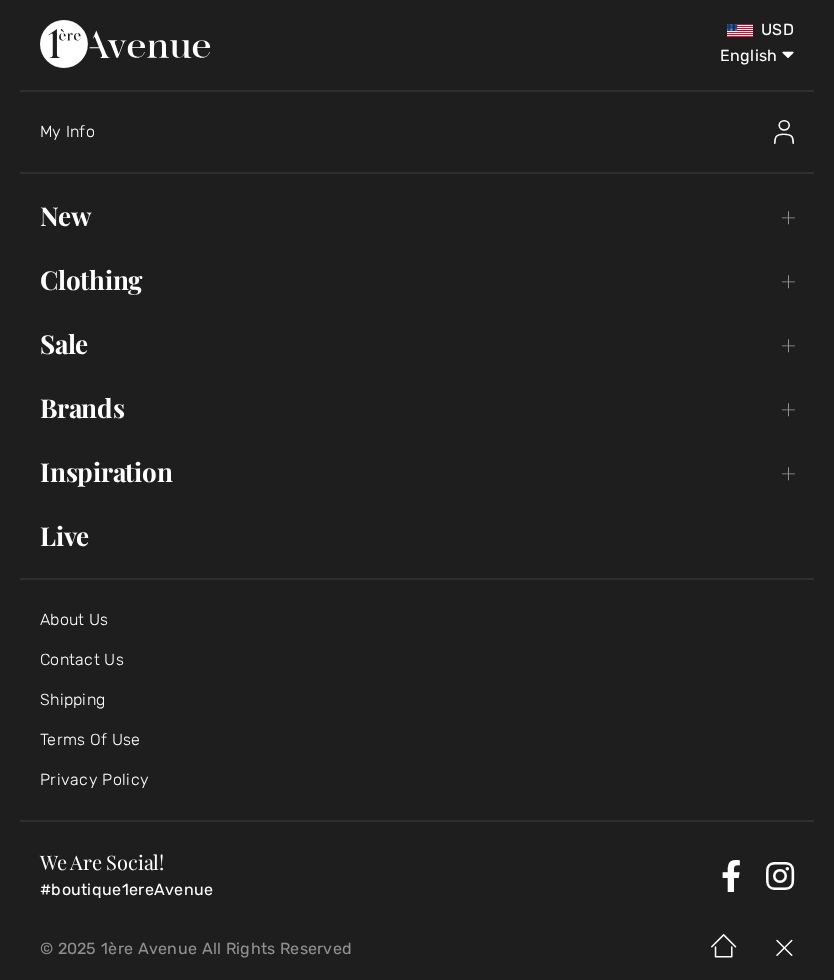click on "New Toggle submenu" at bounding box center [417, 216] 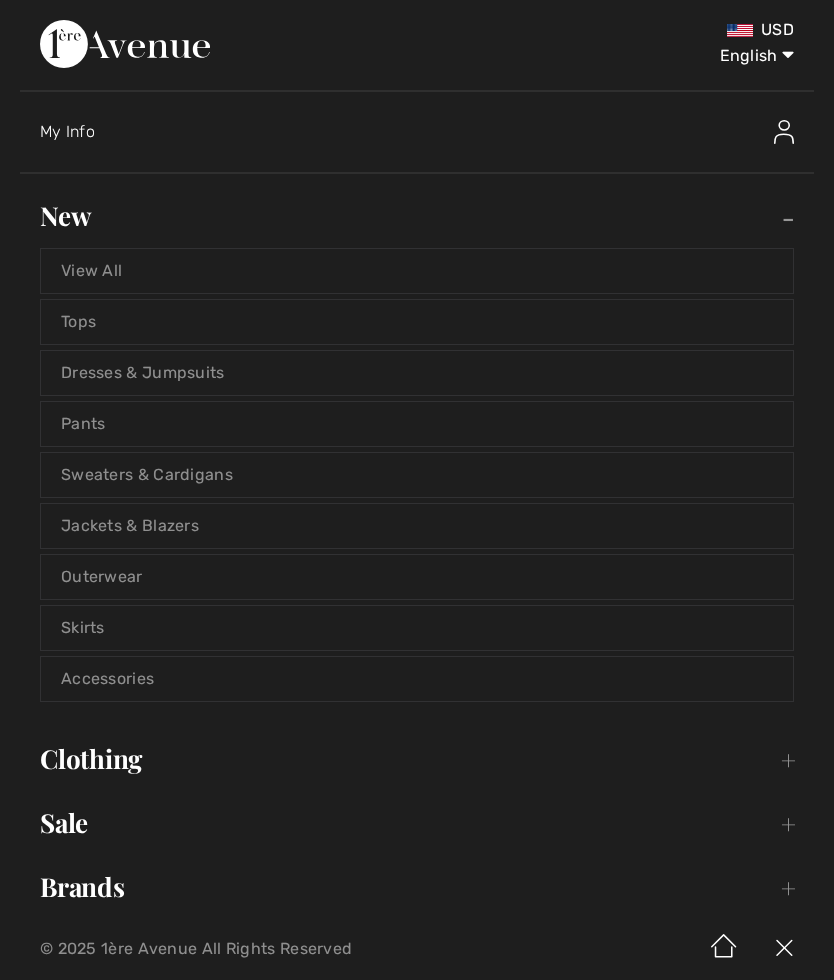 click on "Sweaters & Cardigans" at bounding box center (417, 475) 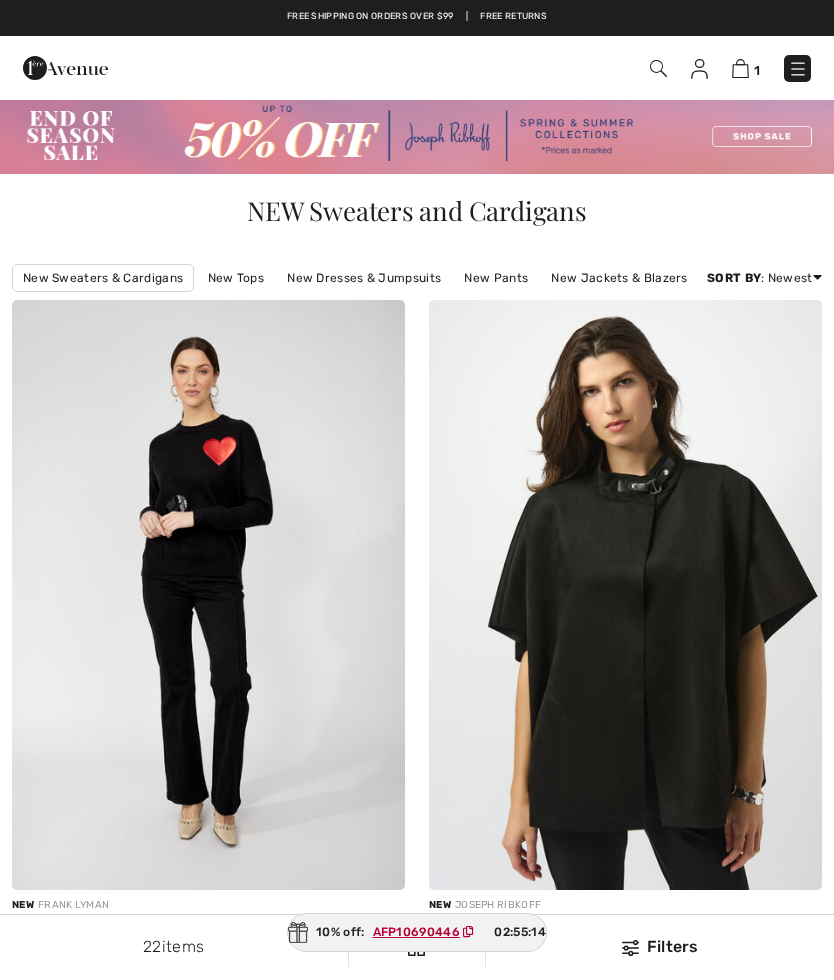 checkbox on "true" 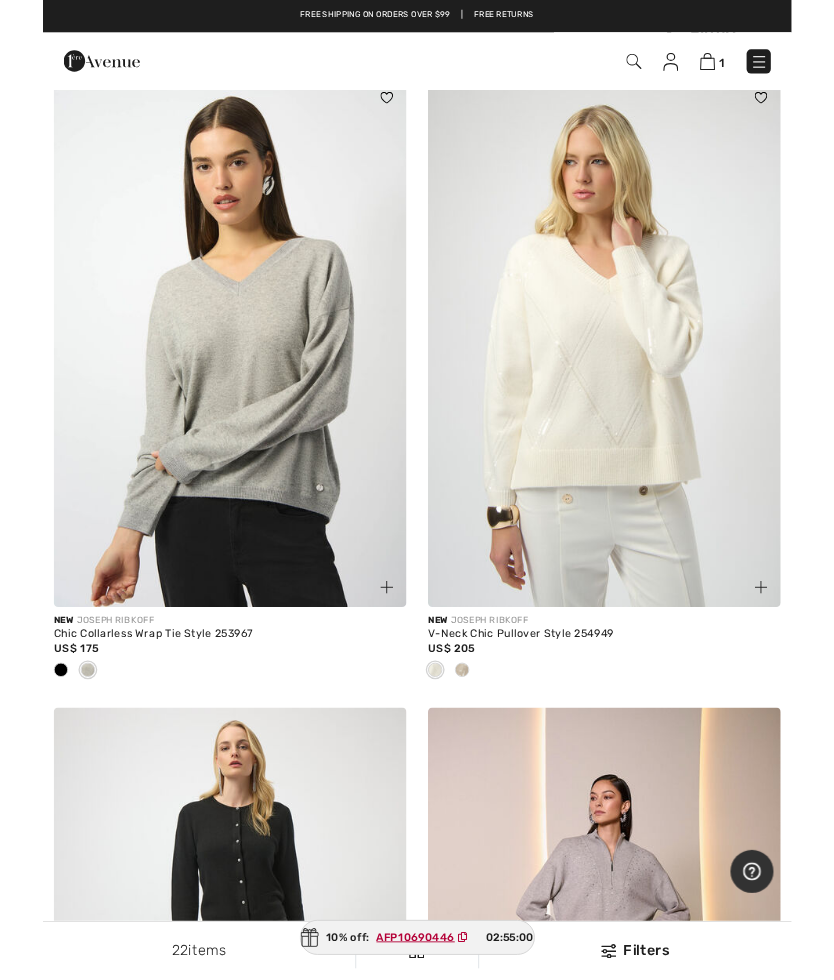scroll, scrollTop: 4460, scrollLeft: 0, axis: vertical 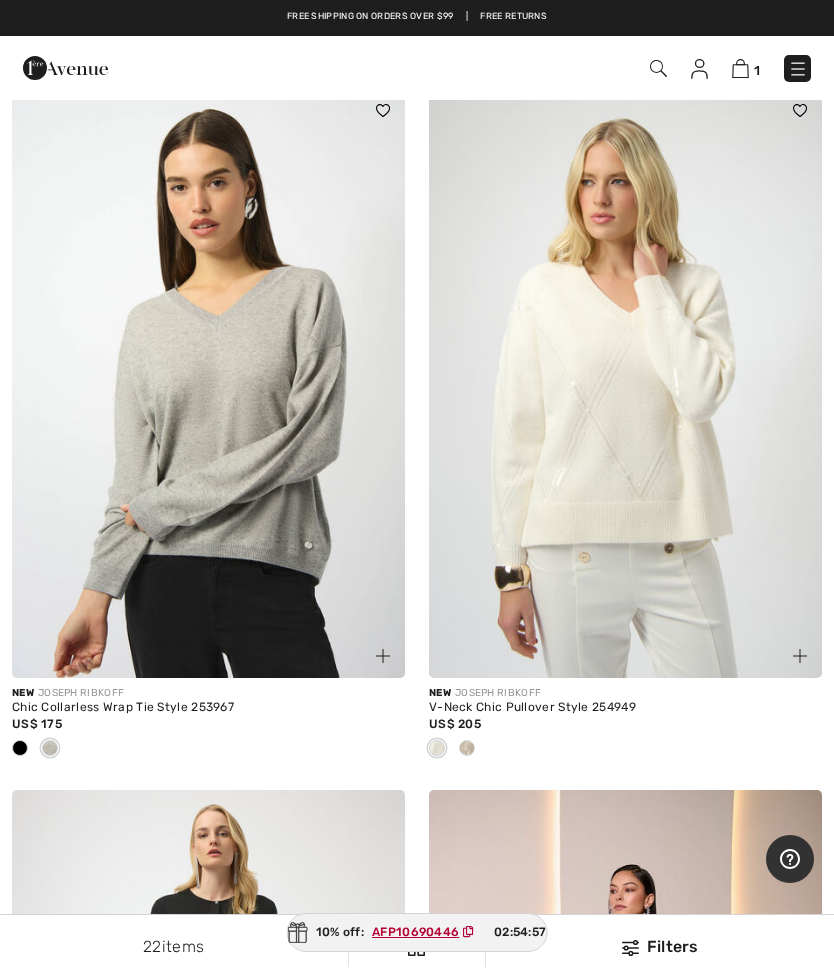 click at bounding box center [20, 749] 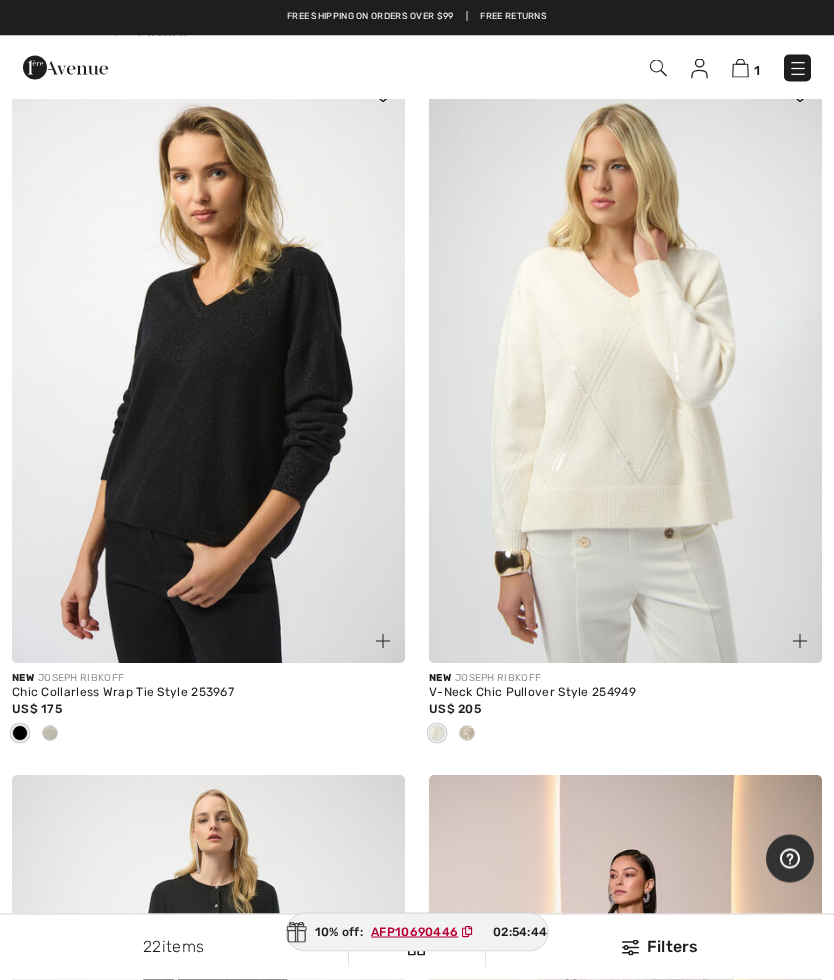 scroll, scrollTop: 4475, scrollLeft: 0, axis: vertical 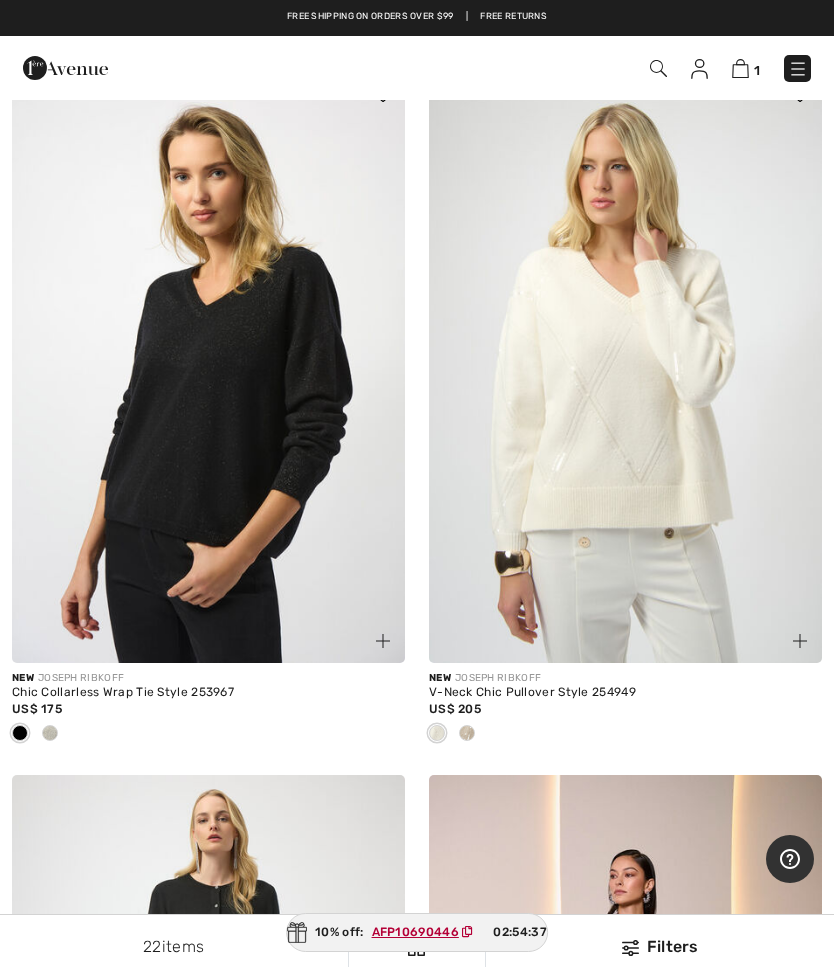 click at bounding box center [798, 69] 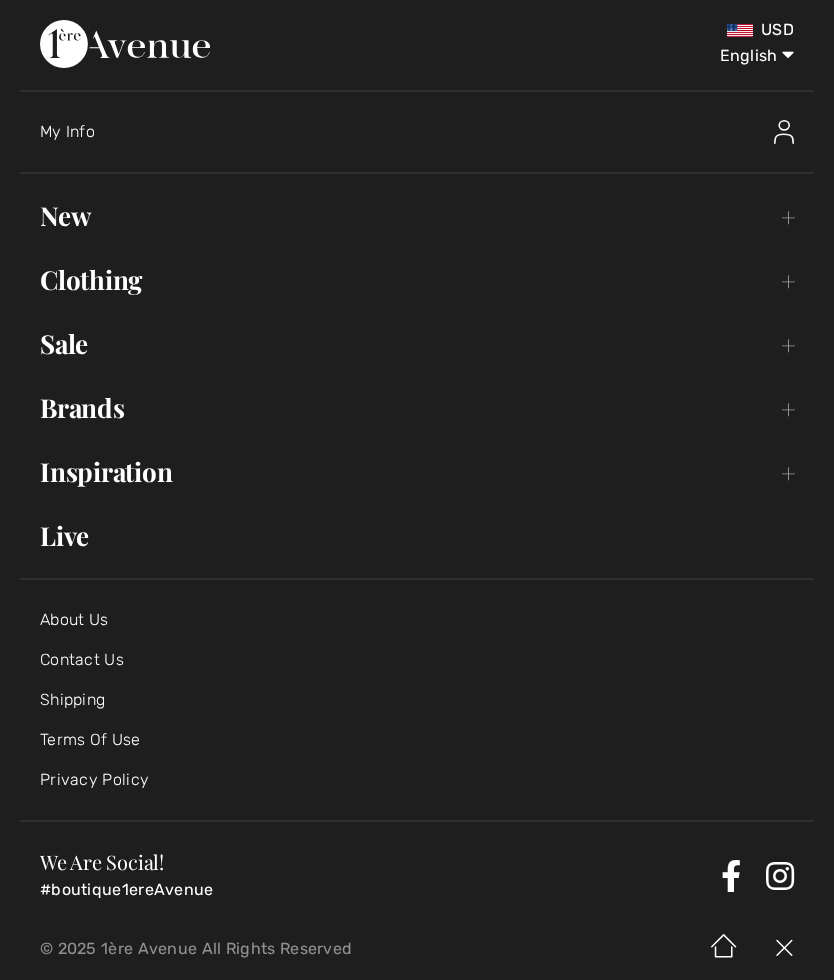 click on "New Toggle submenu" at bounding box center (417, 216) 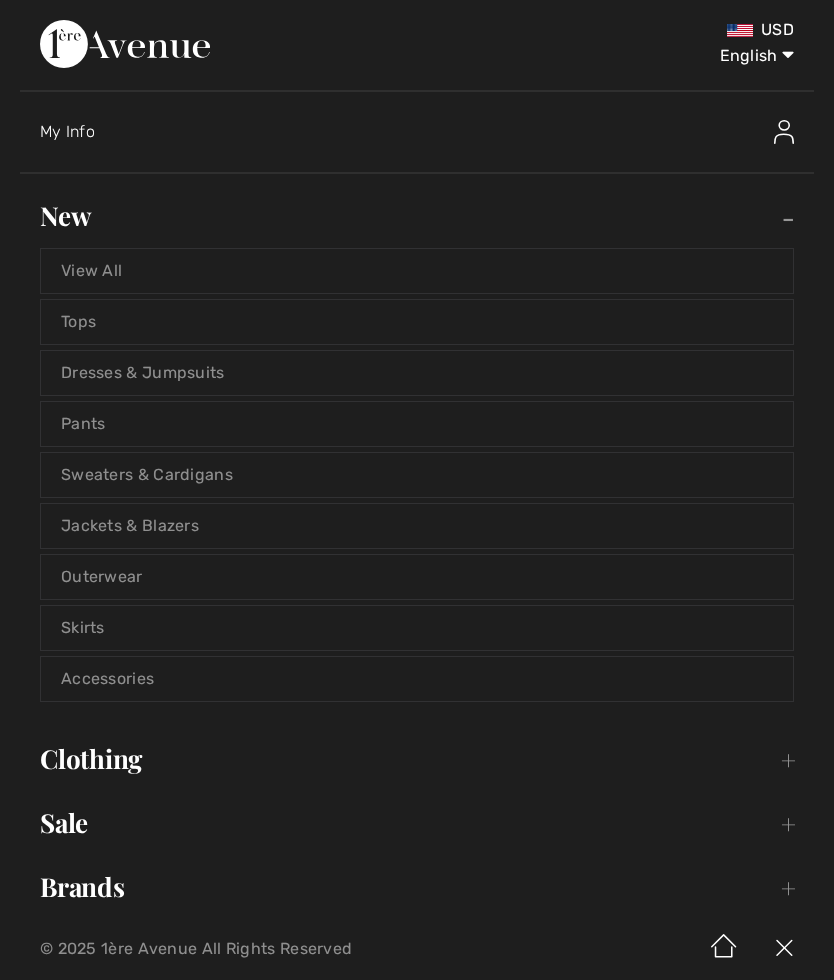click on "Outerwear" at bounding box center [417, 577] 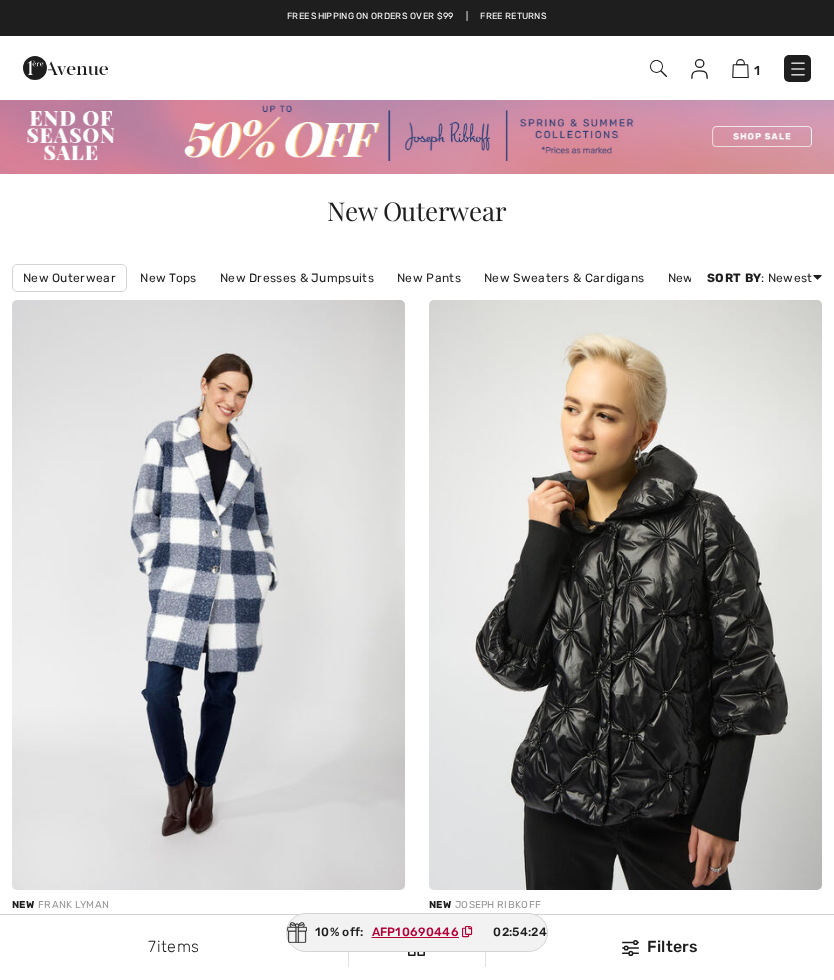 checkbox on "true" 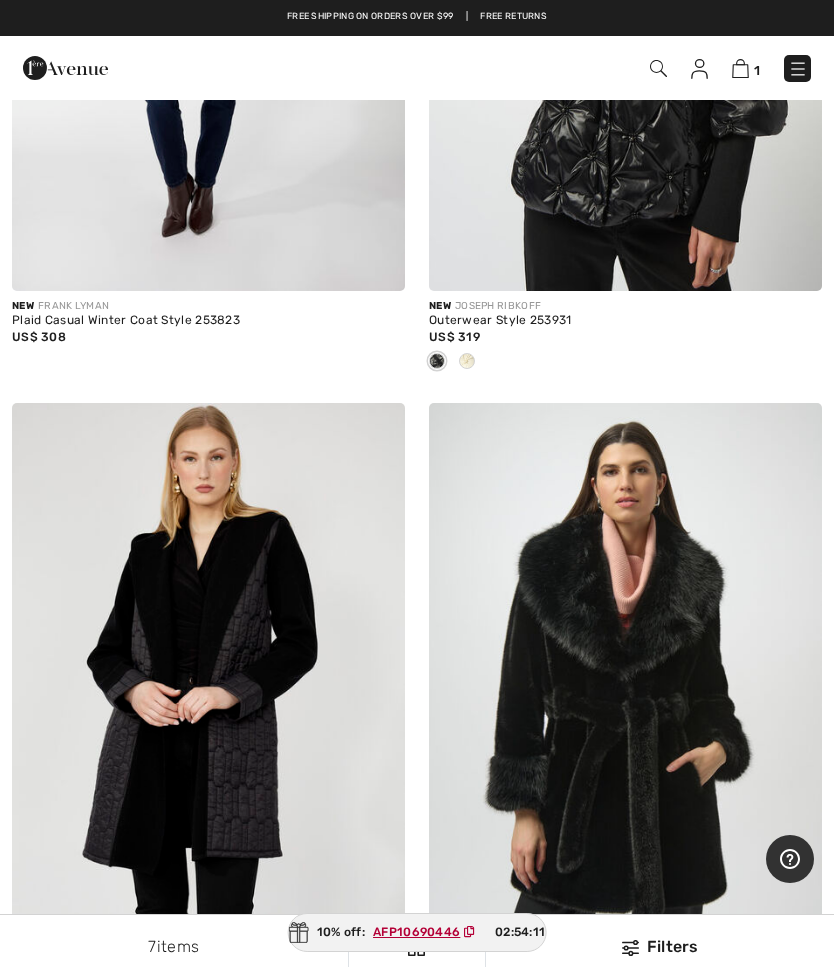 scroll, scrollTop: 576, scrollLeft: 0, axis: vertical 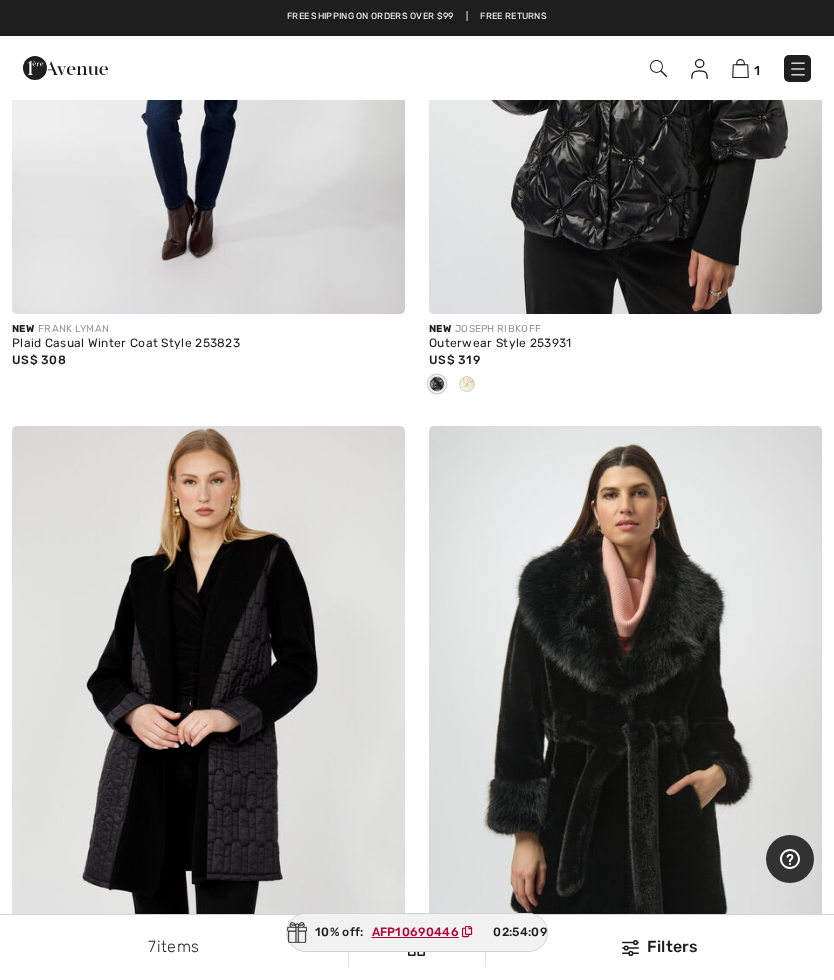 click at bounding box center [798, 69] 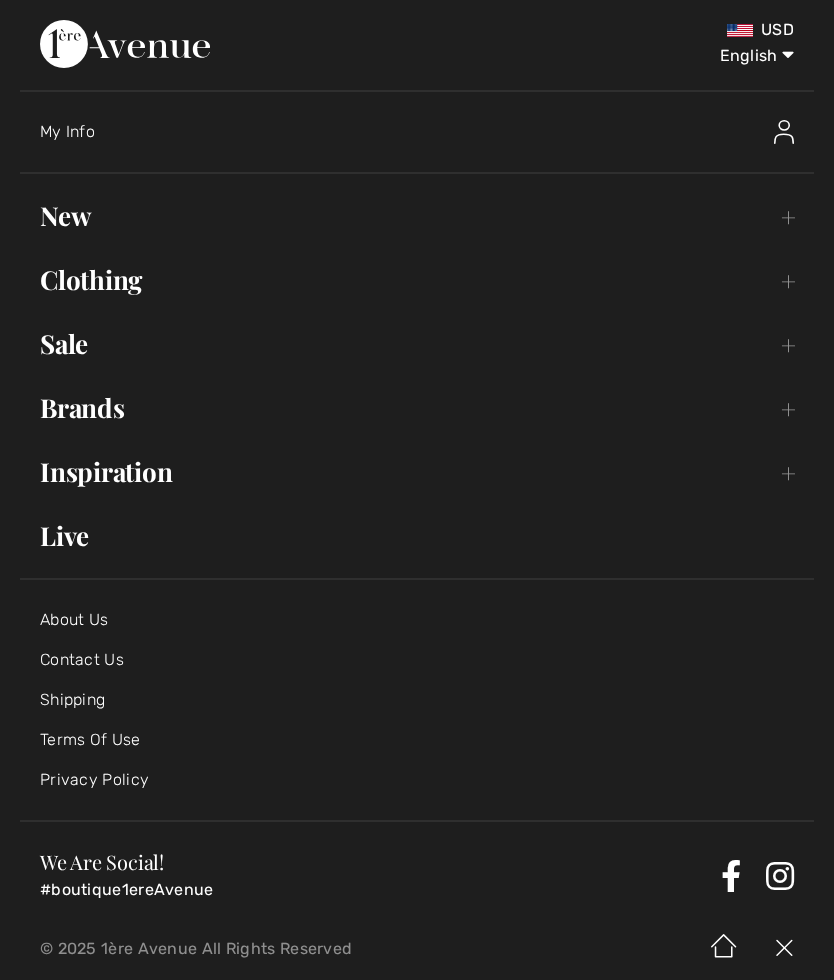 click on "New Toggle submenu" at bounding box center (417, 216) 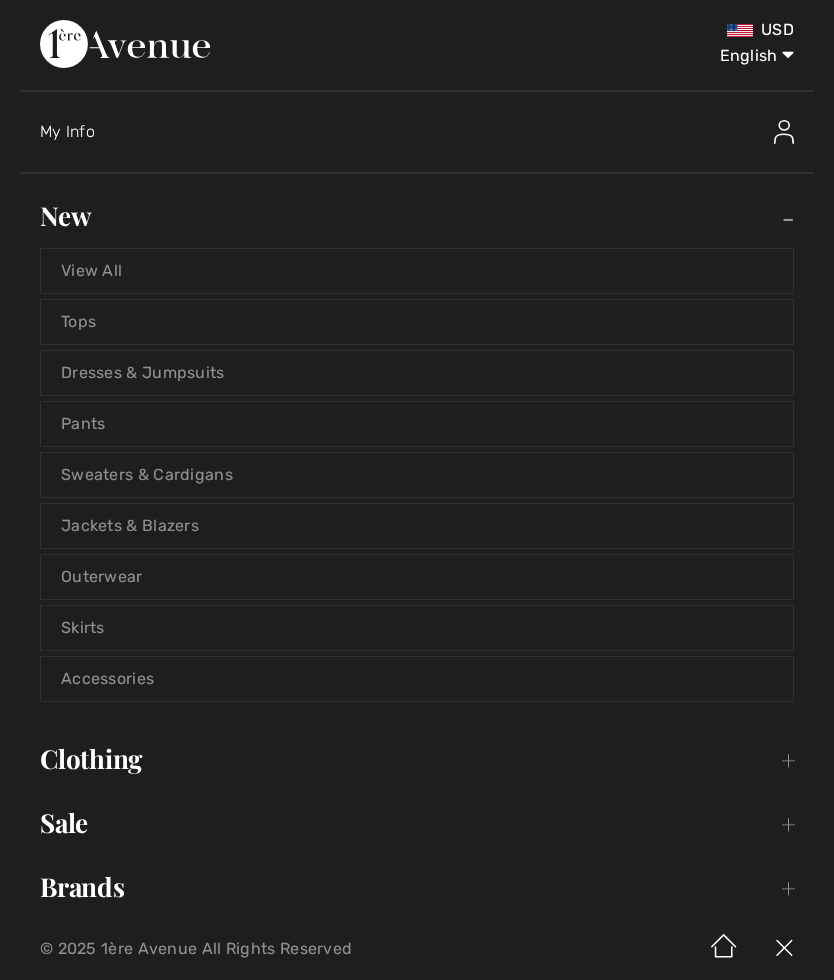 click on "Sweaters & Cardigans" at bounding box center (417, 475) 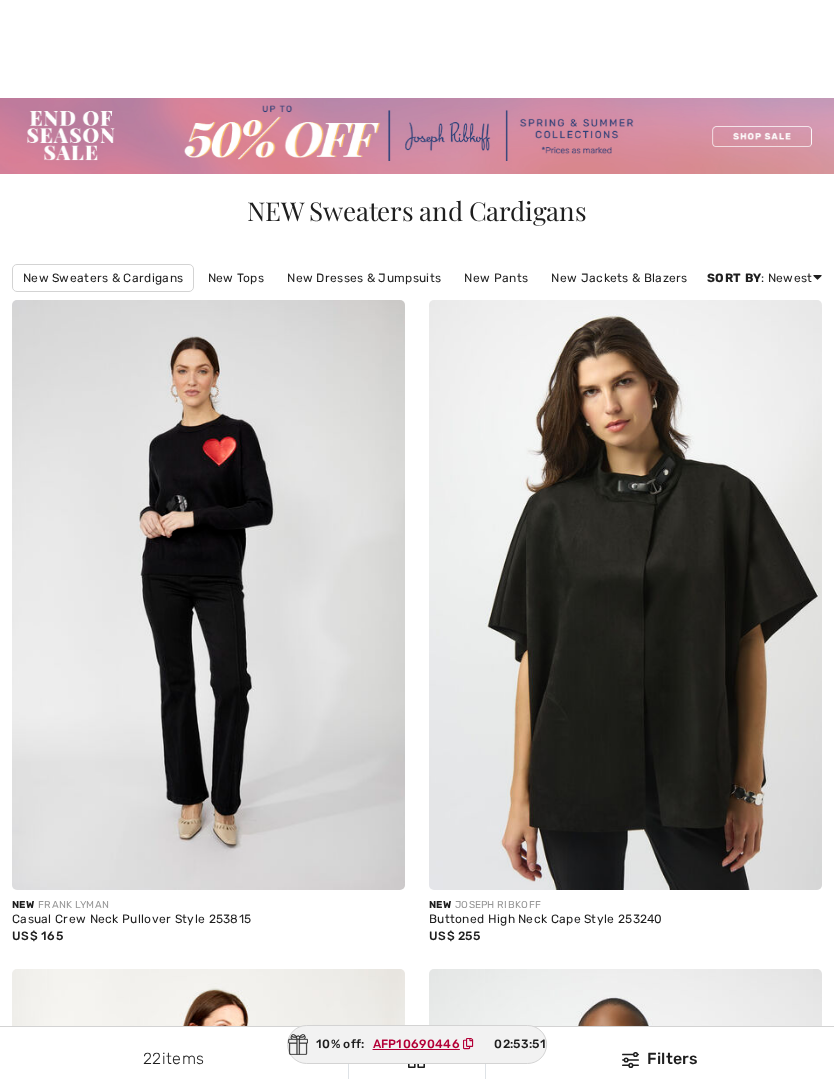 scroll, scrollTop: 1569, scrollLeft: 0, axis: vertical 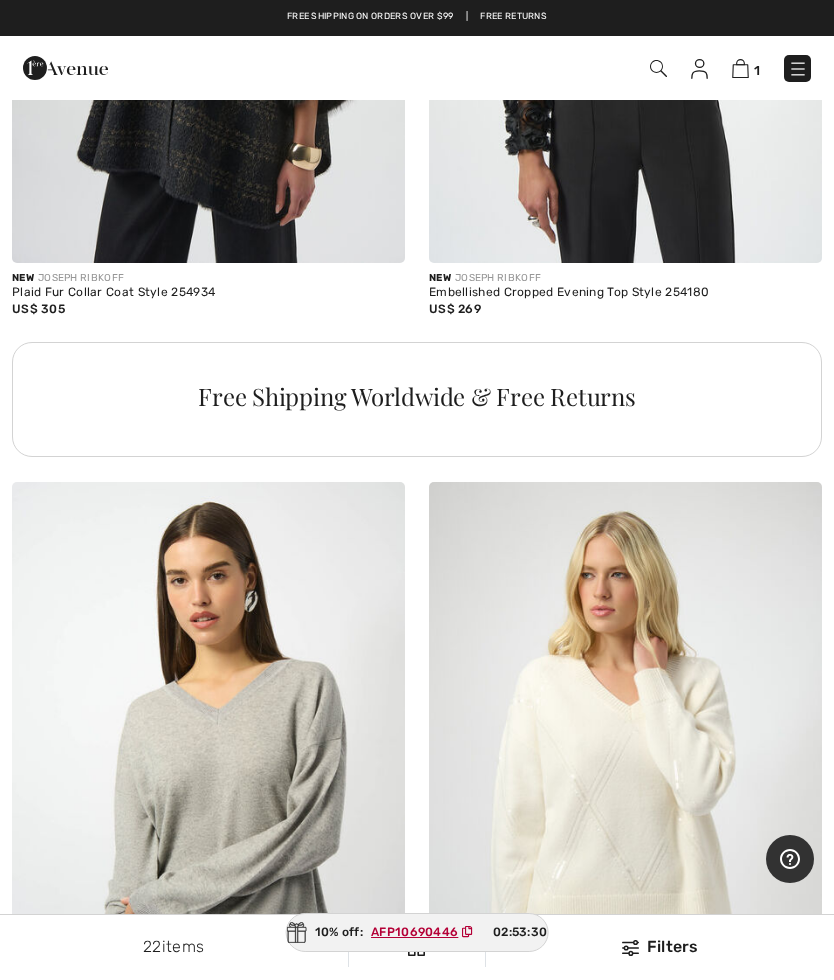click at bounding box center (798, 69) 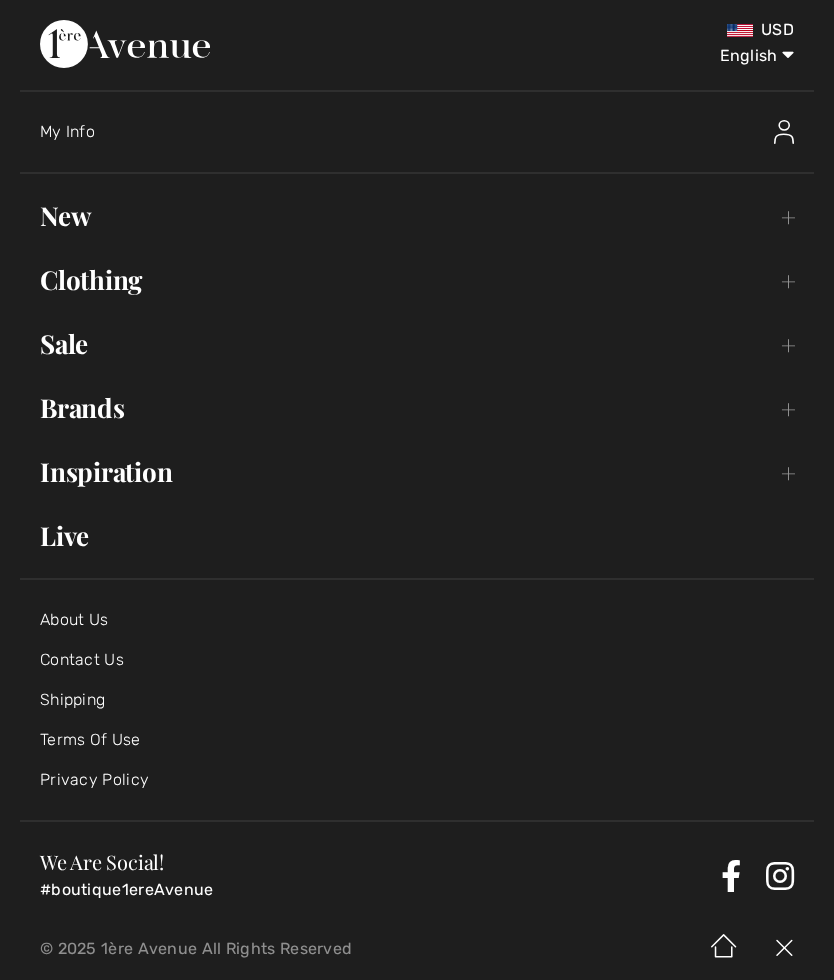 click on "New Toggle submenu" at bounding box center [417, 216] 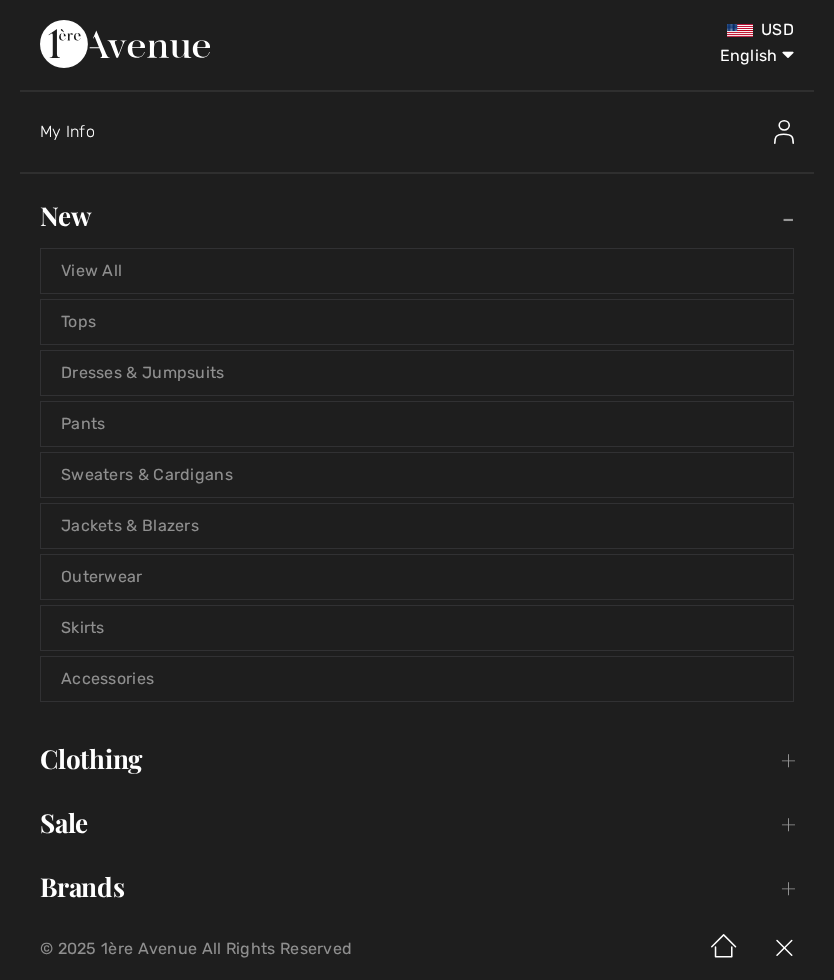 click on "Pants" at bounding box center [417, 424] 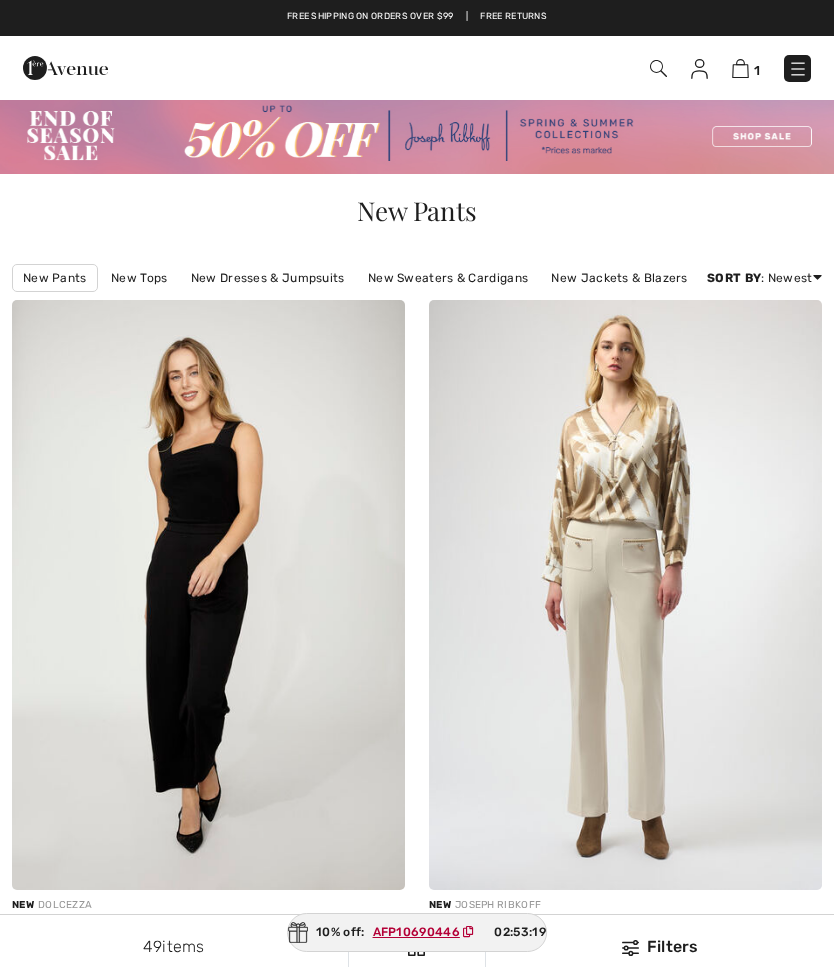 checkbox on "true" 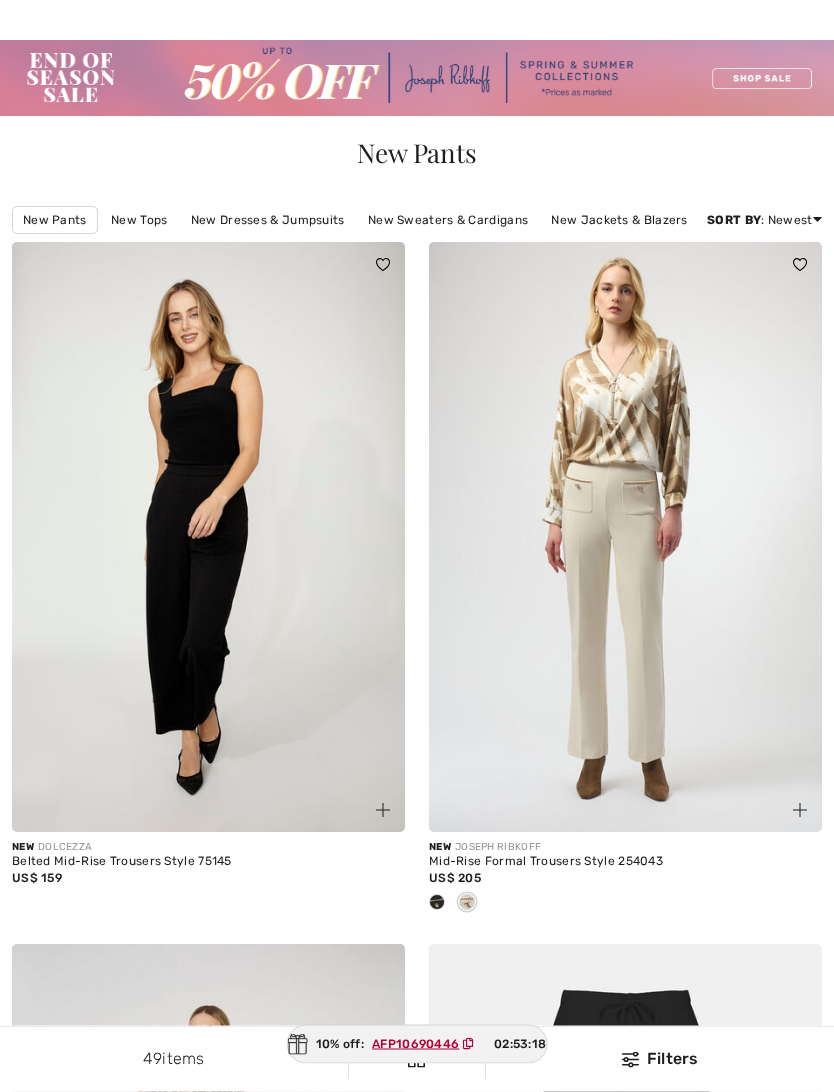 scroll, scrollTop: 77, scrollLeft: 0, axis: vertical 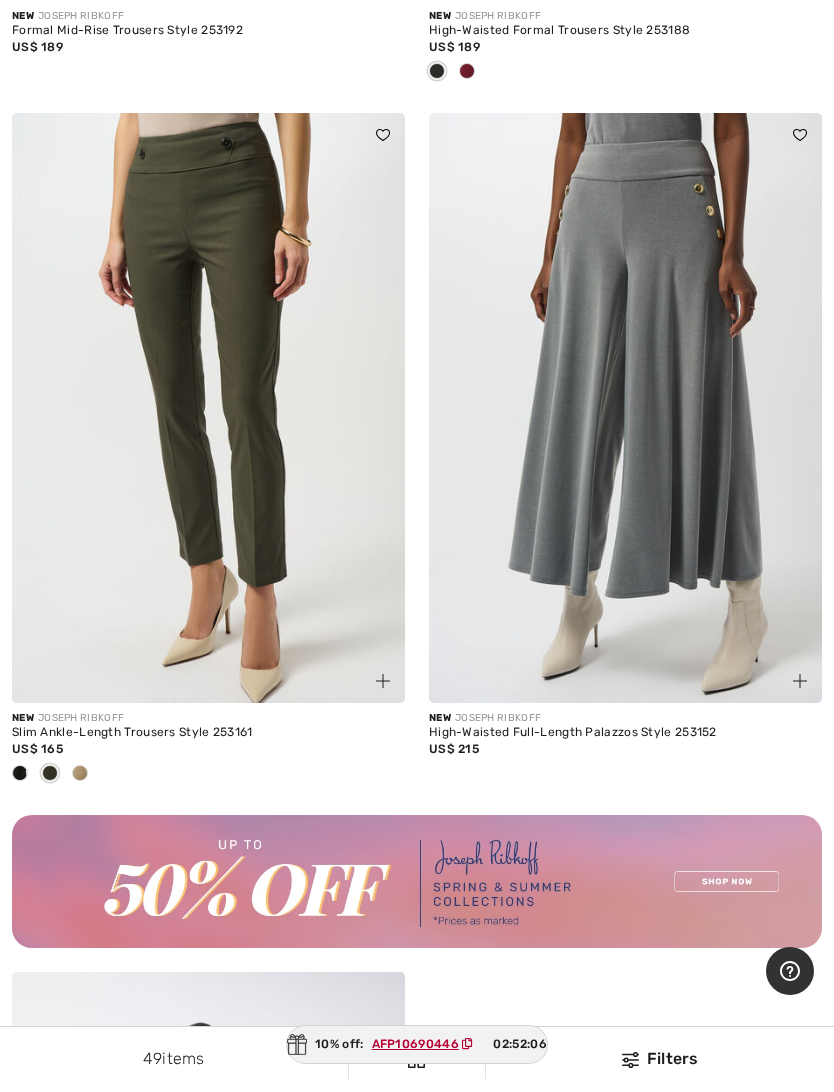 click at bounding box center (20, 774) 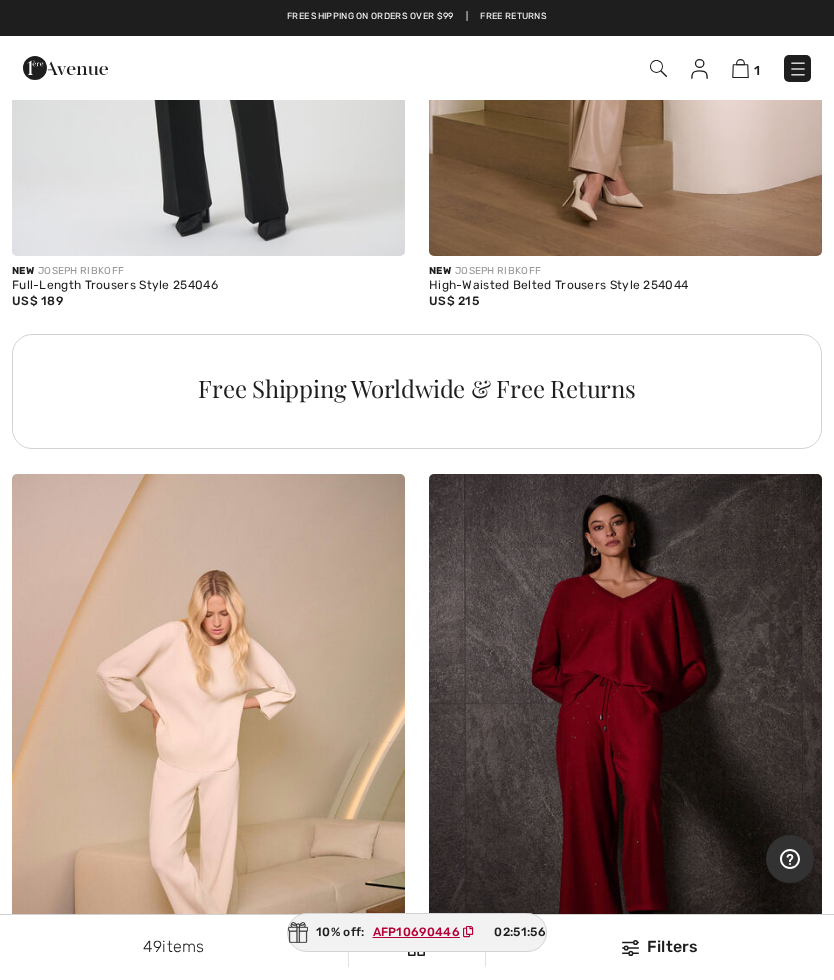 scroll, scrollTop: 12514, scrollLeft: 0, axis: vertical 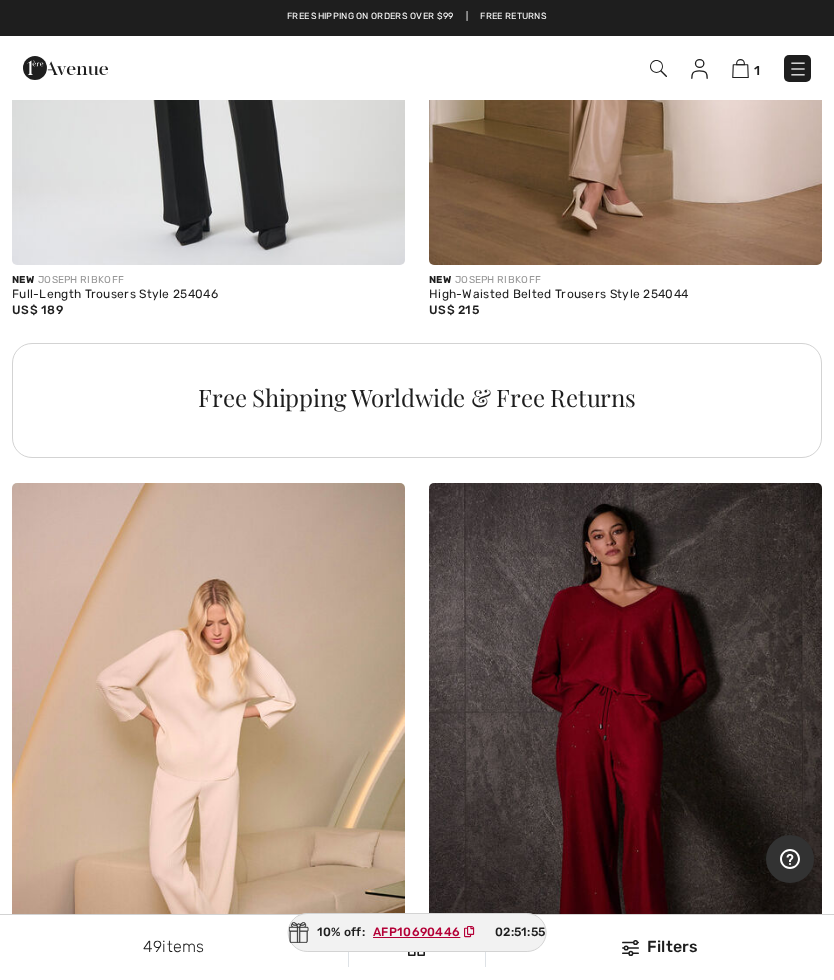 click at bounding box center (798, 69) 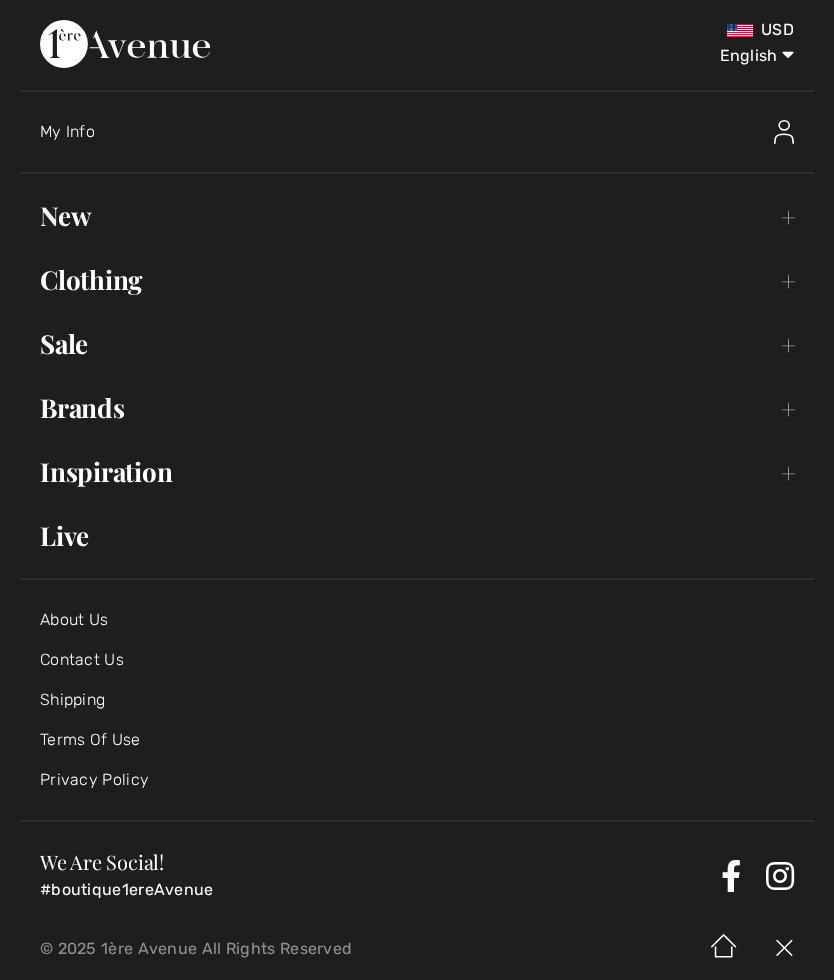 click on "New Toggle submenu" at bounding box center (417, 216) 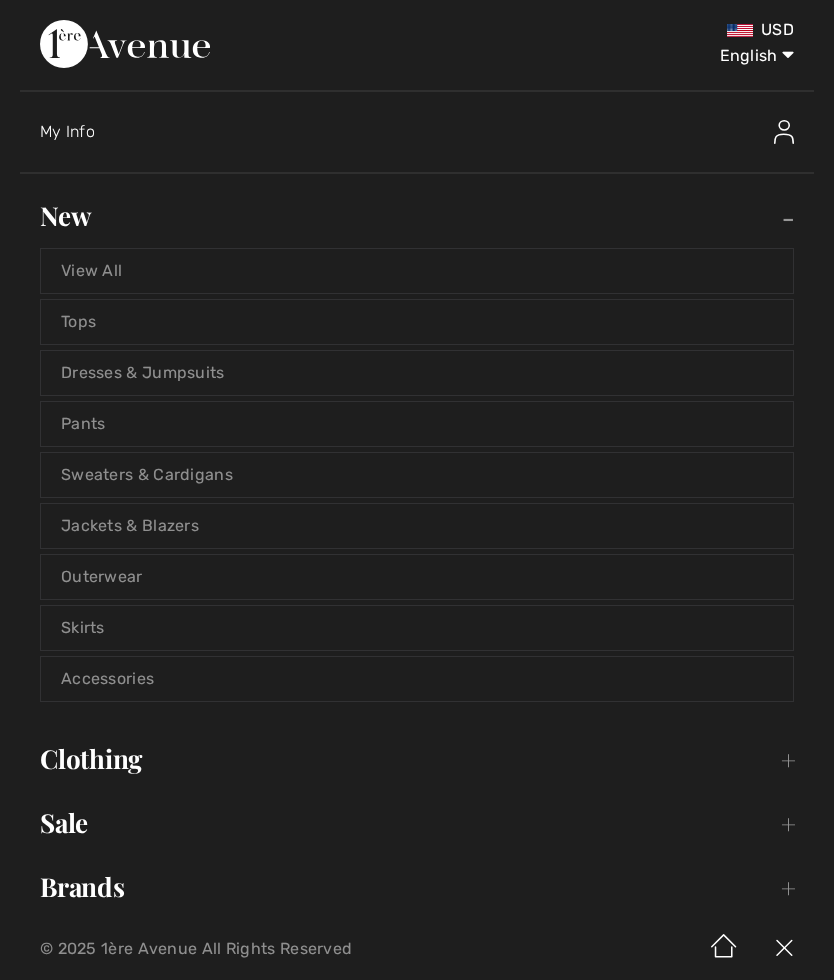 click on "Tops" at bounding box center (417, 322) 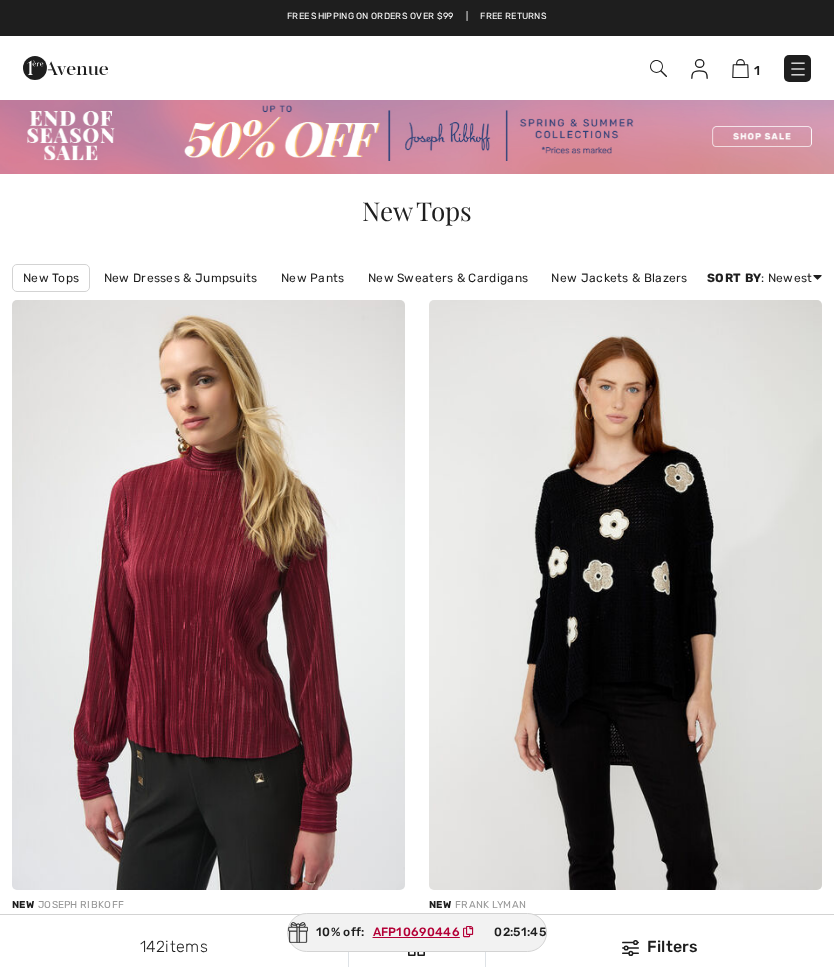 checkbox on "true" 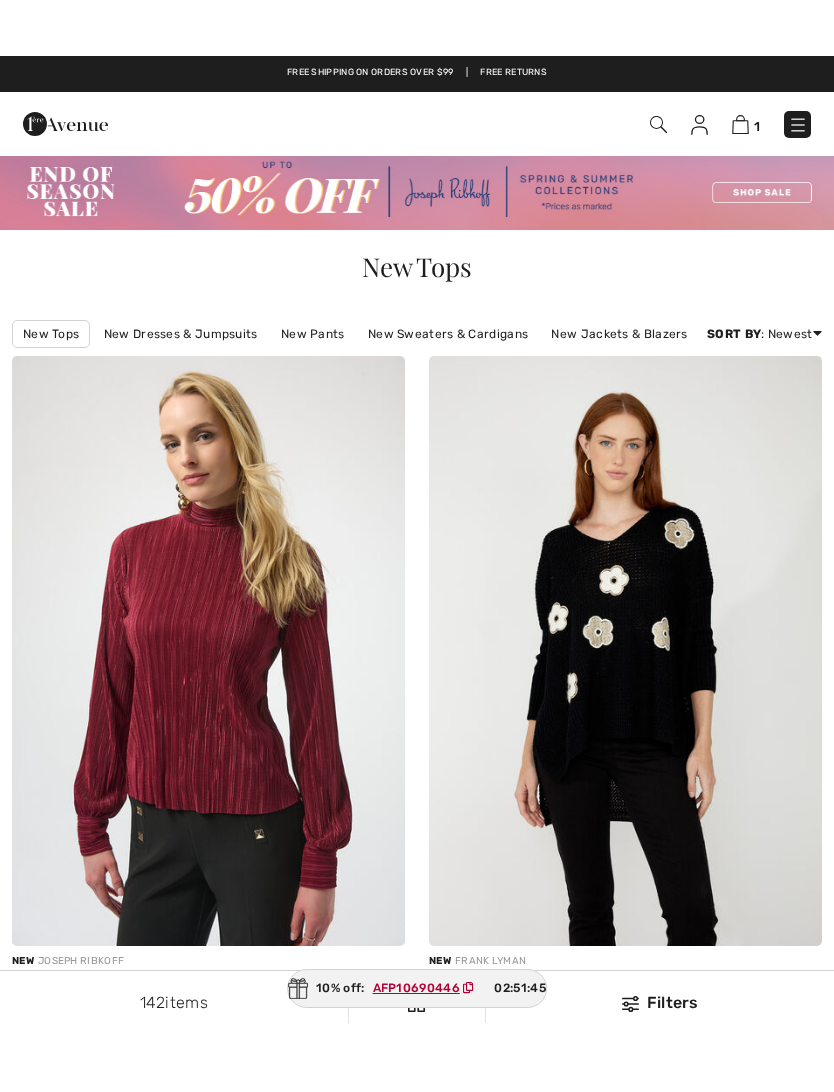 scroll, scrollTop: 527, scrollLeft: 0, axis: vertical 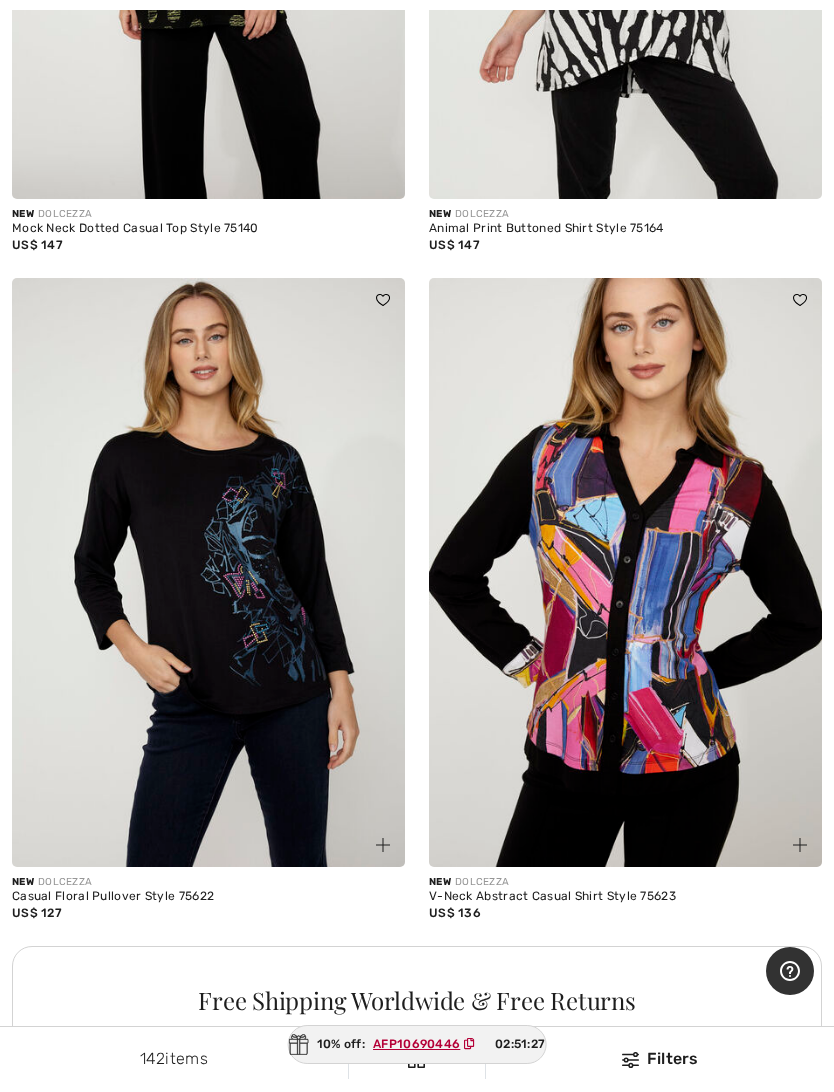 click at bounding box center (208, 573) 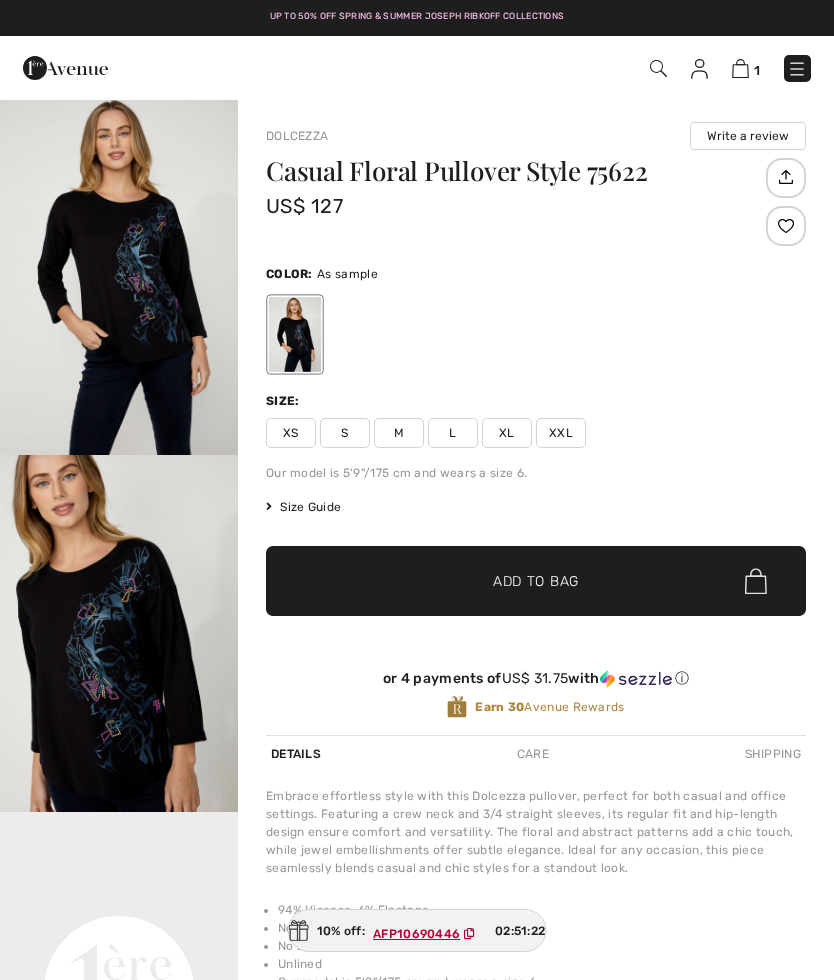scroll, scrollTop: 0, scrollLeft: 0, axis: both 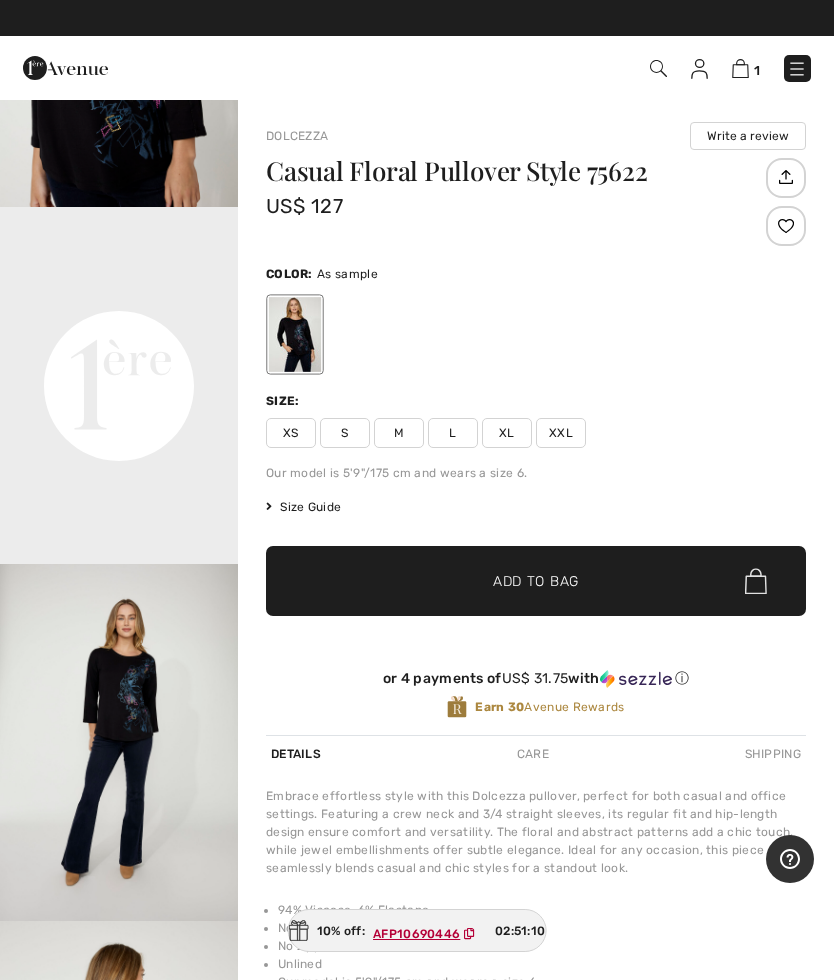 click at bounding box center [797, 69] 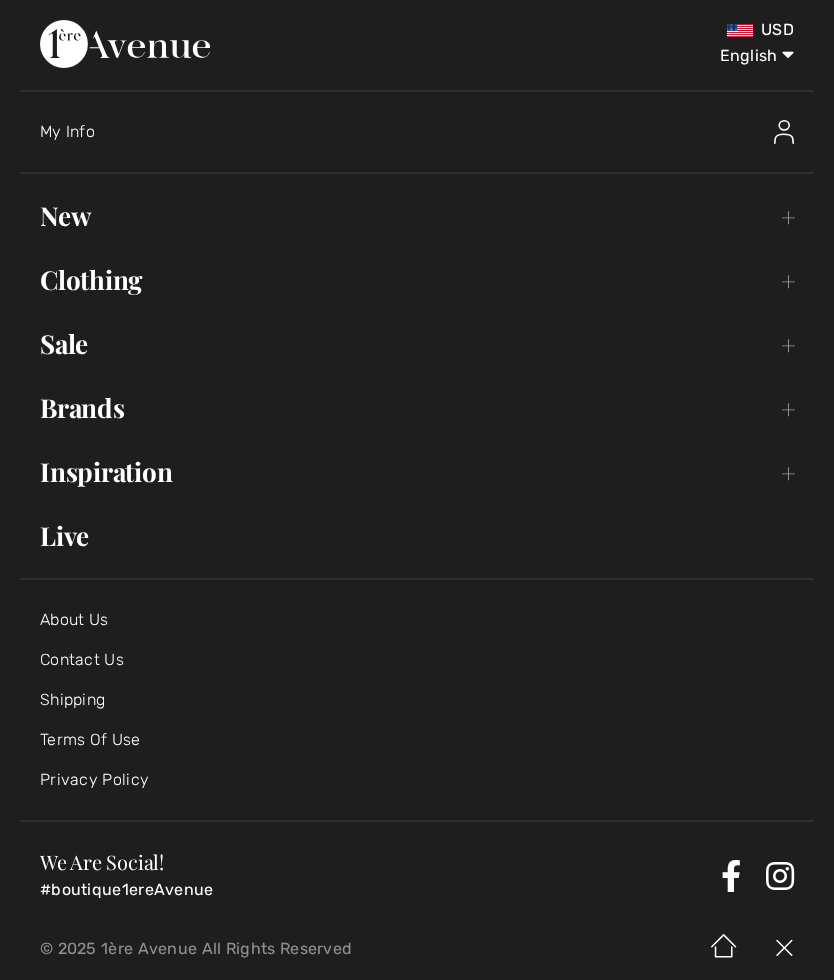 click on "New Toggle submenu" at bounding box center [417, 216] 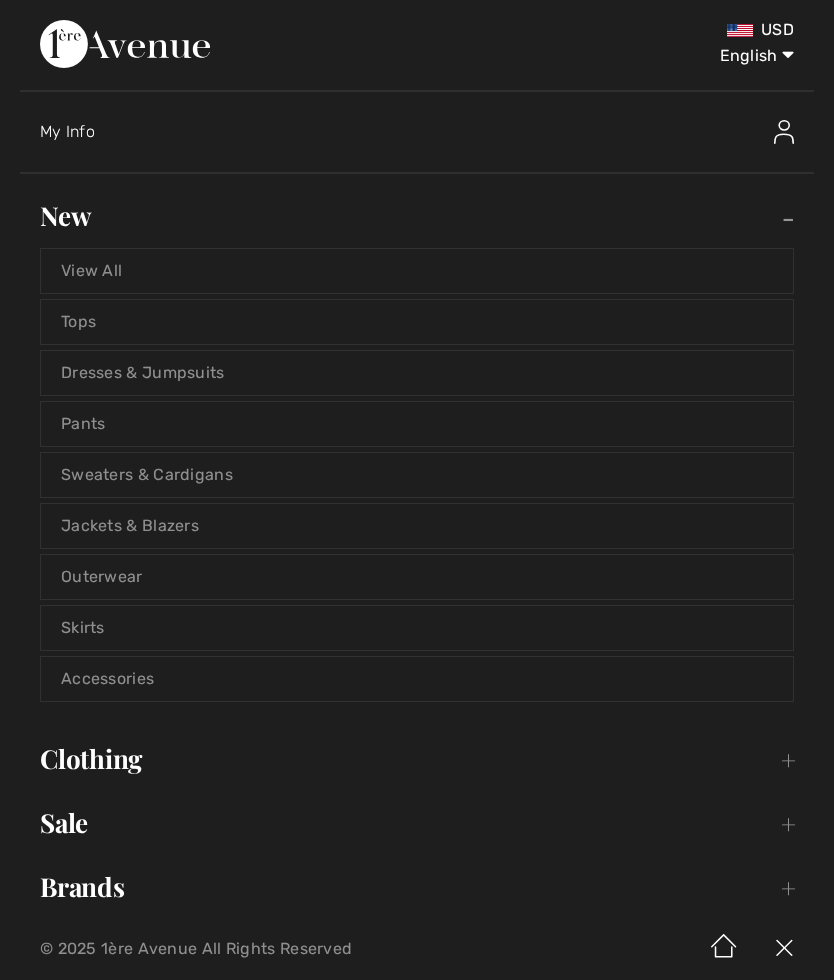 click on "Tops" at bounding box center [417, 322] 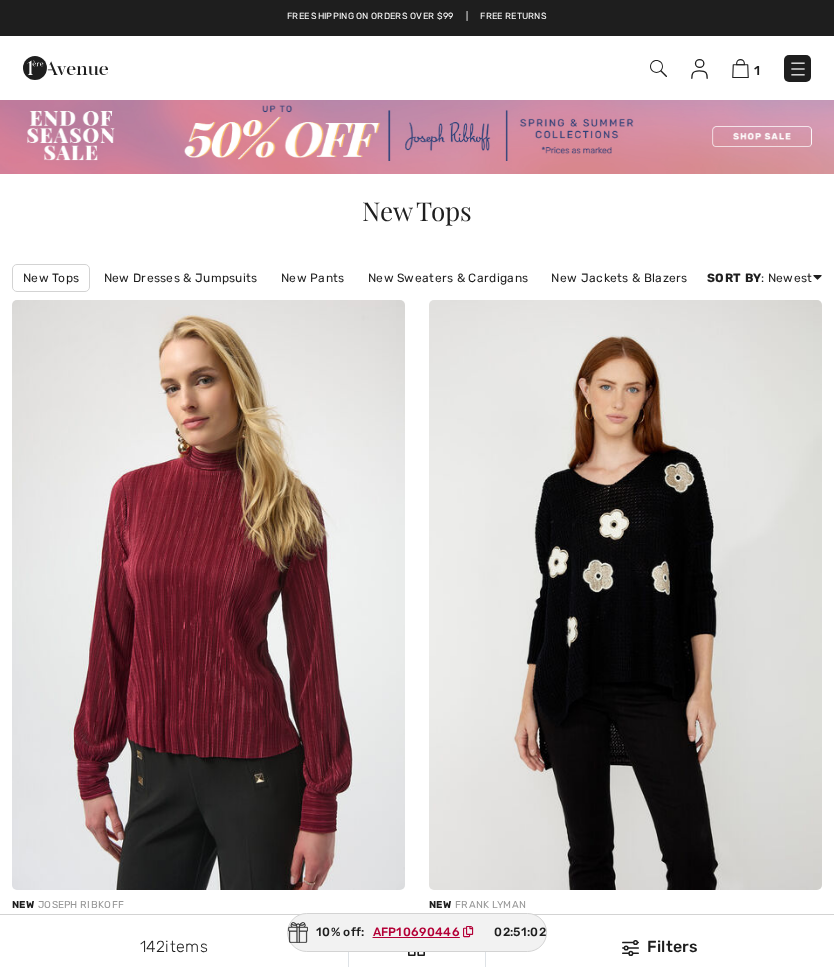 checkbox on "true" 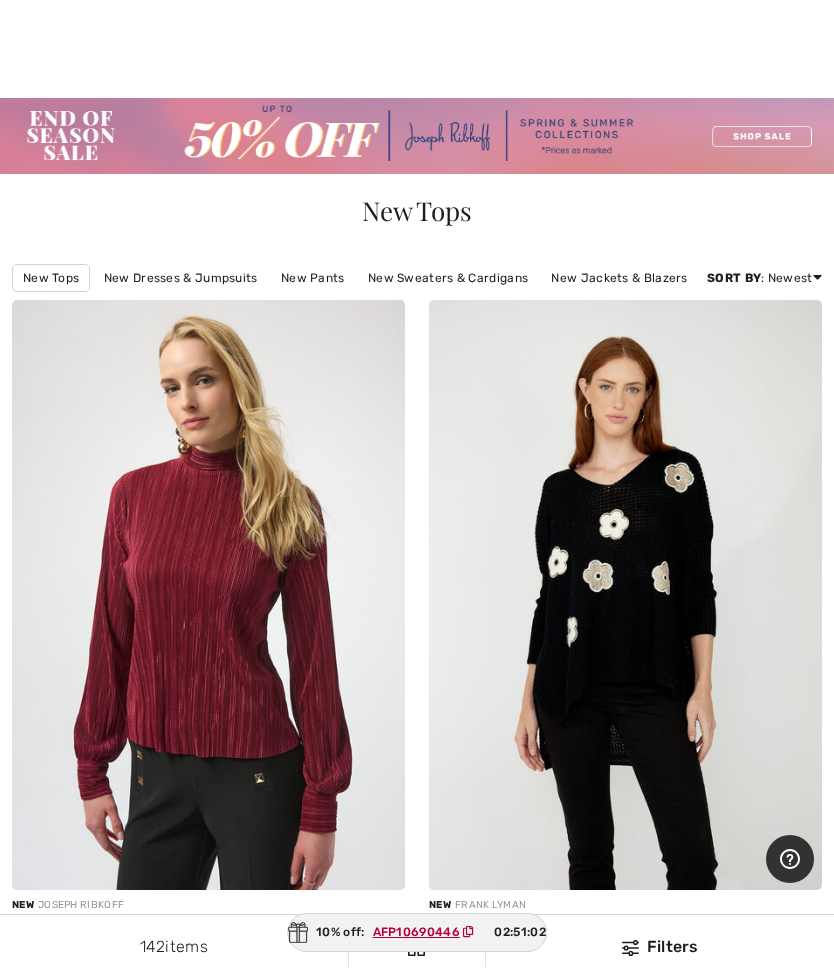 scroll, scrollTop: 0, scrollLeft: 0, axis: both 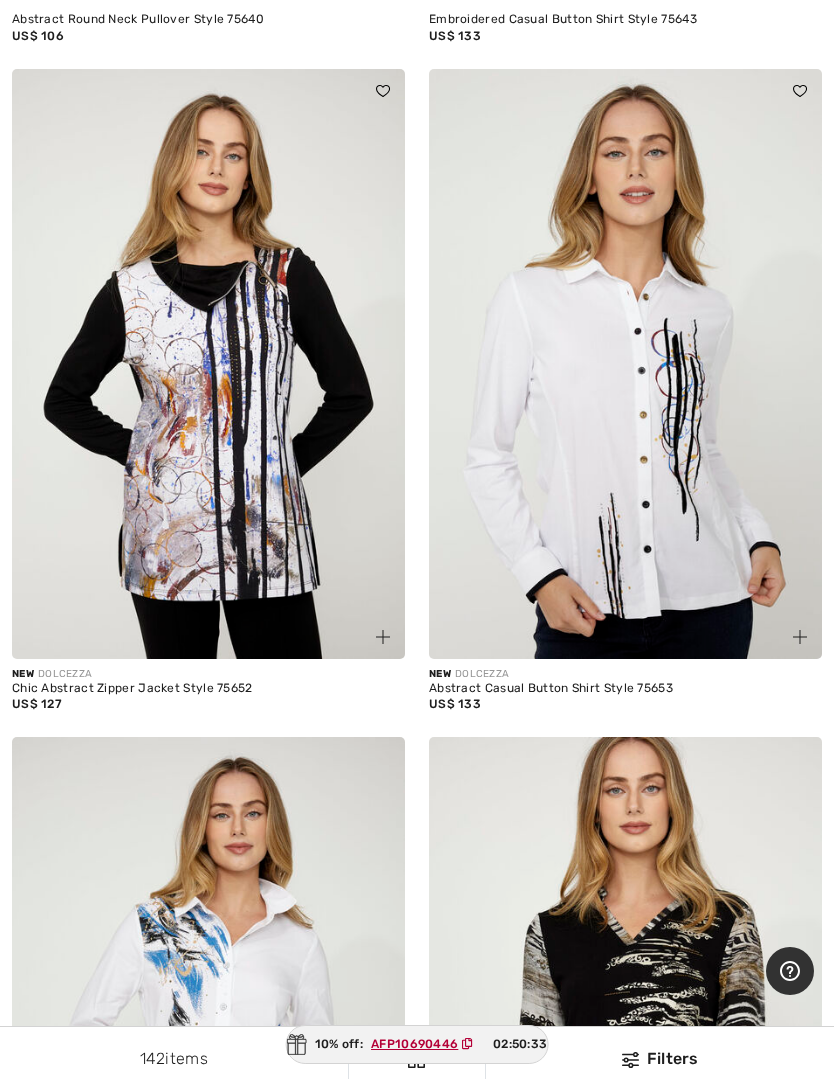 click at bounding box center (625, 364) 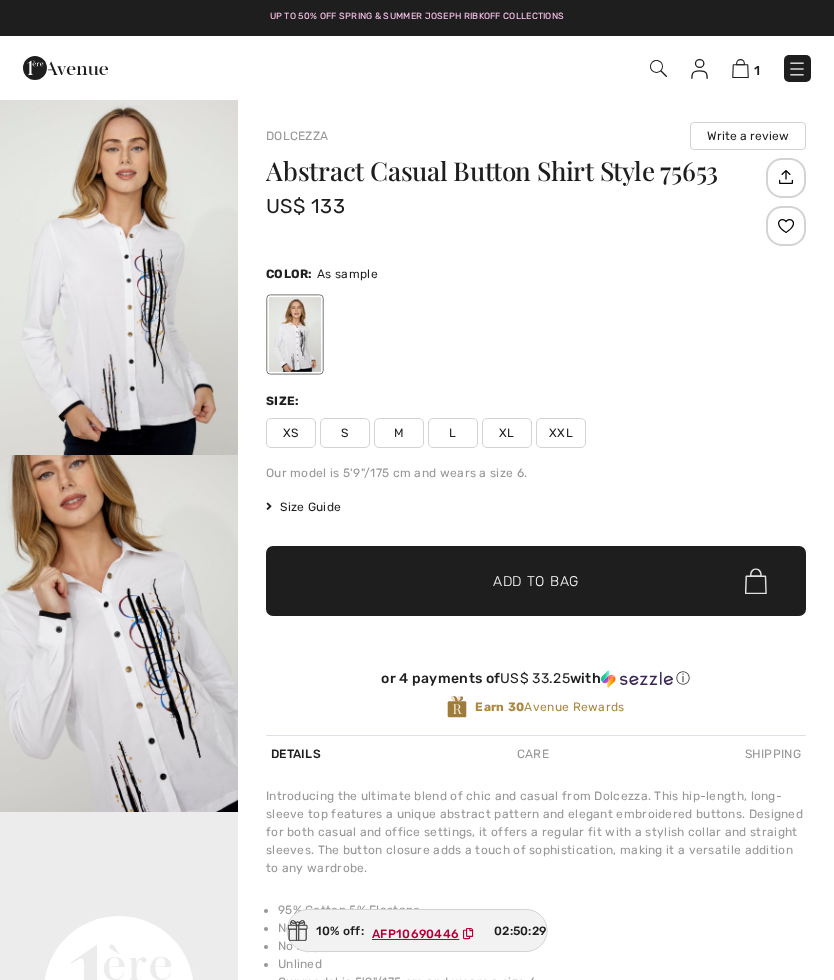 checkbox on "true" 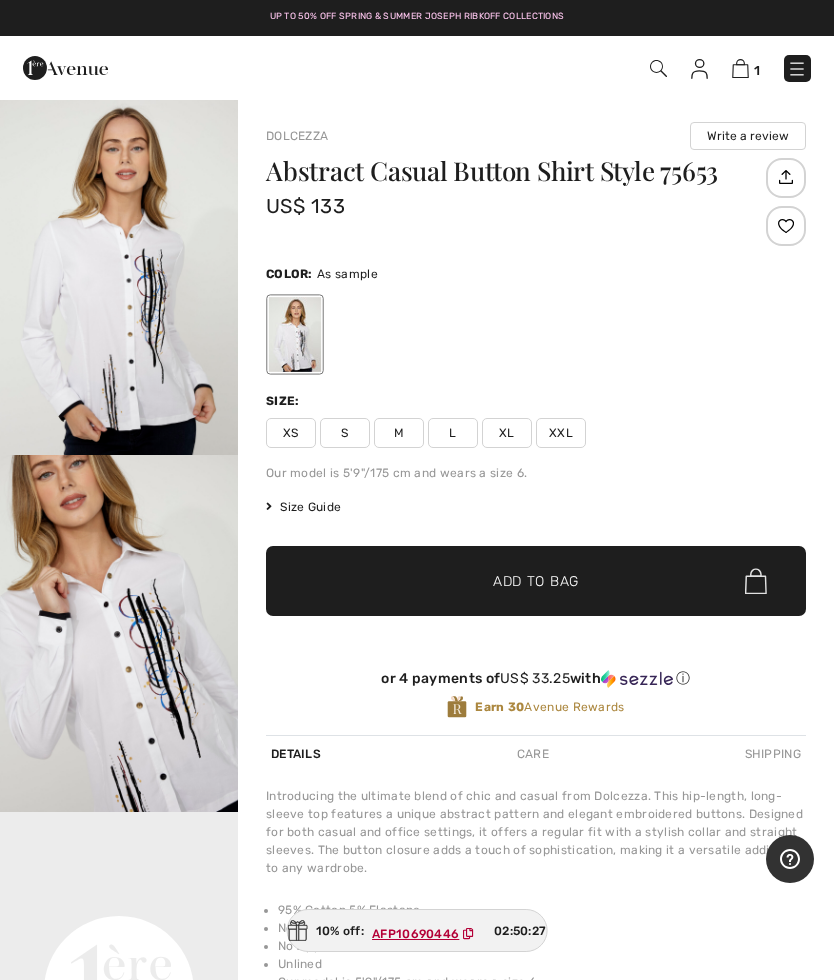 click on "XXL" 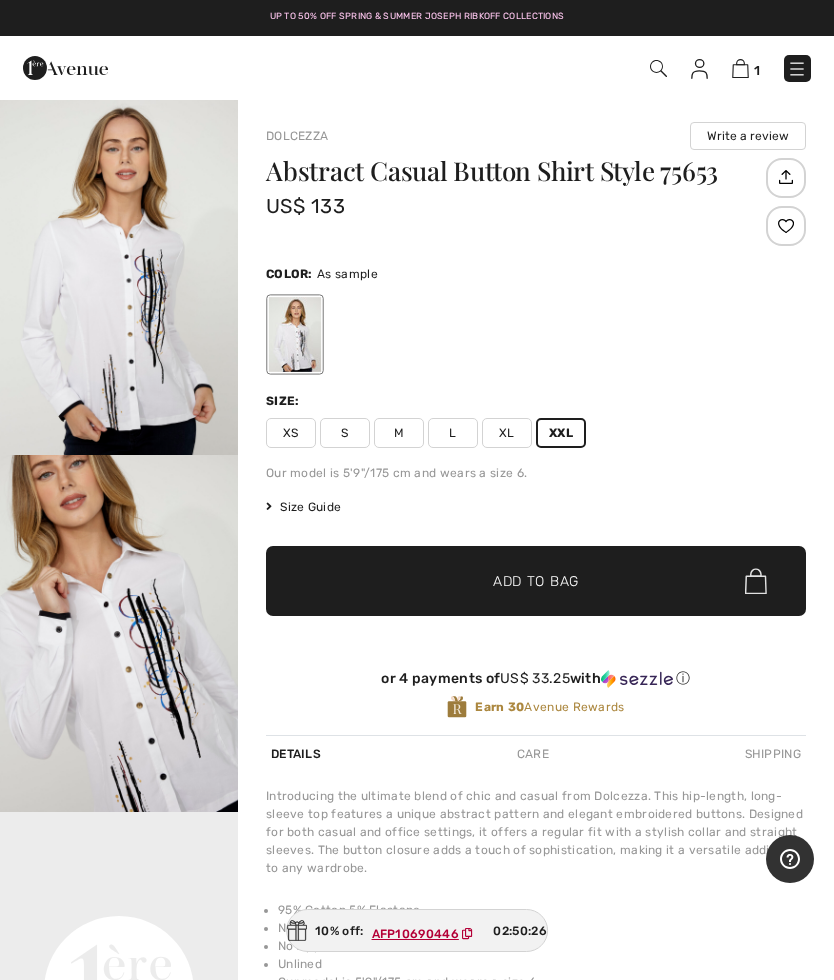 click on "Add to Bag" 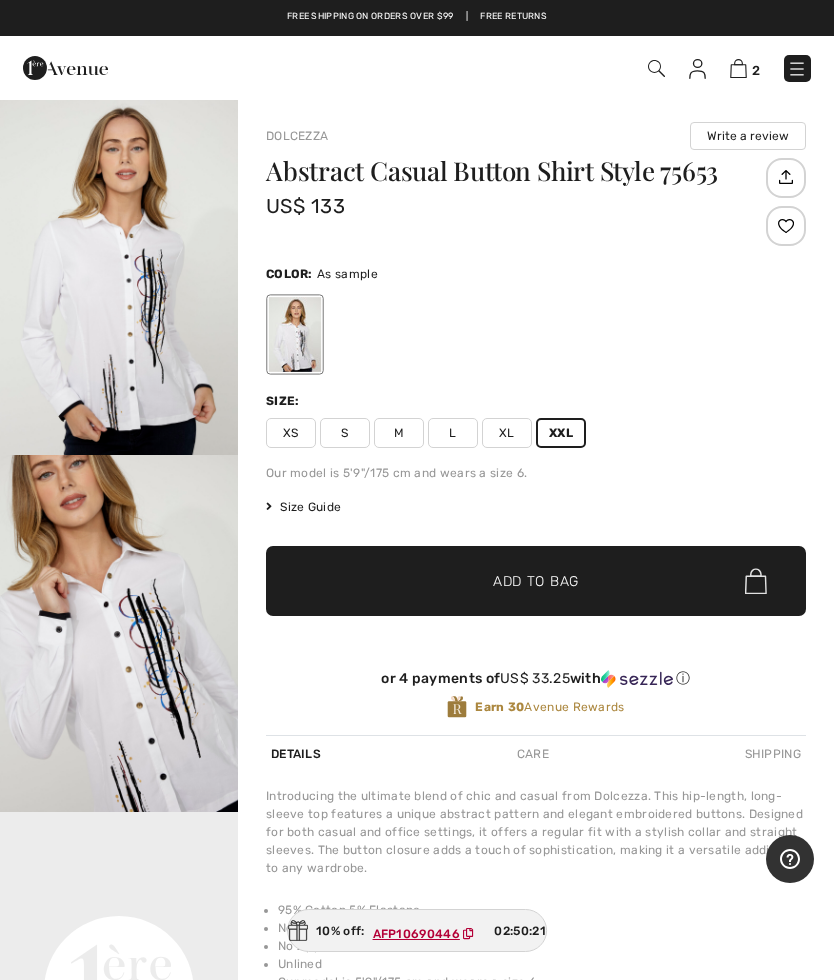 click 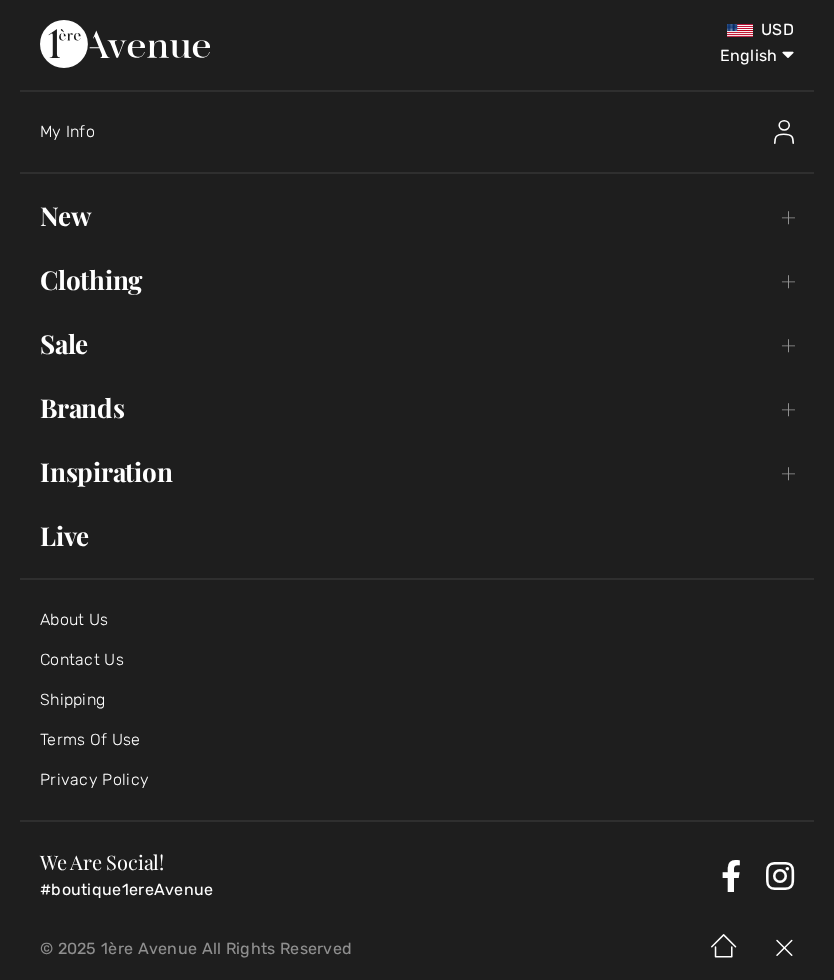 click on "New Toggle submenu" 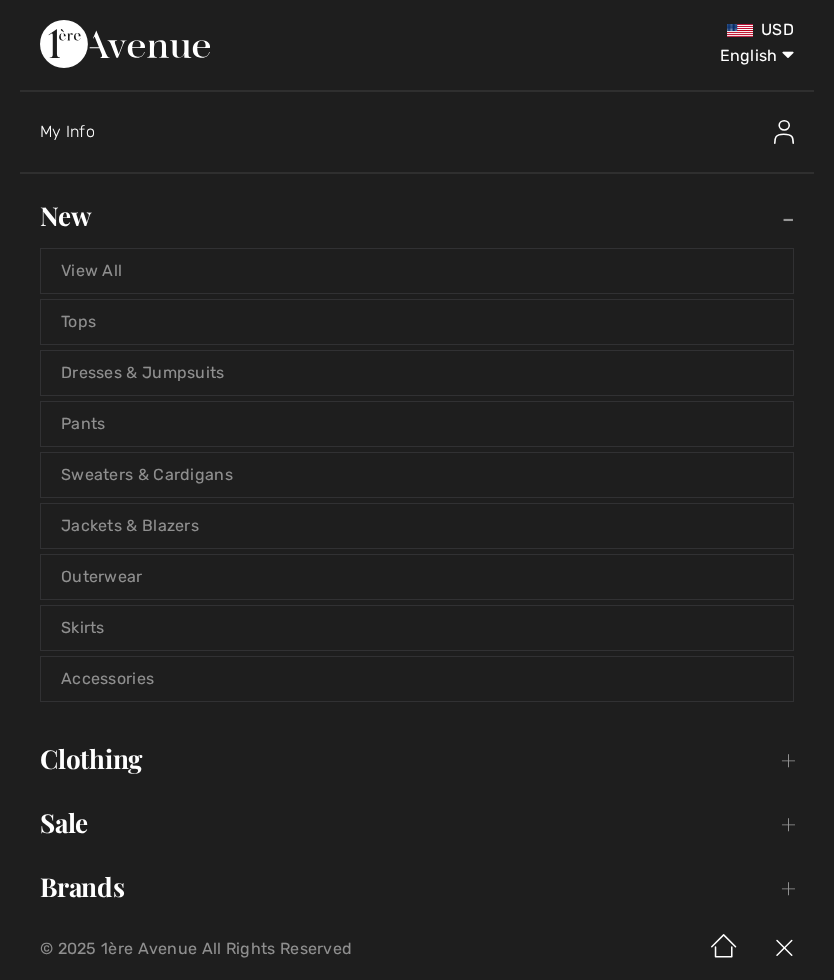 click on "Tops" 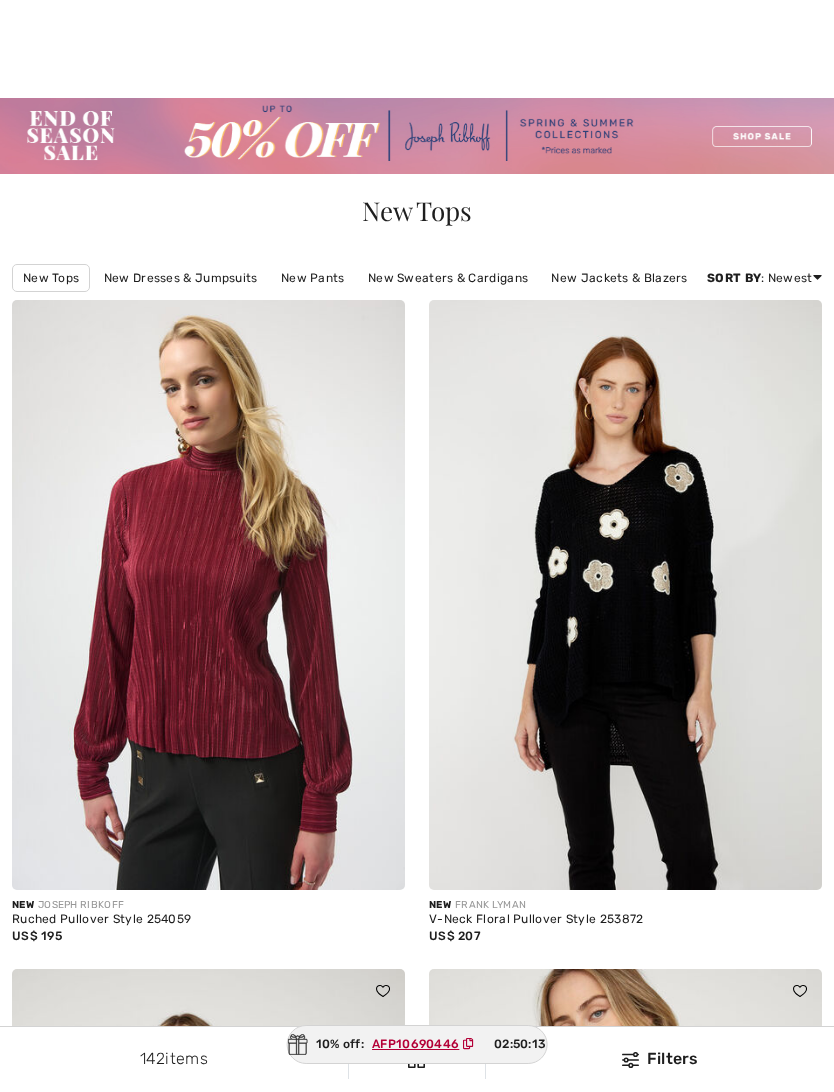 checkbox on "true" 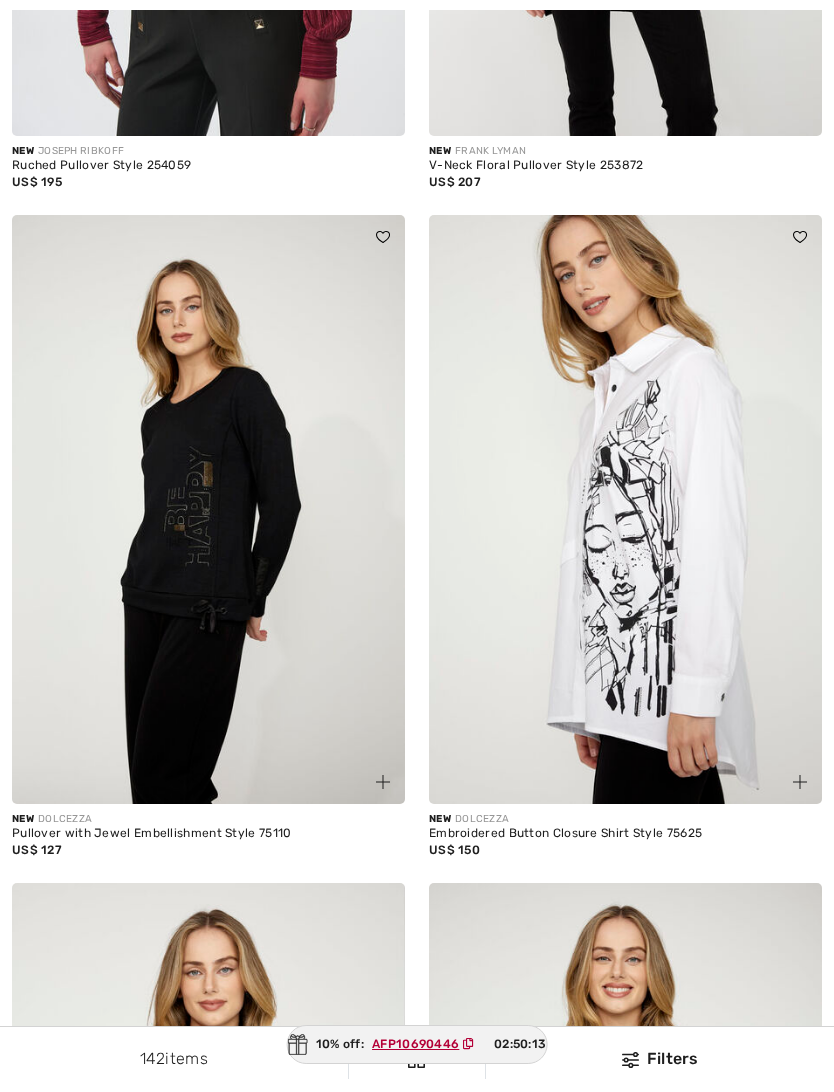 scroll, scrollTop: 0, scrollLeft: 0, axis: both 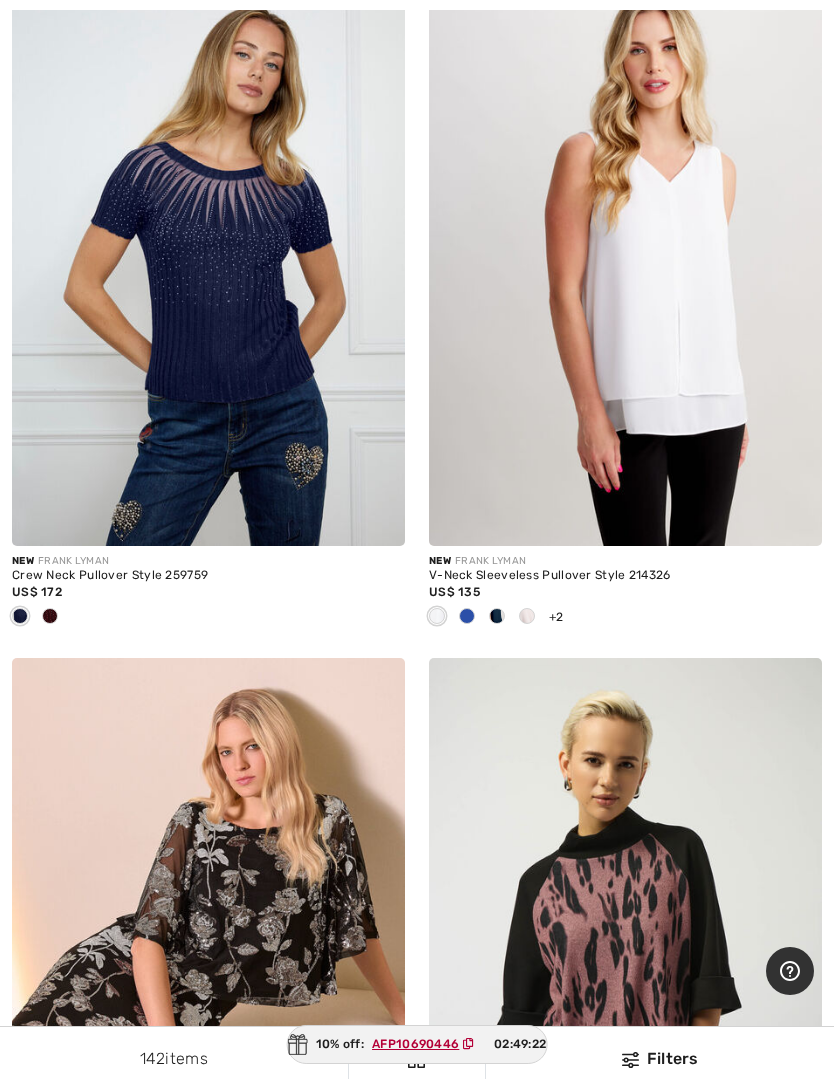 click at bounding box center (467, 616) 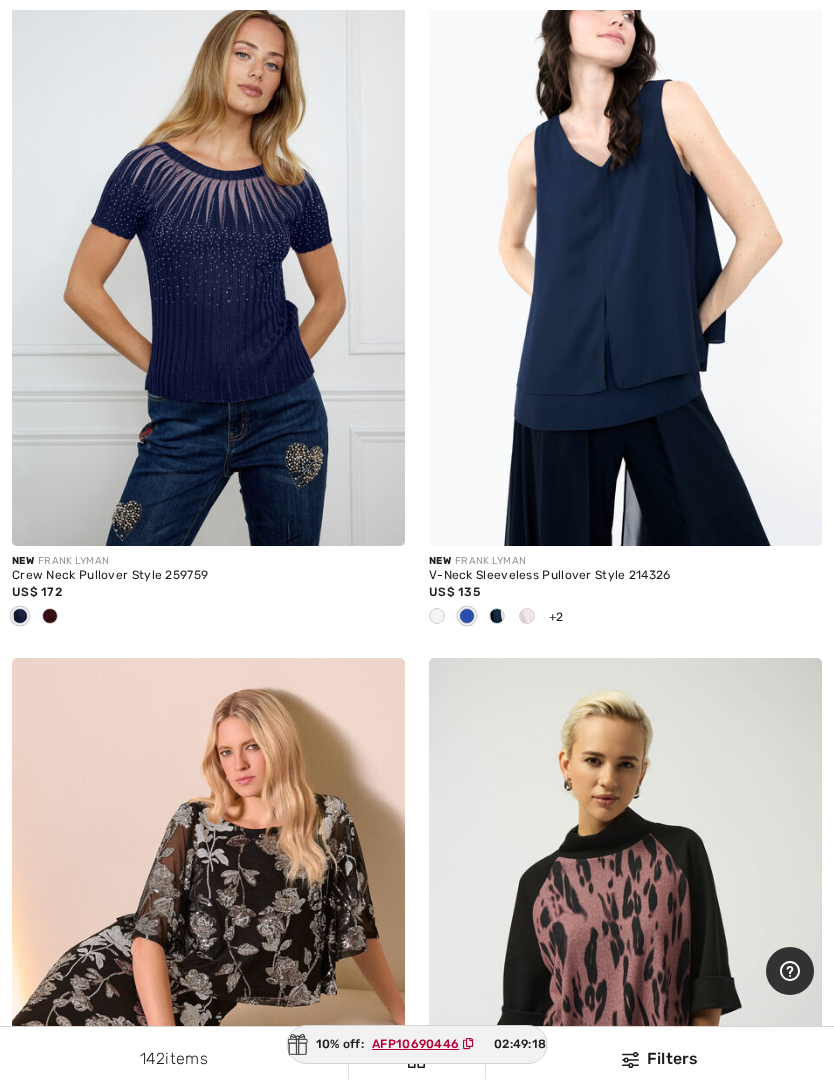click at bounding box center [497, 617] 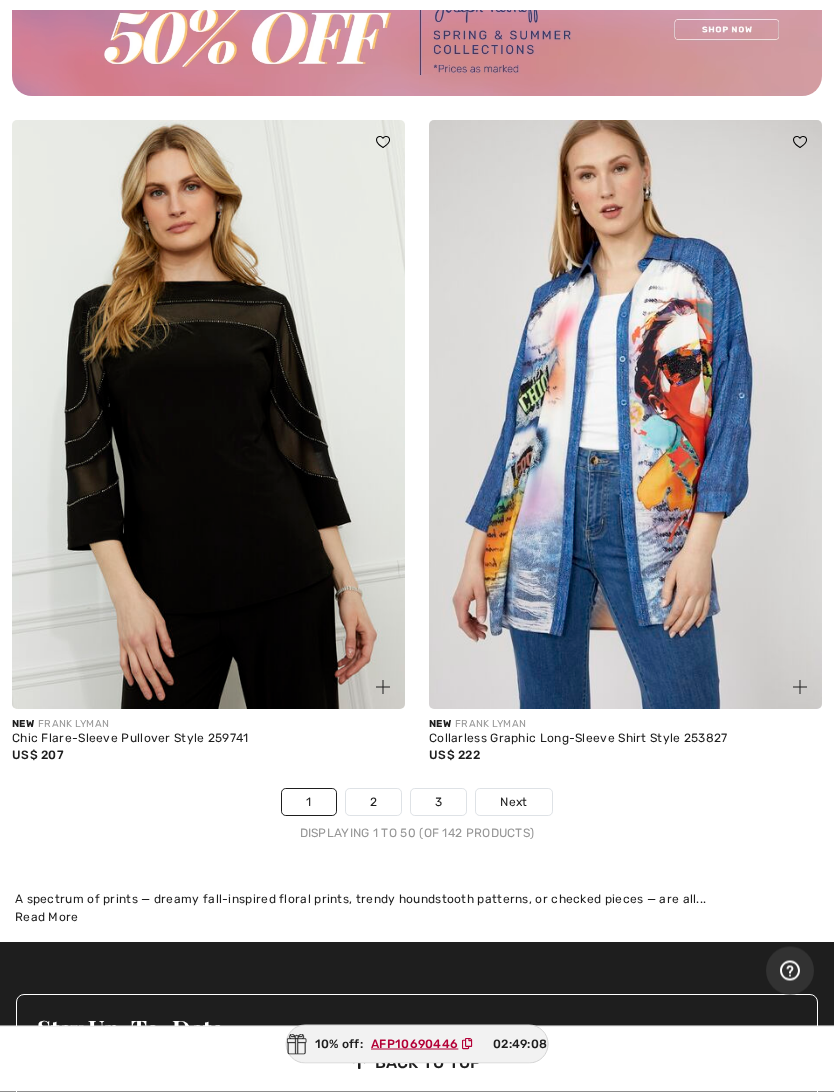 scroll, scrollTop: 17011, scrollLeft: 0, axis: vertical 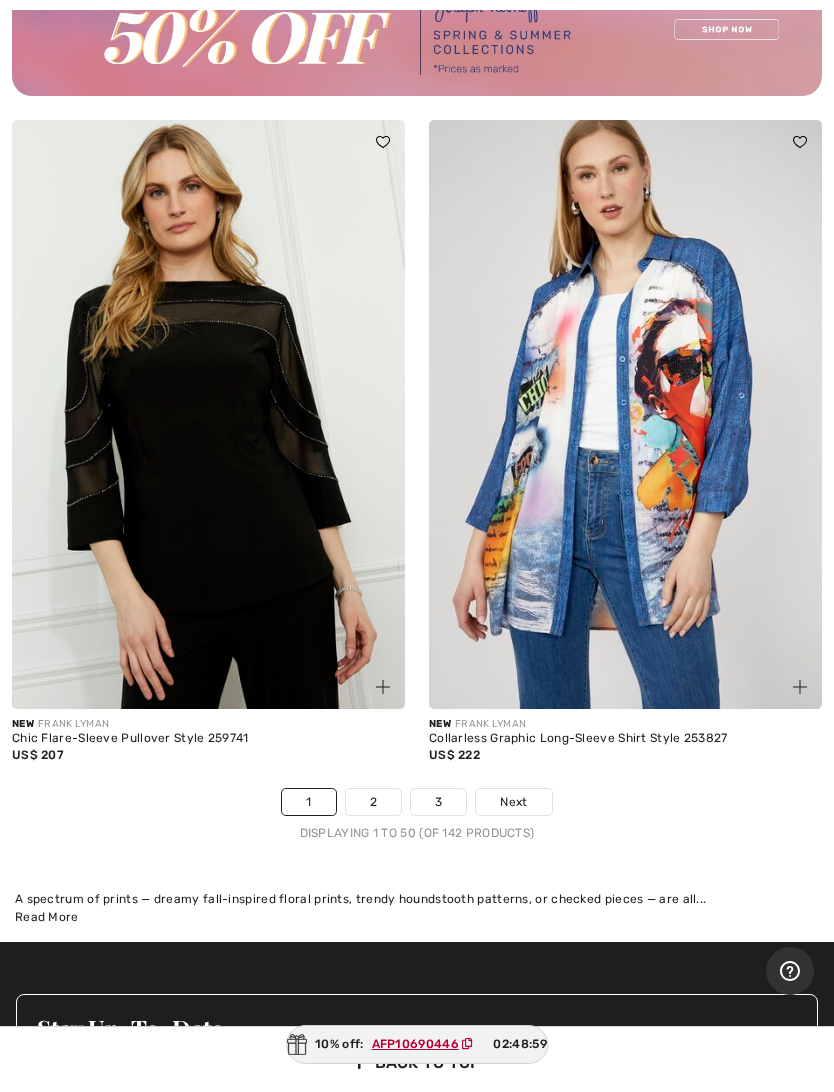 click on "2" at bounding box center [373, 802] 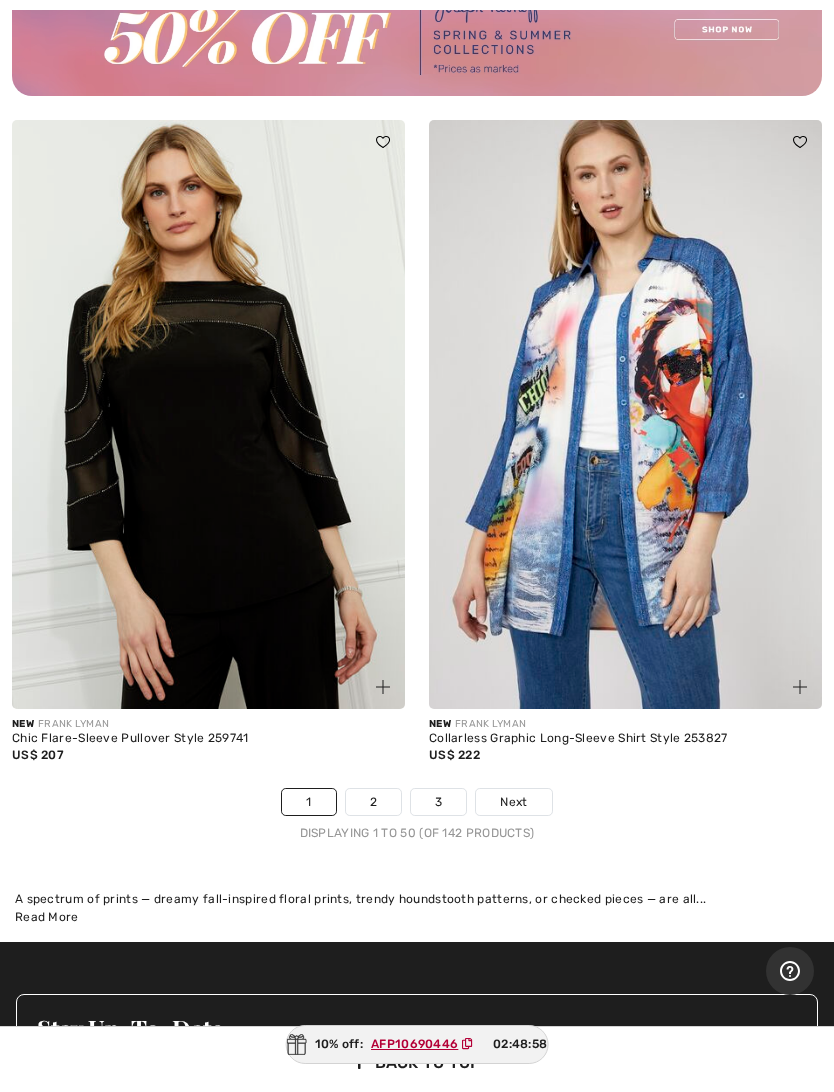 click on "Next" at bounding box center [513, 802] 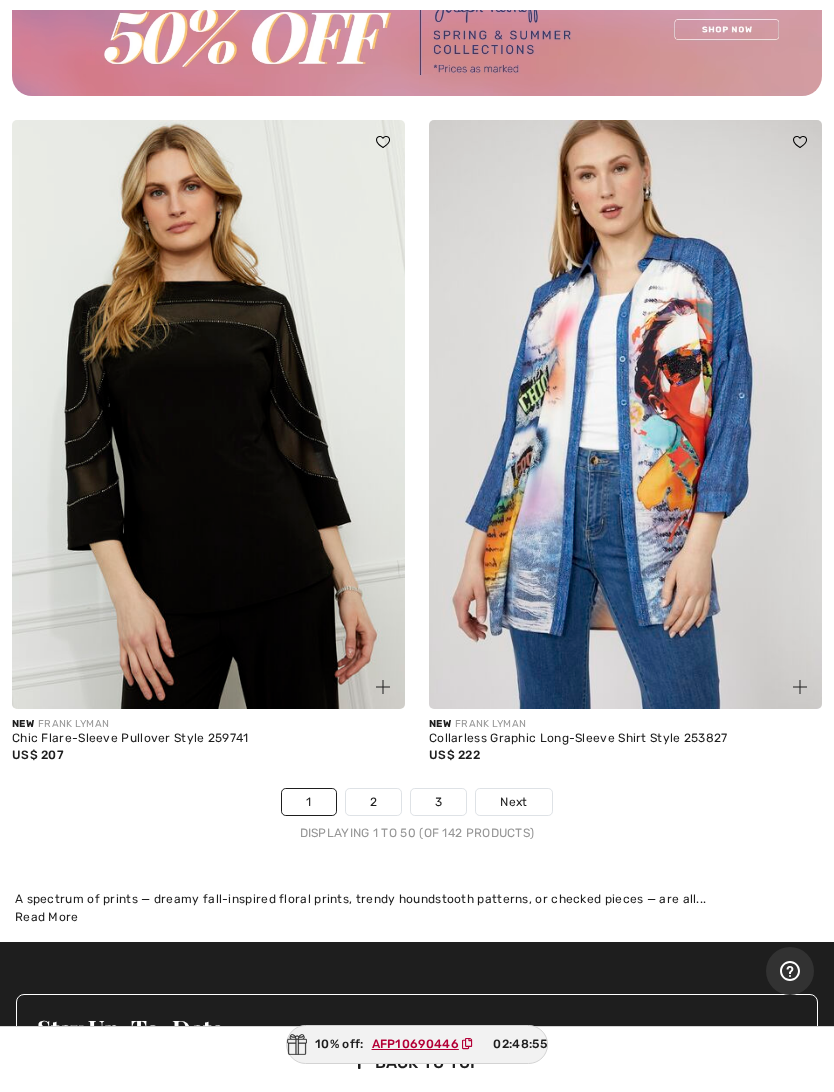 click on "Next" at bounding box center (513, 802) 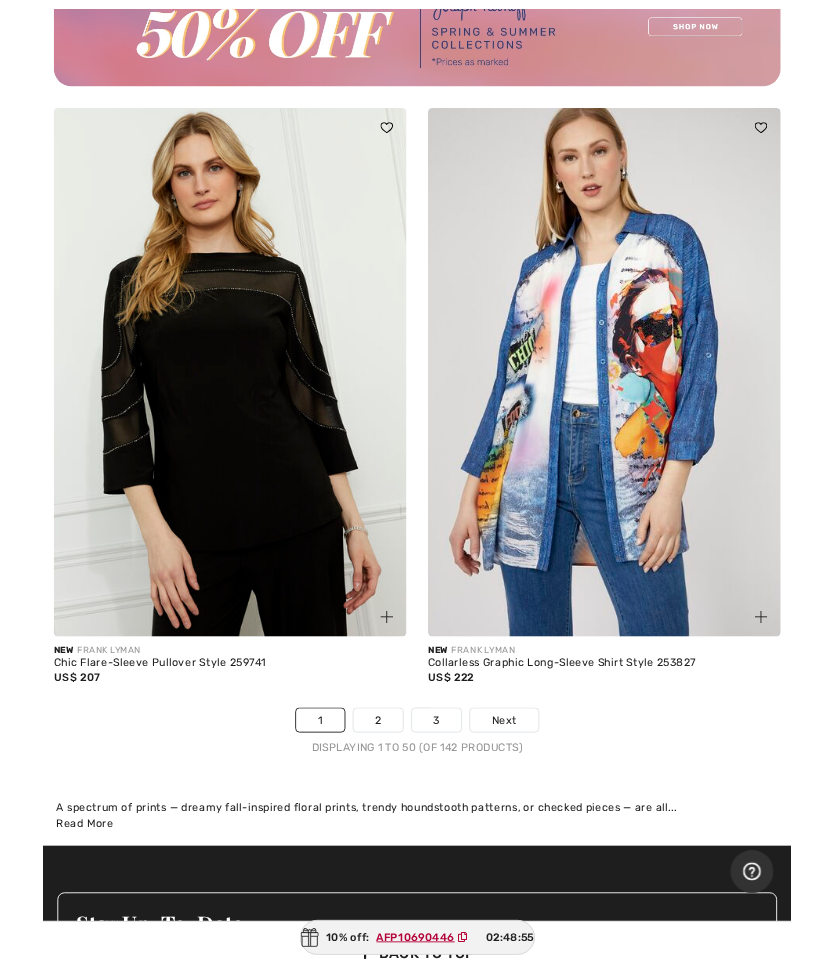 scroll, scrollTop: 17067, scrollLeft: 0, axis: vertical 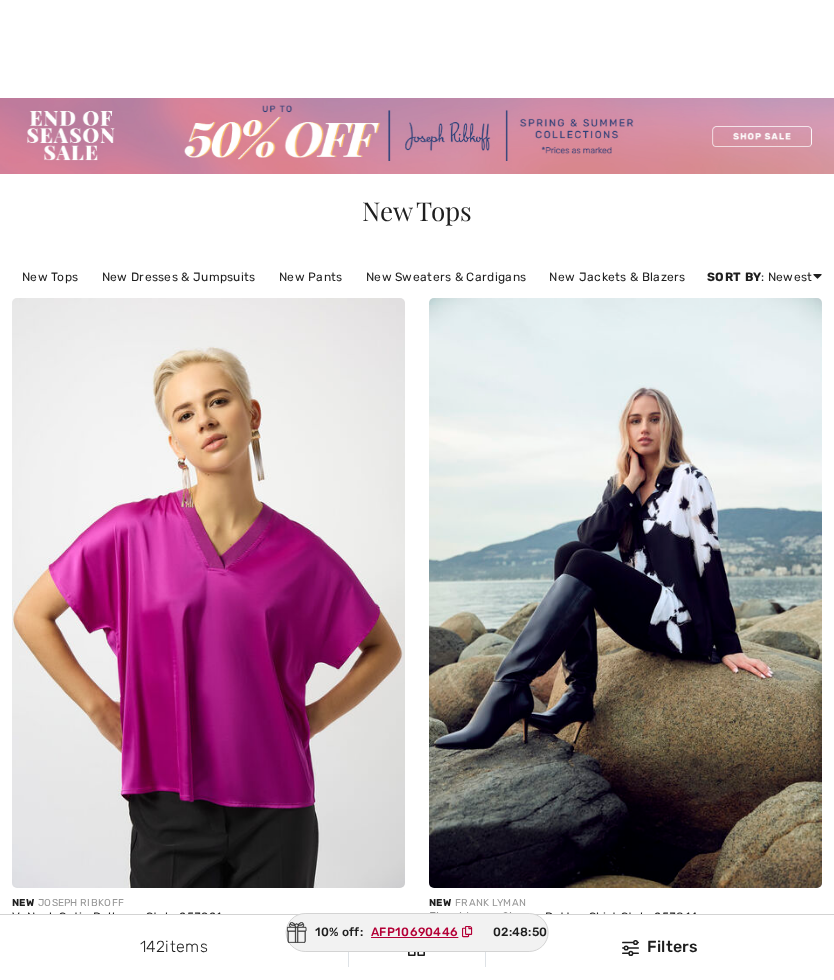 checkbox on "true" 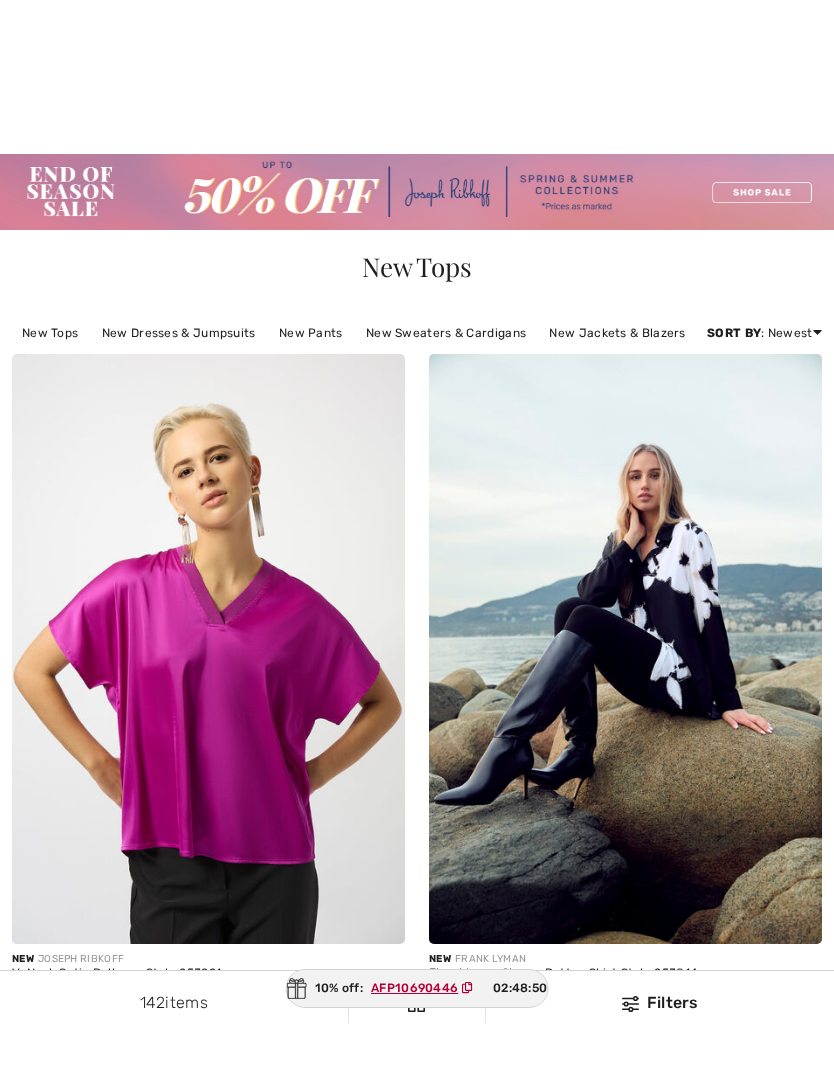 scroll, scrollTop: 692, scrollLeft: 0, axis: vertical 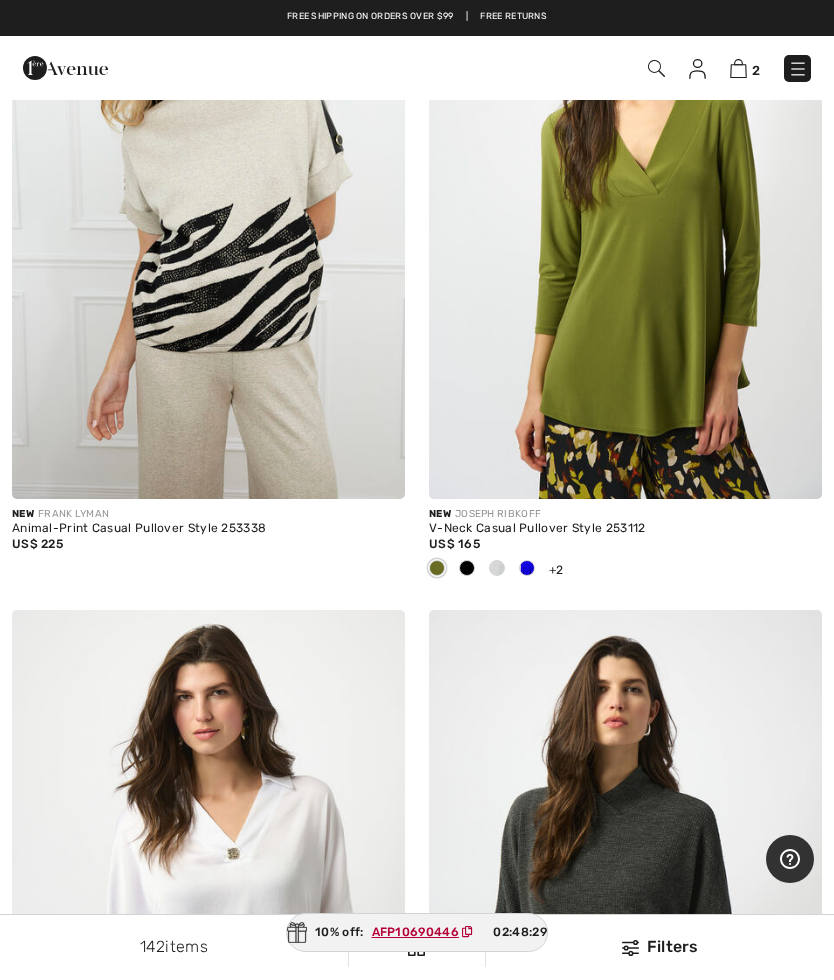click at bounding box center (527, 568) 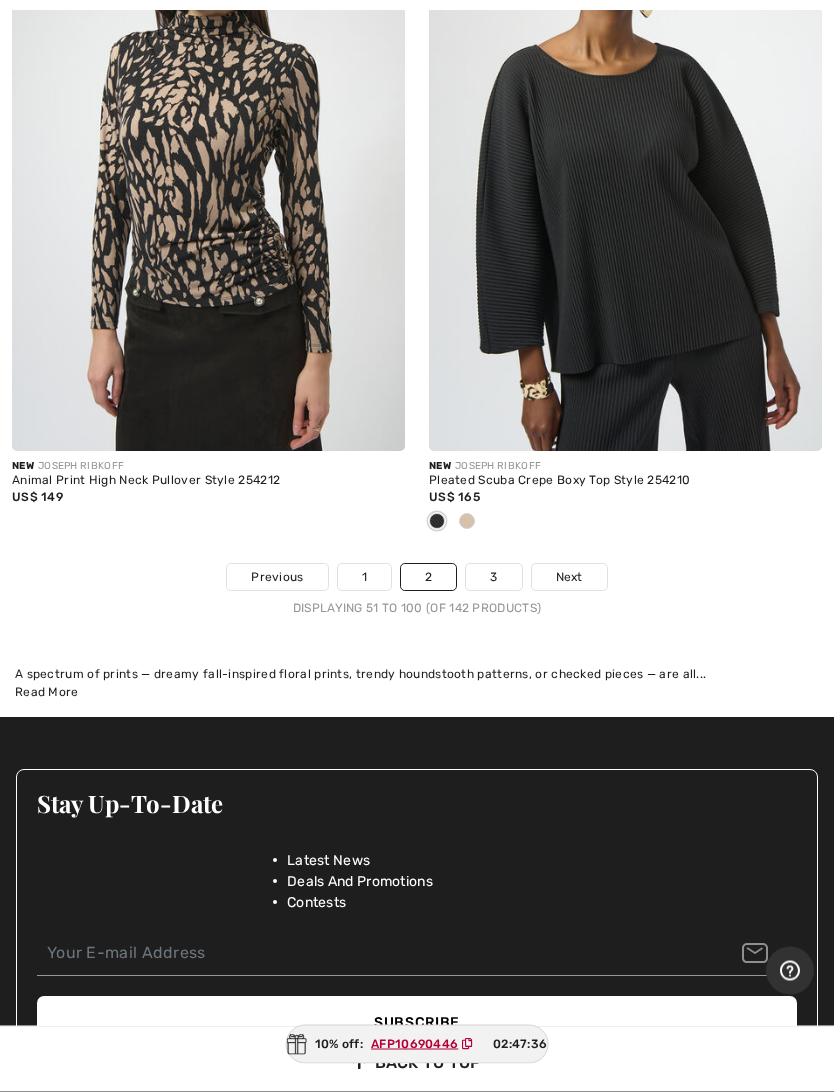 scroll, scrollTop: 17598, scrollLeft: 0, axis: vertical 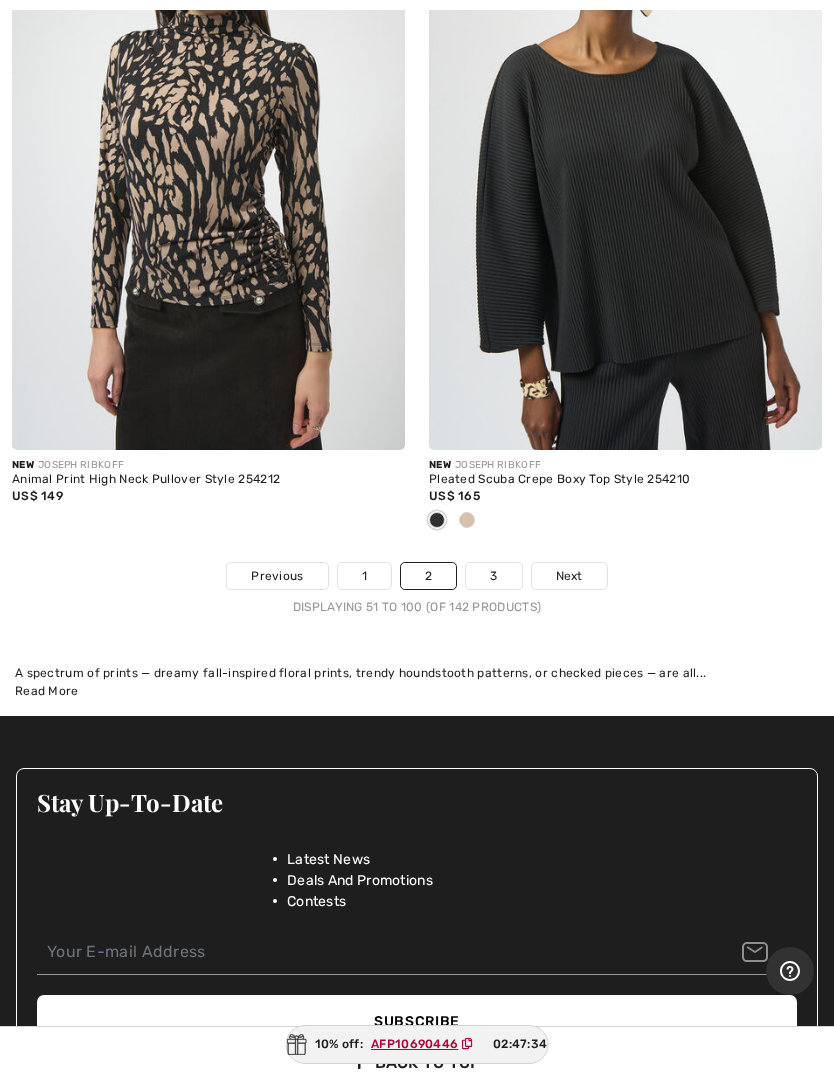 click on "Next" at bounding box center (569, 576) 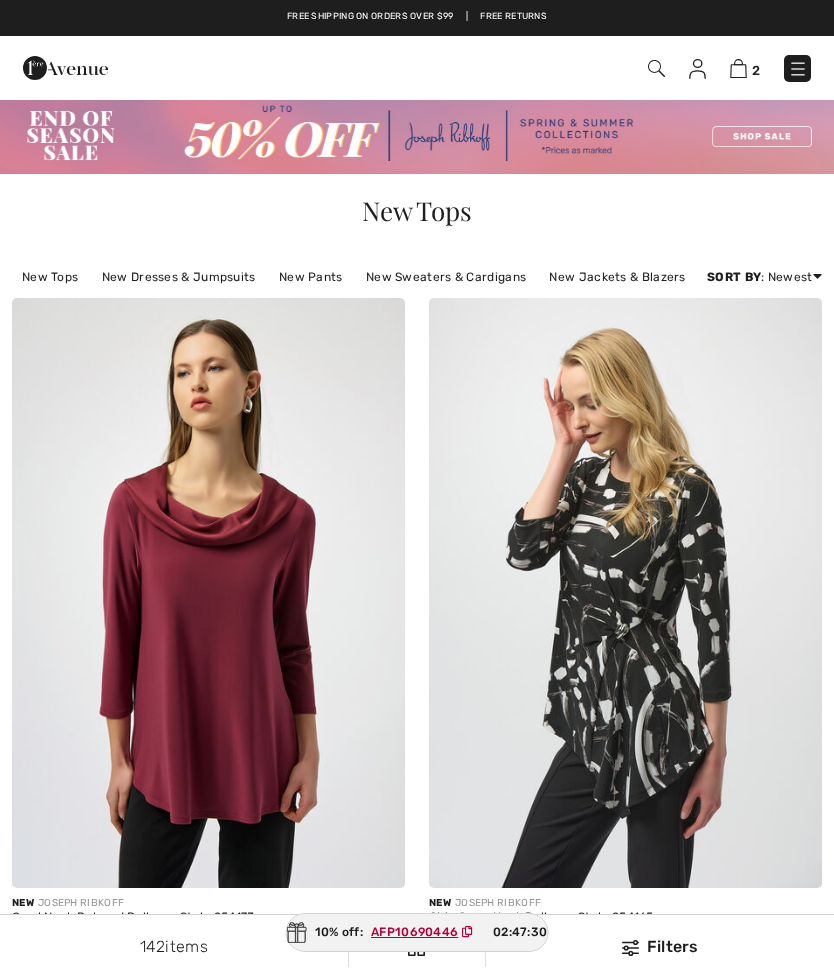 checkbox on "true" 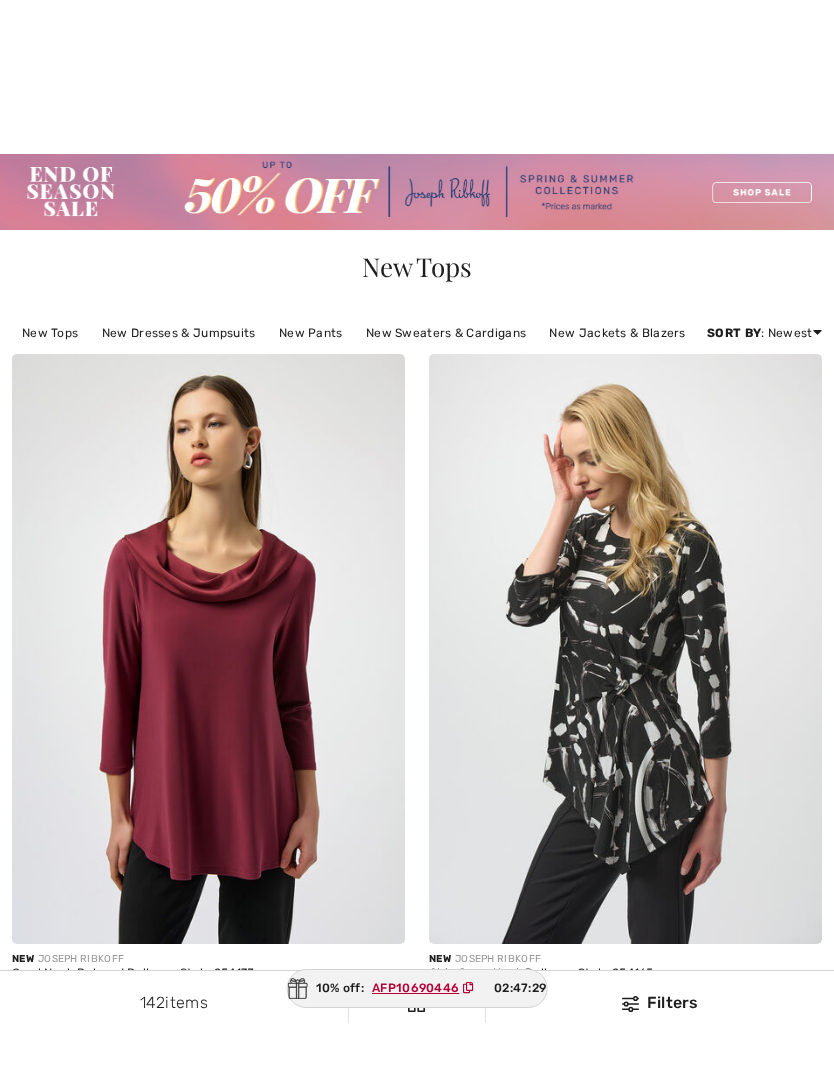 scroll, scrollTop: 762, scrollLeft: 0, axis: vertical 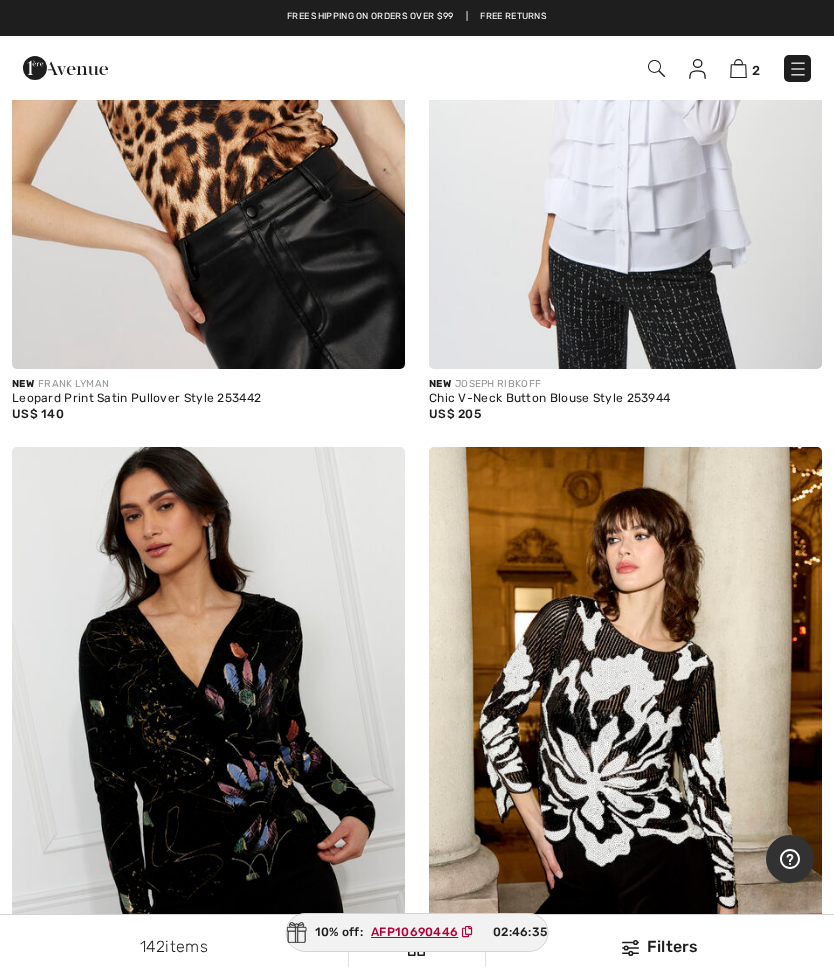 click at bounding box center [738, 68] 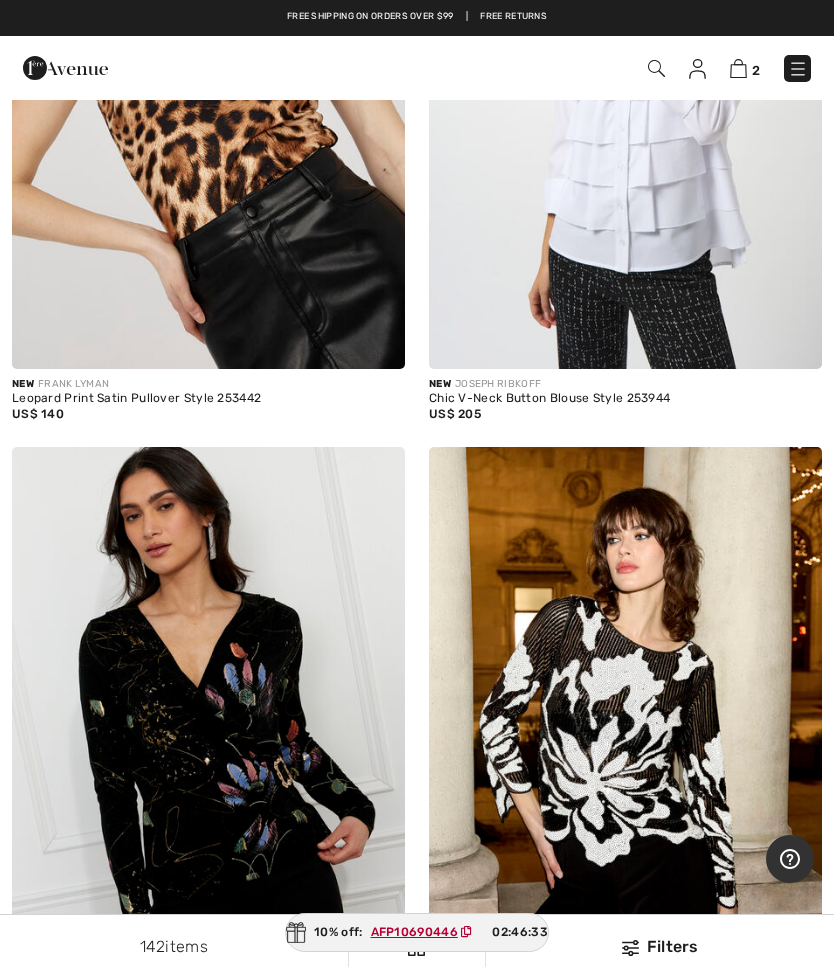 click at bounding box center (738, 68) 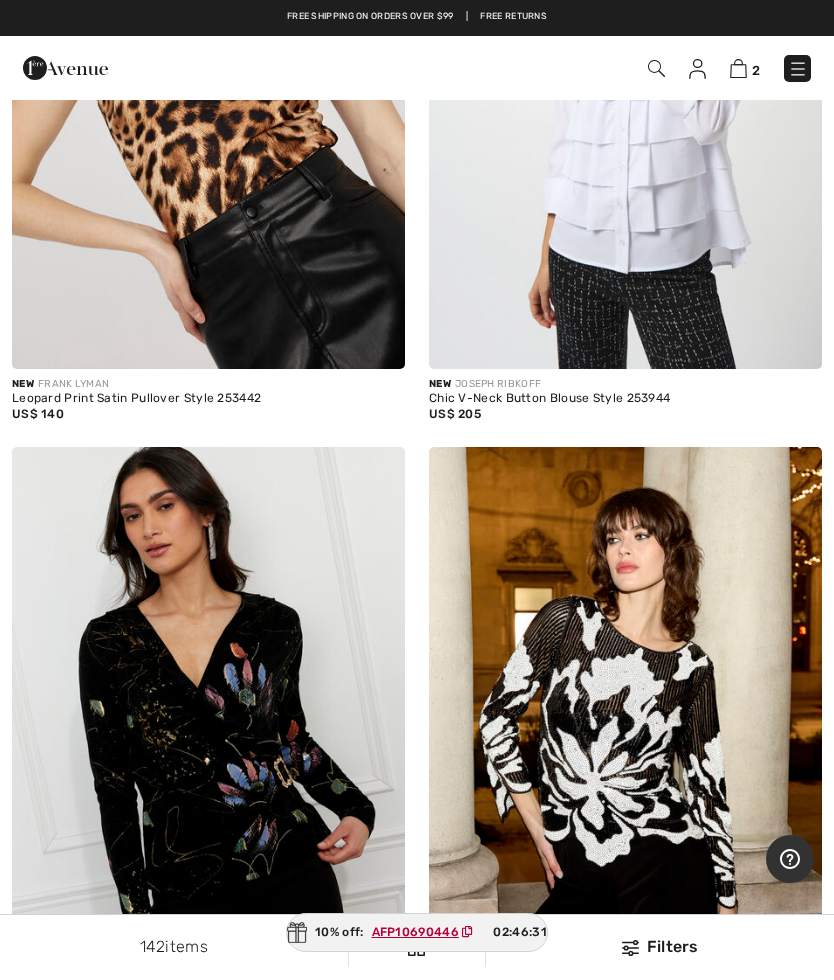 click on "2" at bounding box center (756, 70) 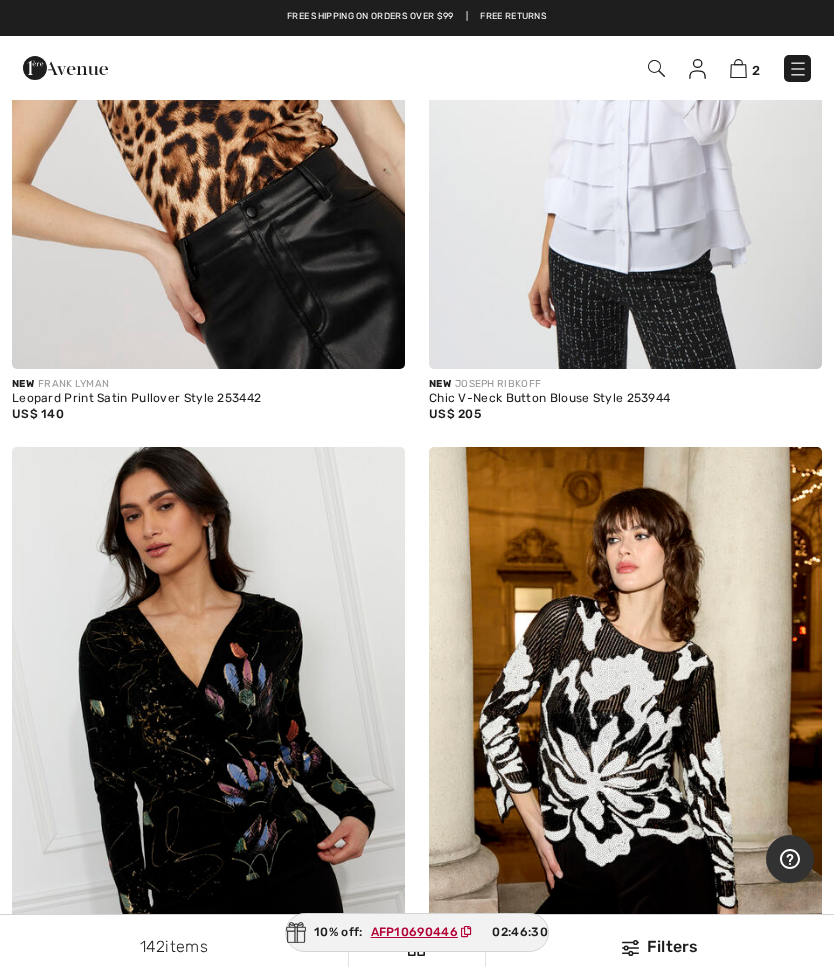 click at bounding box center [738, 68] 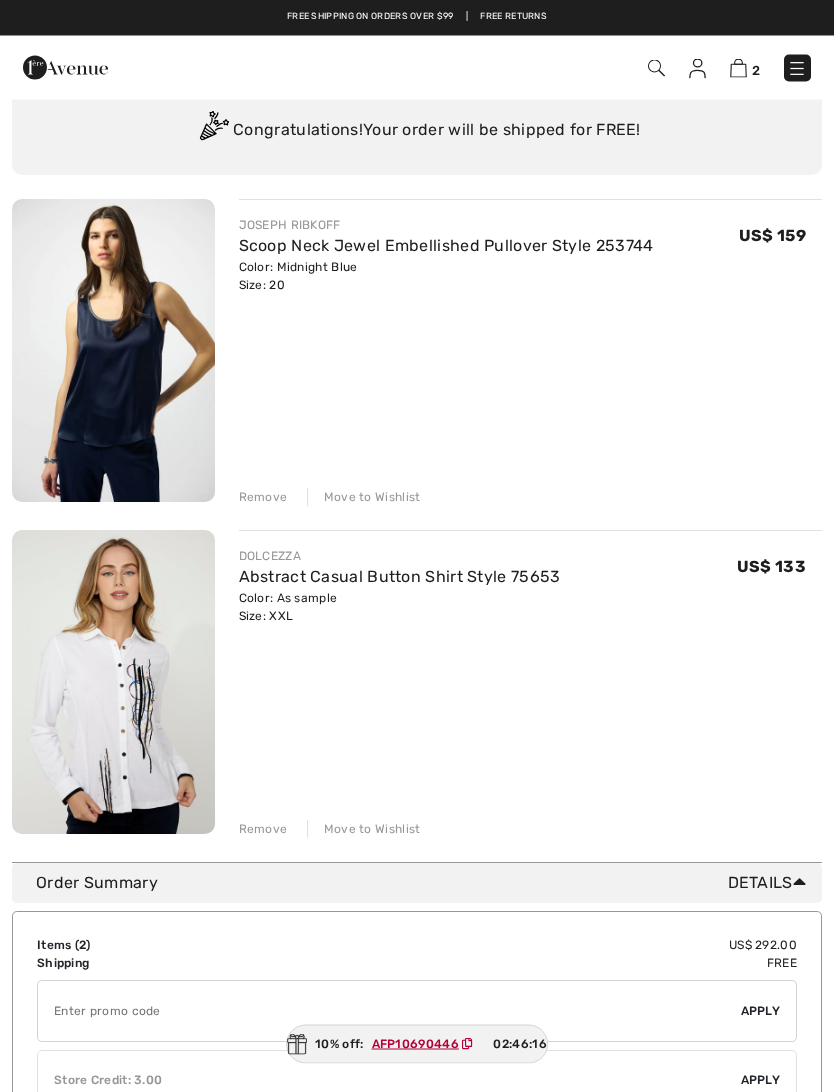 scroll, scrollTop: 97, scrollLeft: 0, axis: vertical 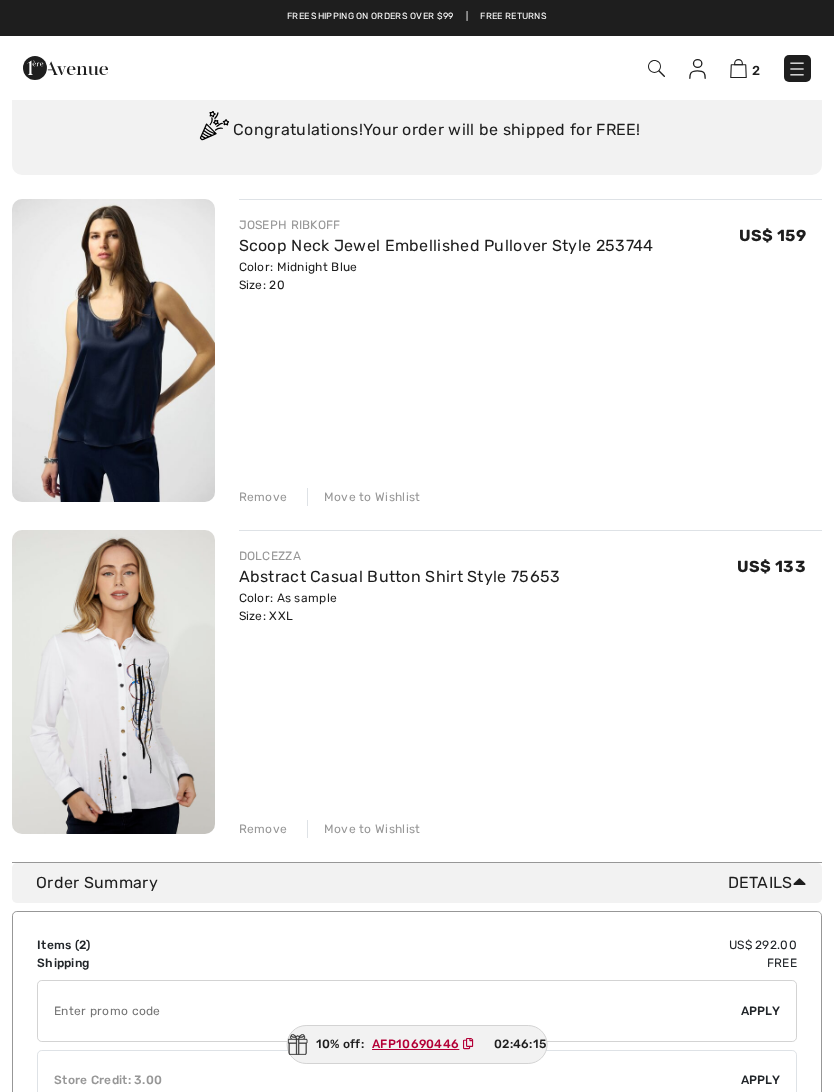 click on "Move to Wishlist" at bounding box center [364, 497] 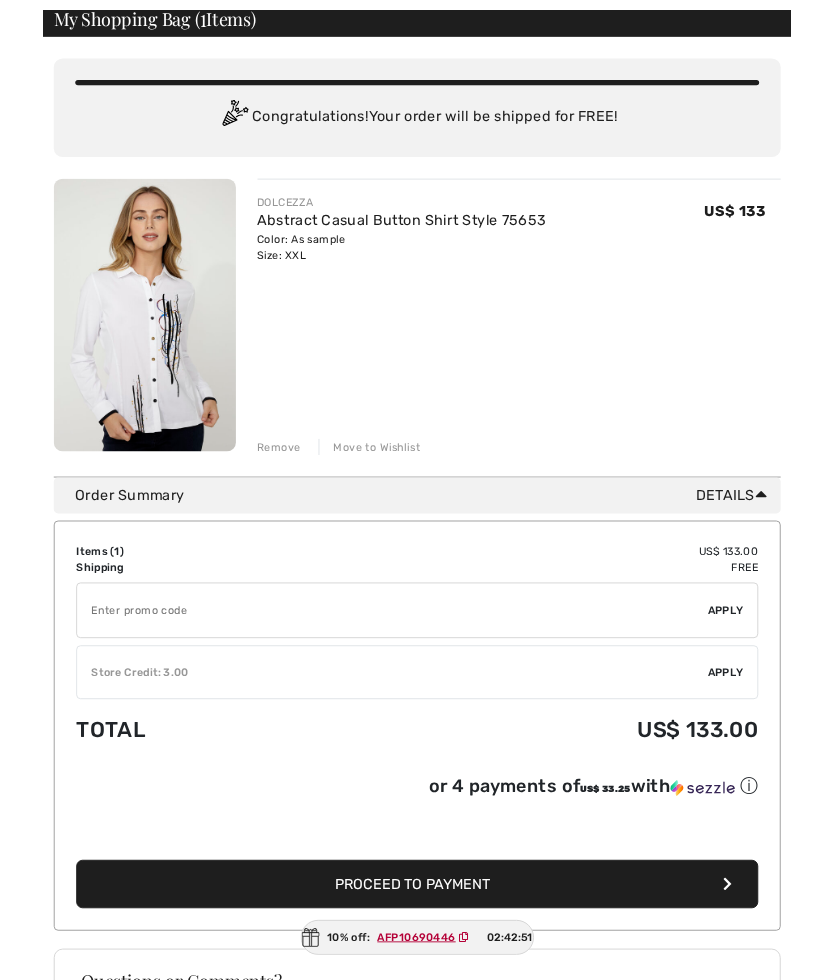 scroll, scrollTop: 153, scrollLeft: 0, axis: vertical 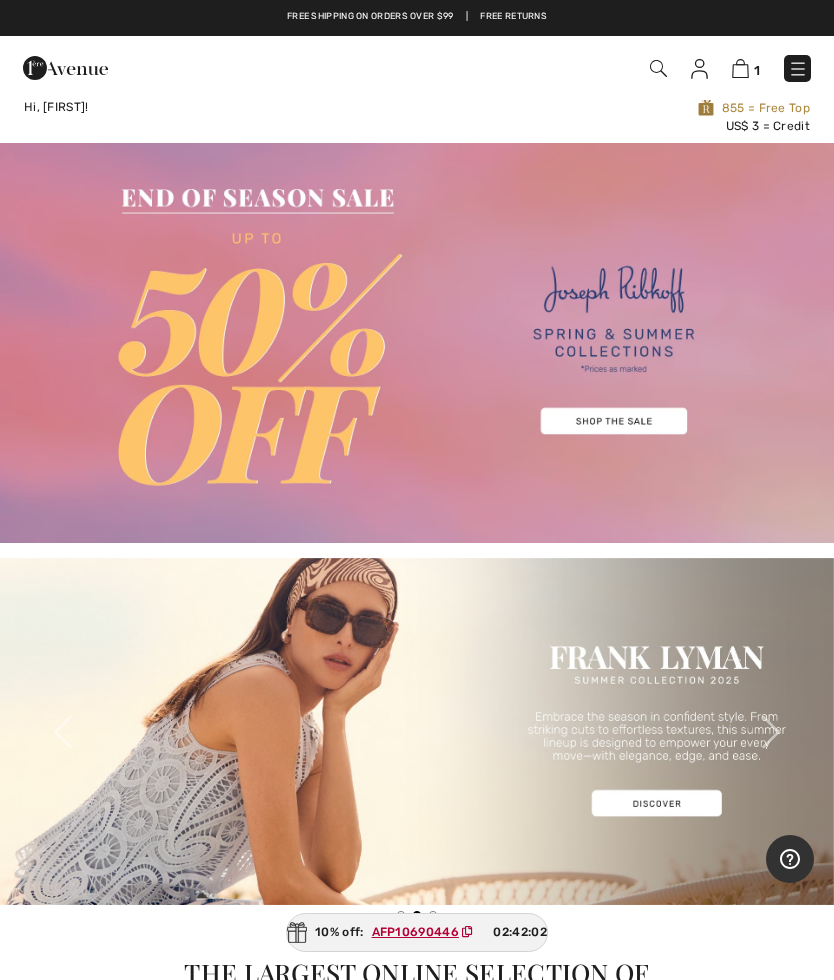 click at bounding box center (699, 69) 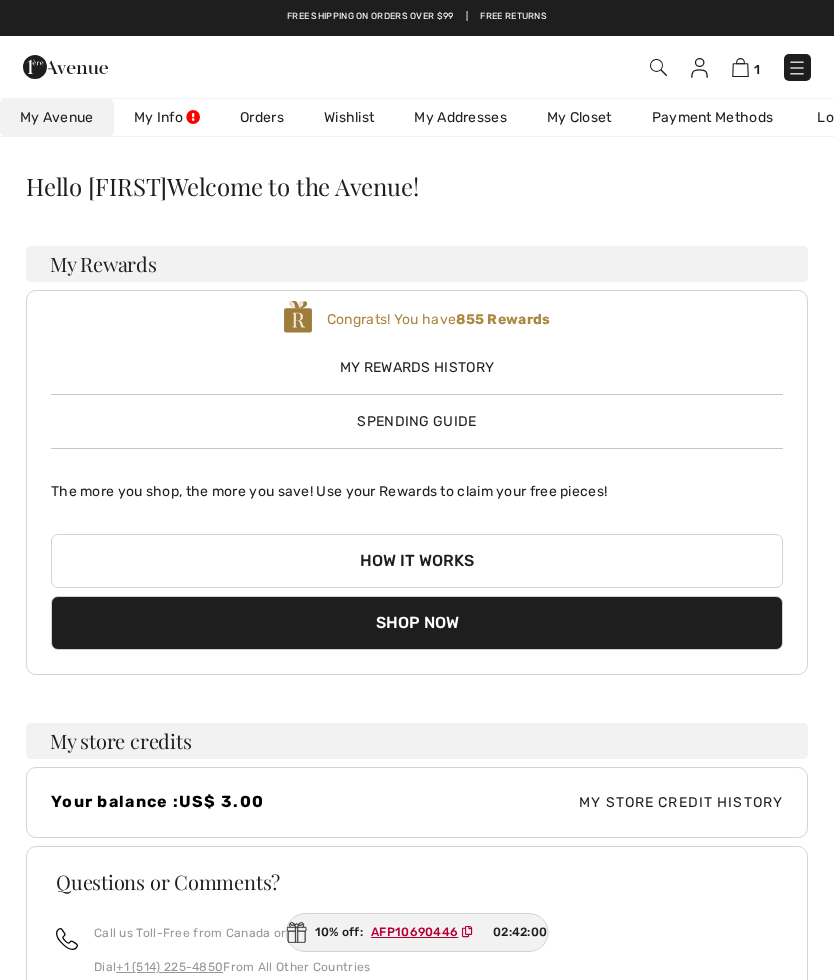 scroll, scrollTop: 0, scrollLeft: 0, axis: both 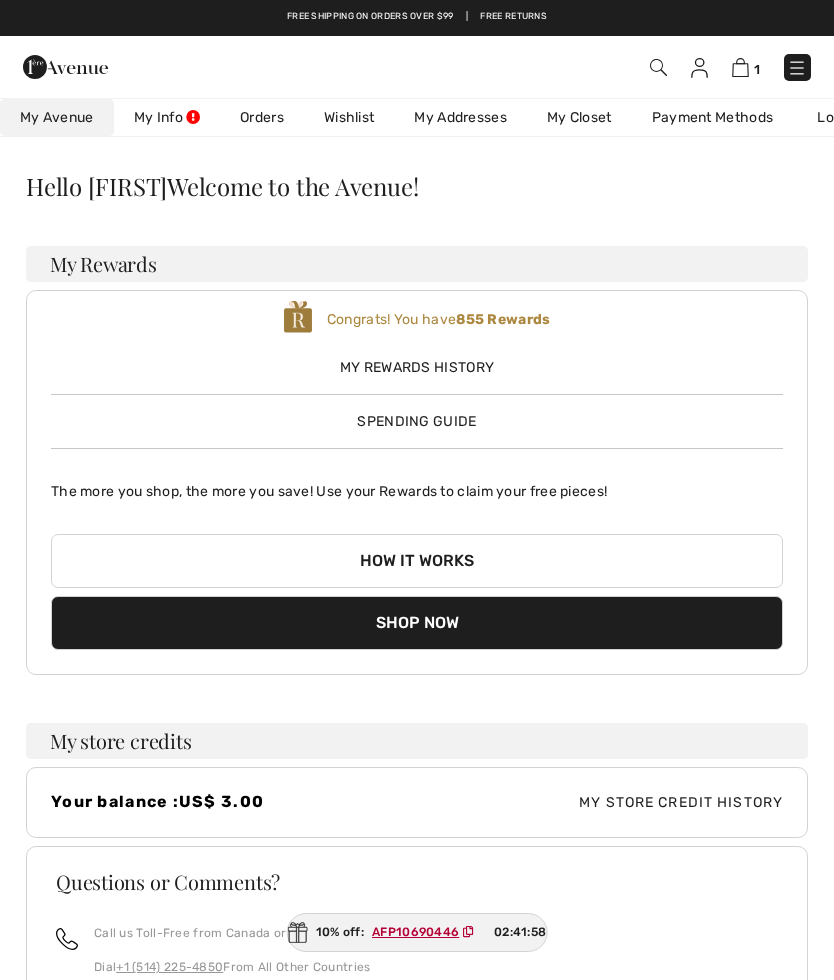 click on "Orders" at bounding box center (262, 117) 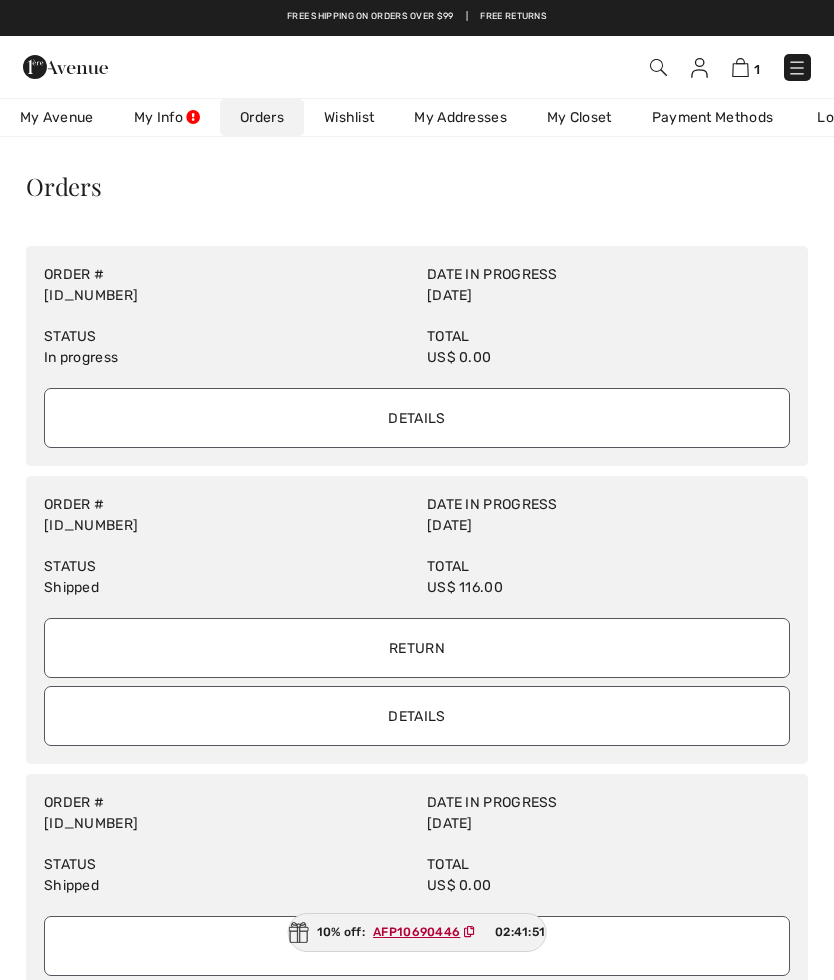 click on "Details" at bounding box center (417, 418) 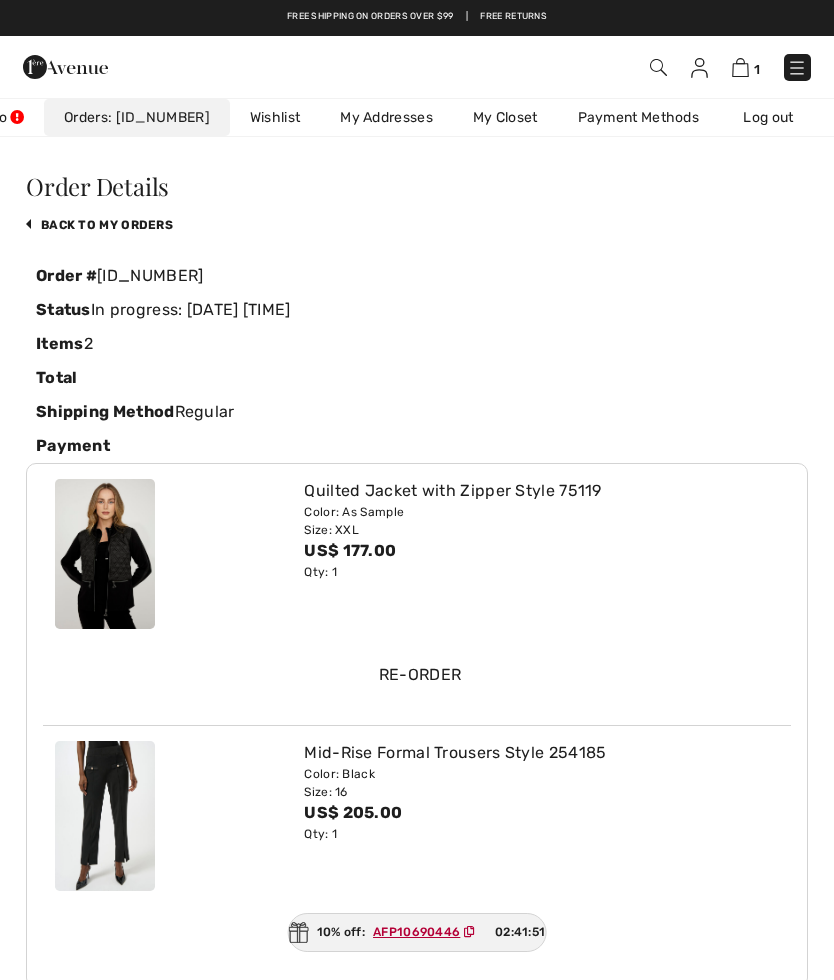 scroll, scrollTop: 0, scrollLeft: 200, axis: horizontal 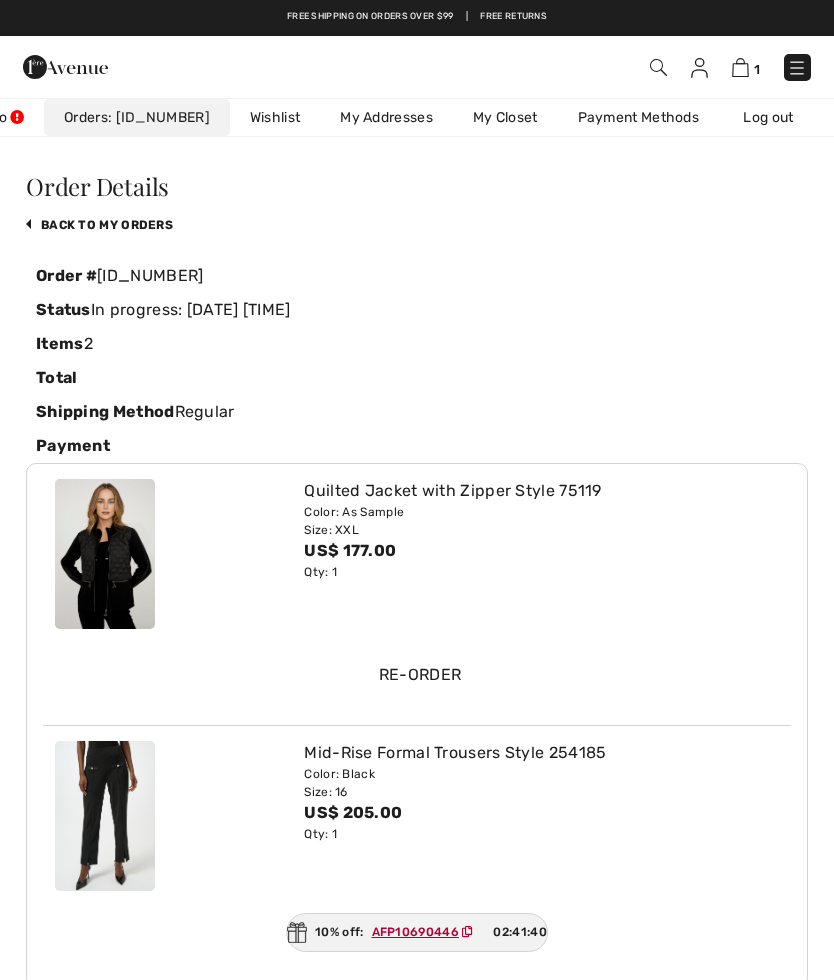 click at bounding box center [105, 554] 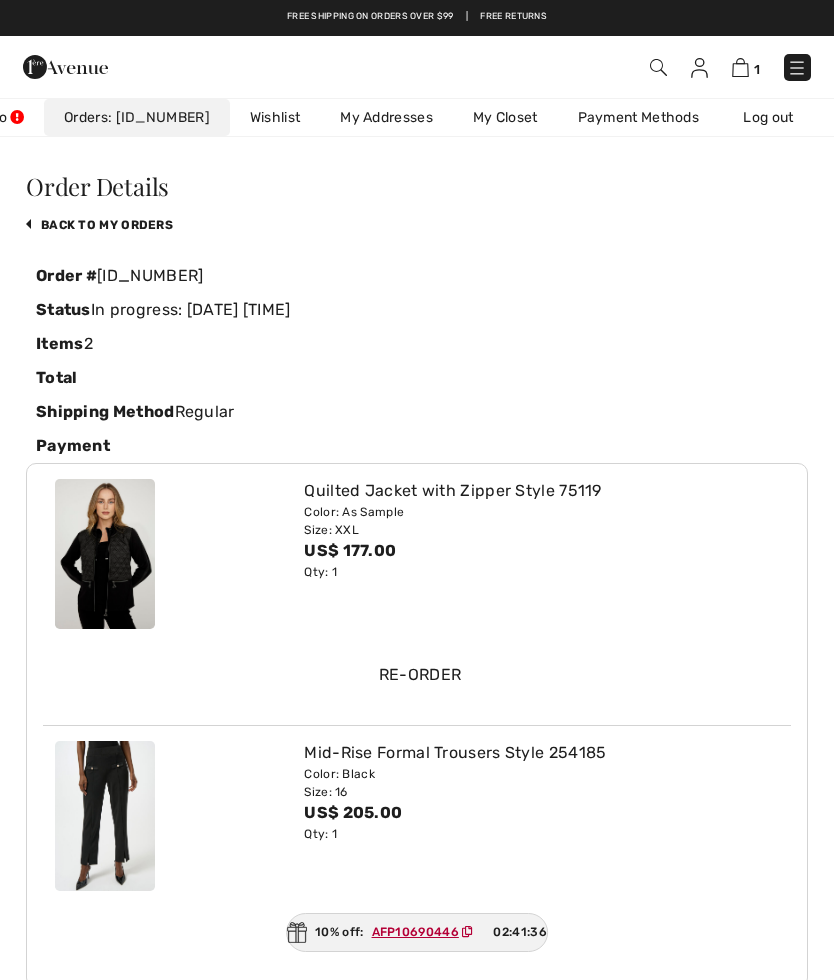 click on "Re-order" at bounding box center [420, 675] 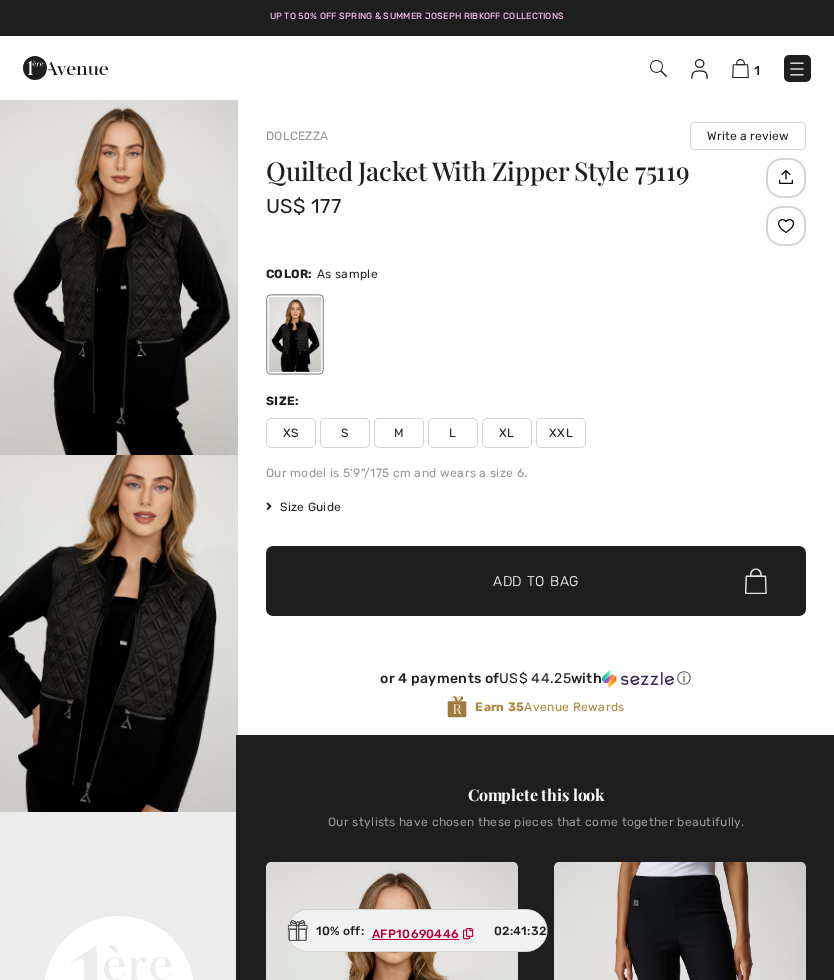 scroll, scrollTop: 0, scrollLeft: 0, axis: both 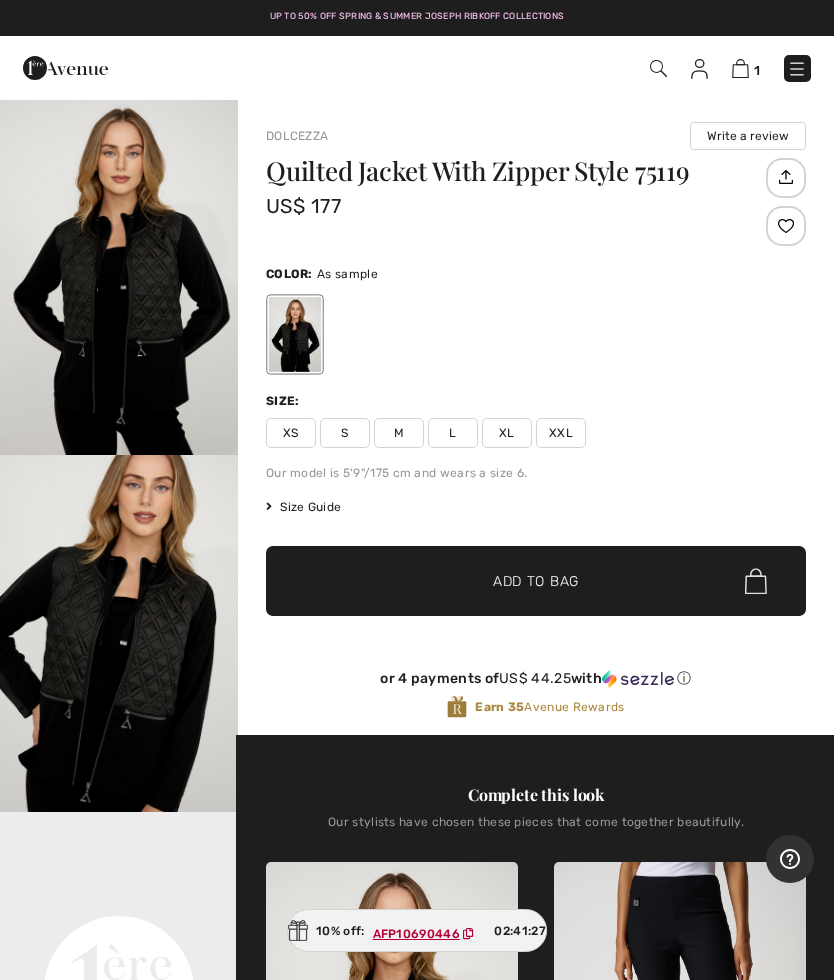 click at bounding box center [740, 68] 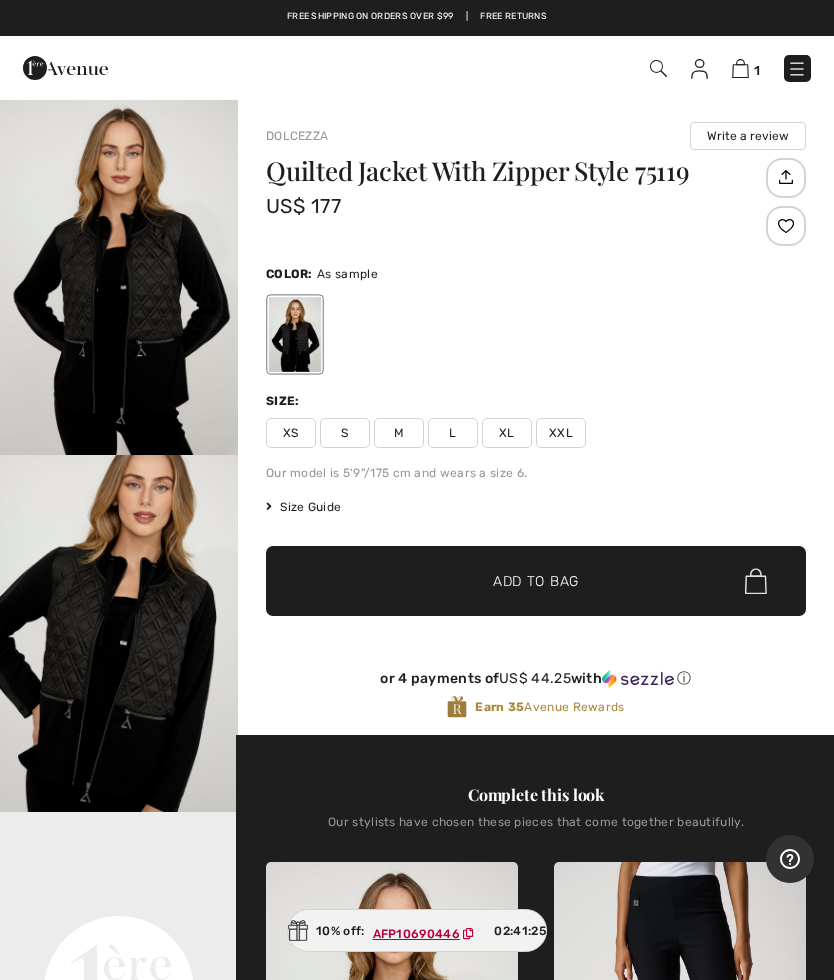 click at bounding box center (797, 69) 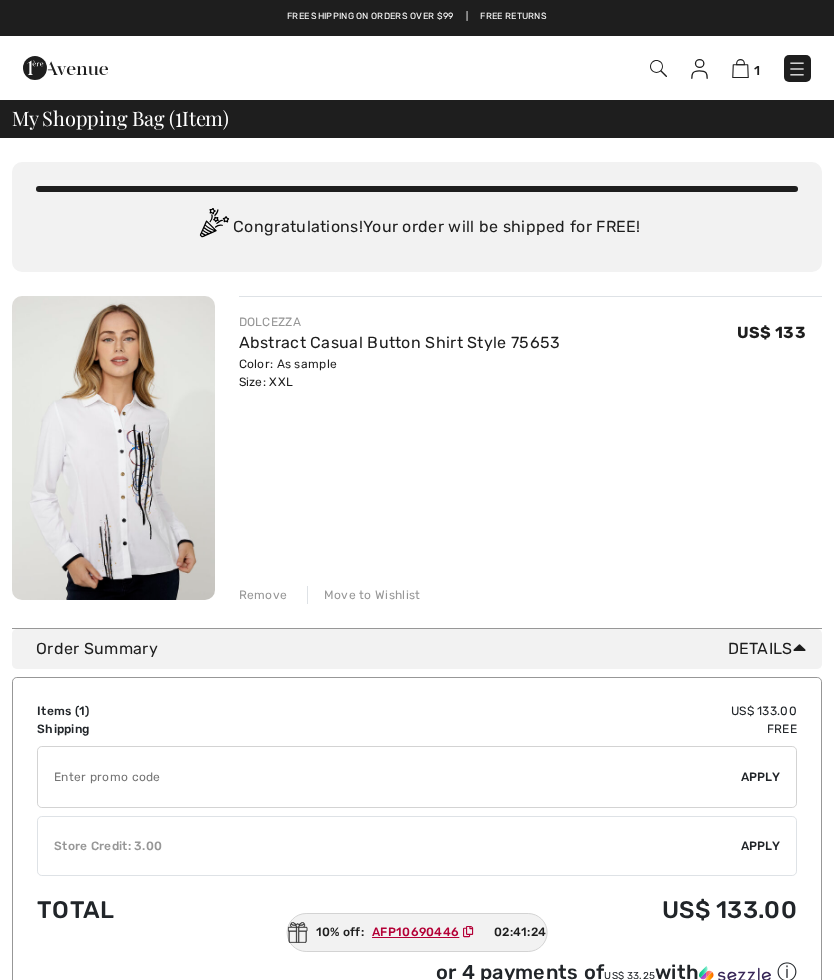 scroll, scrollTop: 0, scrollLeft: 0, axis: both 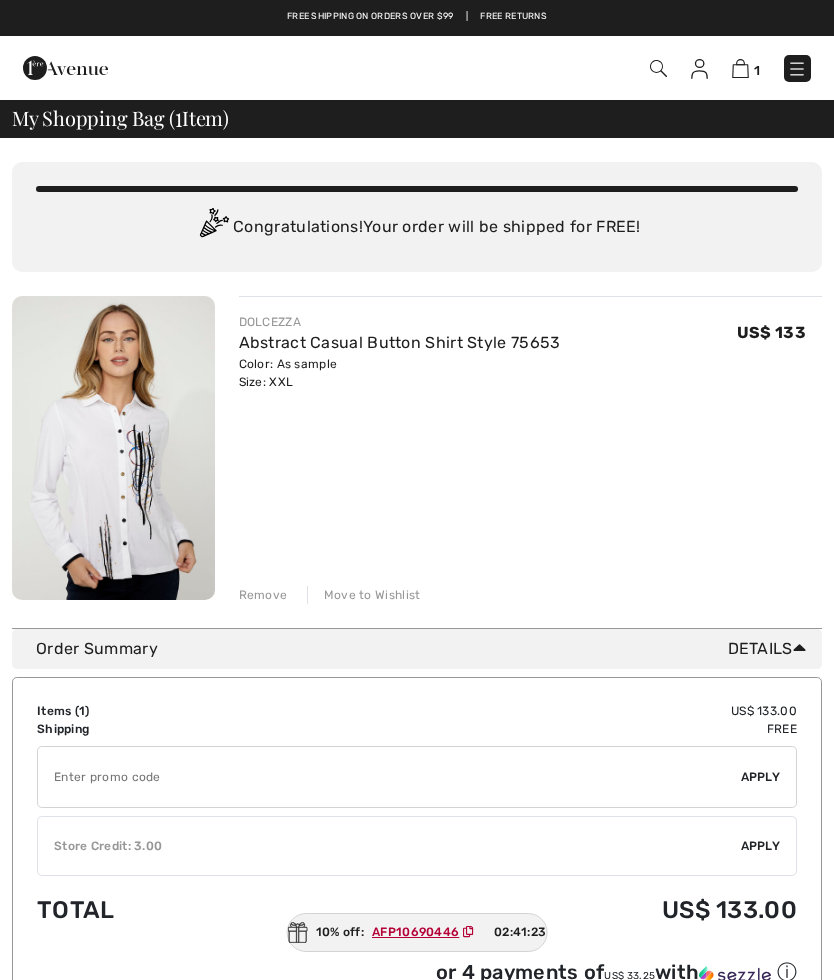 click at bounding box center [797, 69] 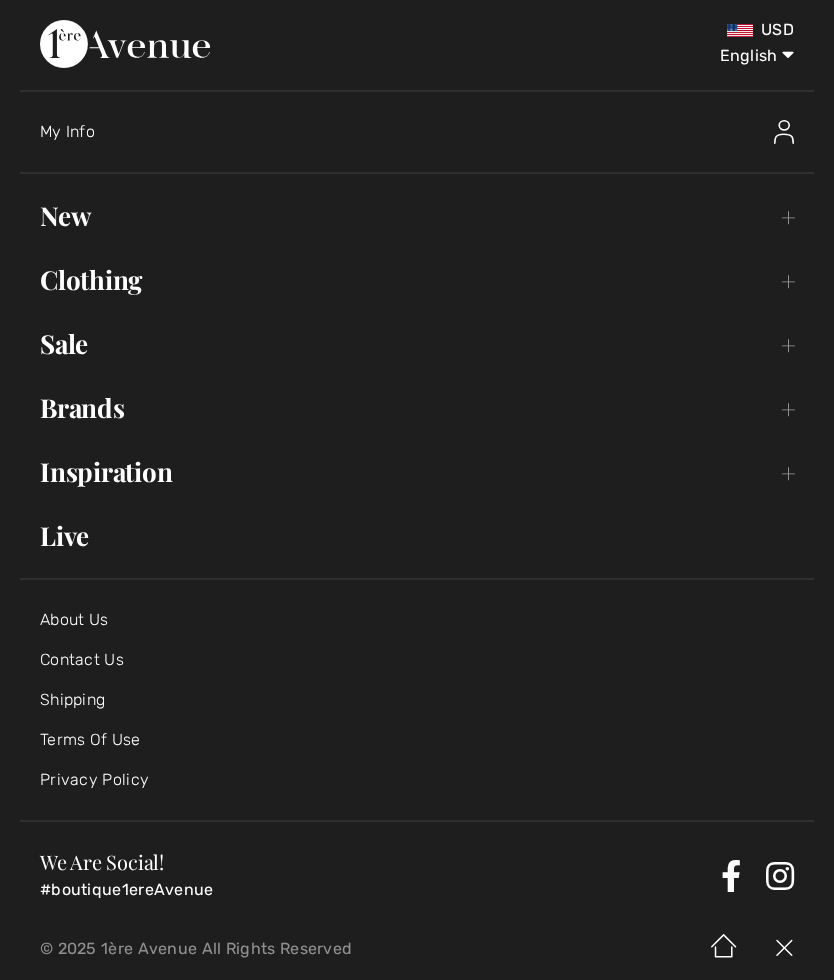 click at bounding box center [784, 132] 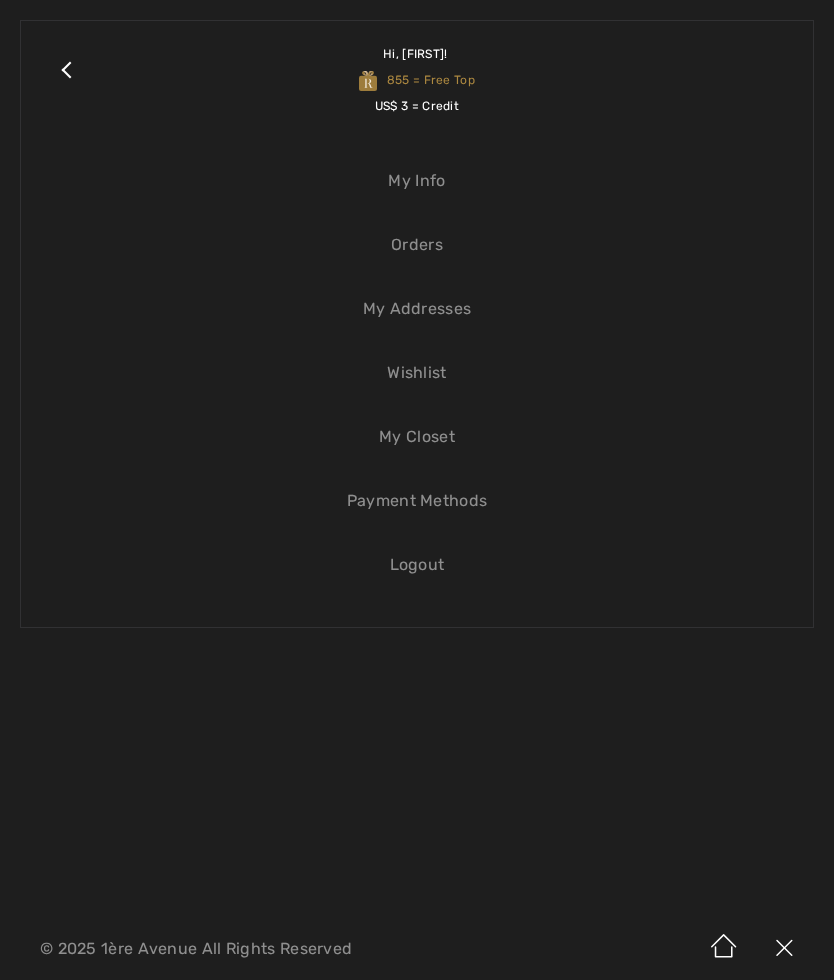 click on "Orders" at bounding box center [417, 245] 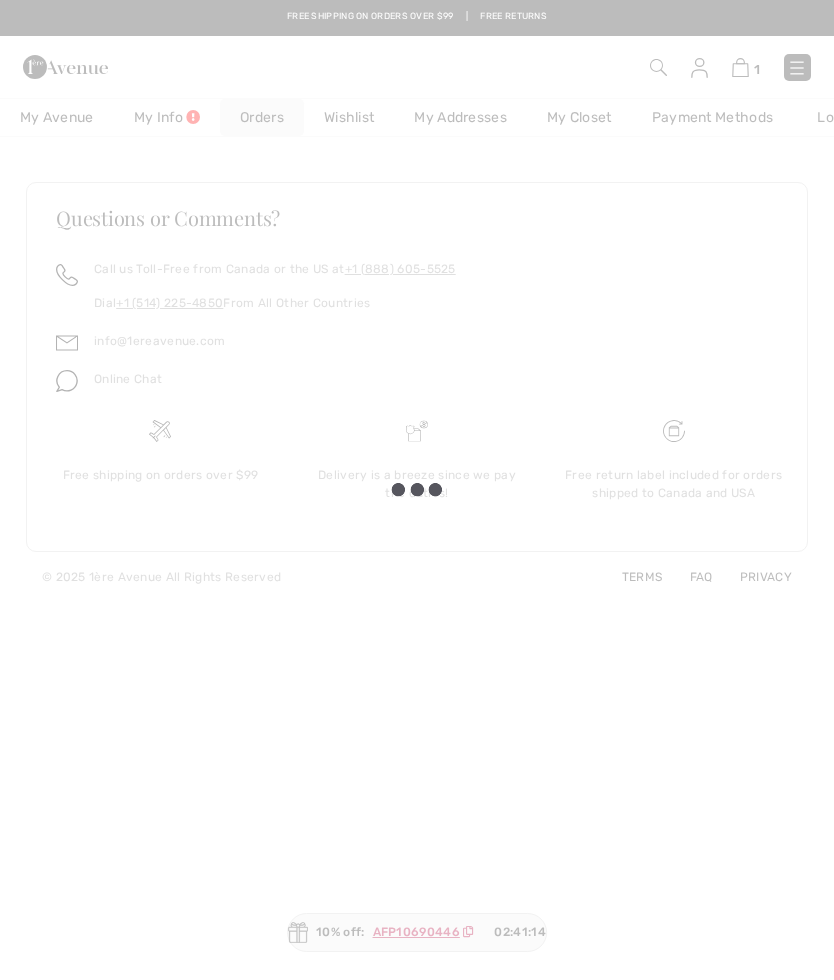 scroll, scrollTop: 0, scrollLeft: 0, axis: both 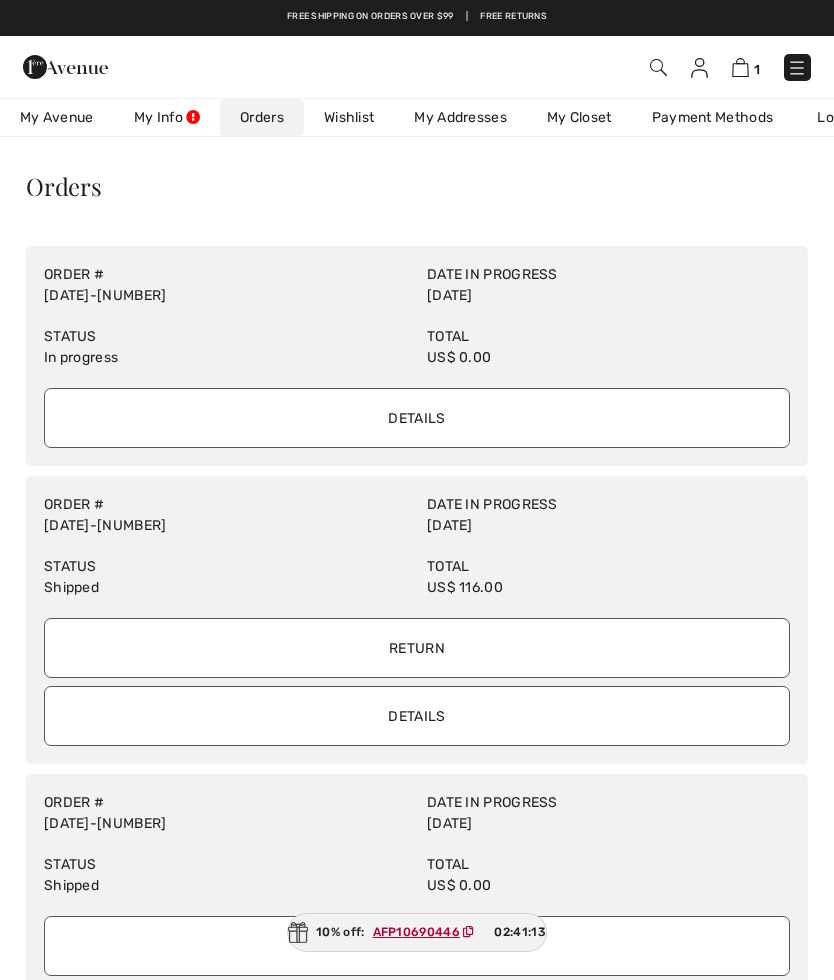 click on "Details" at bounding box center (417, 418) 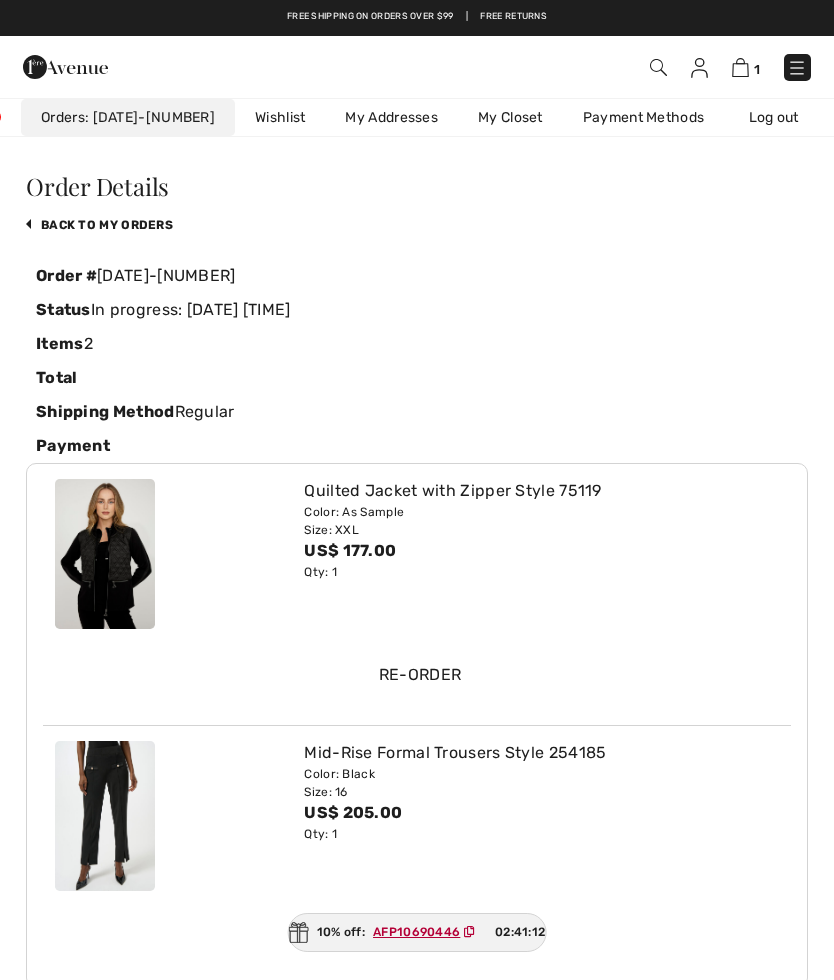 scroll, scrollTop: 0, scrollLeft: 200, axis: horizontal 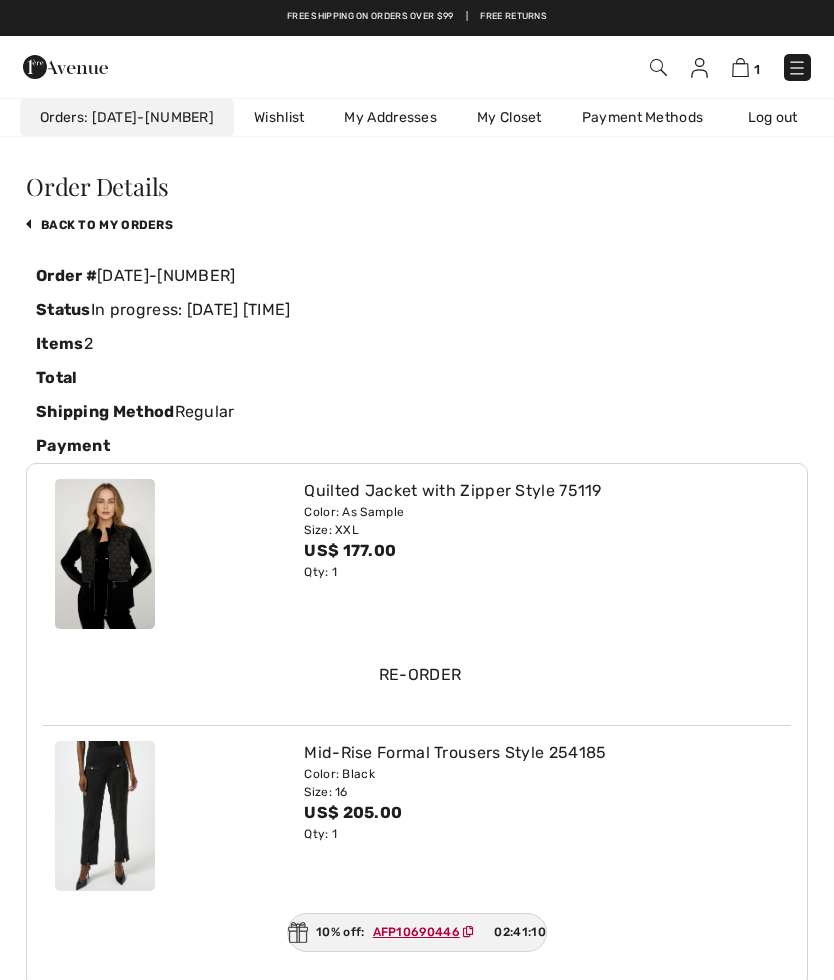 click at bounding box center [105, 816] 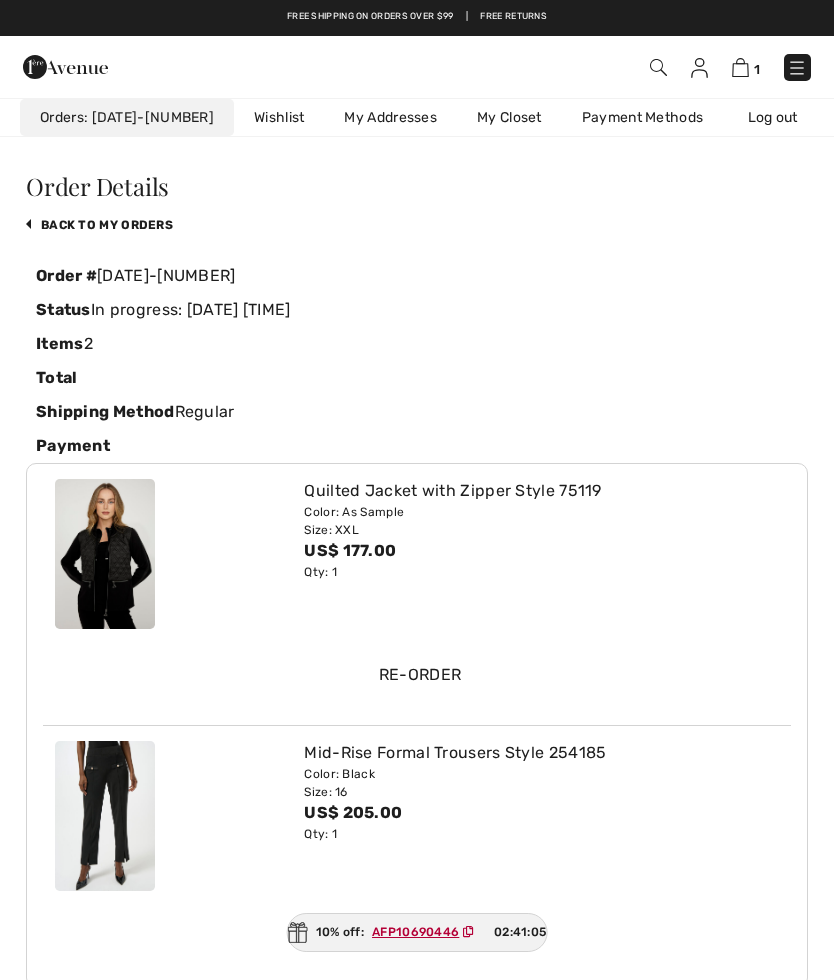 click on "Mid-Rise Formal Trousers Style 254185" at bounding box center [541, 753] 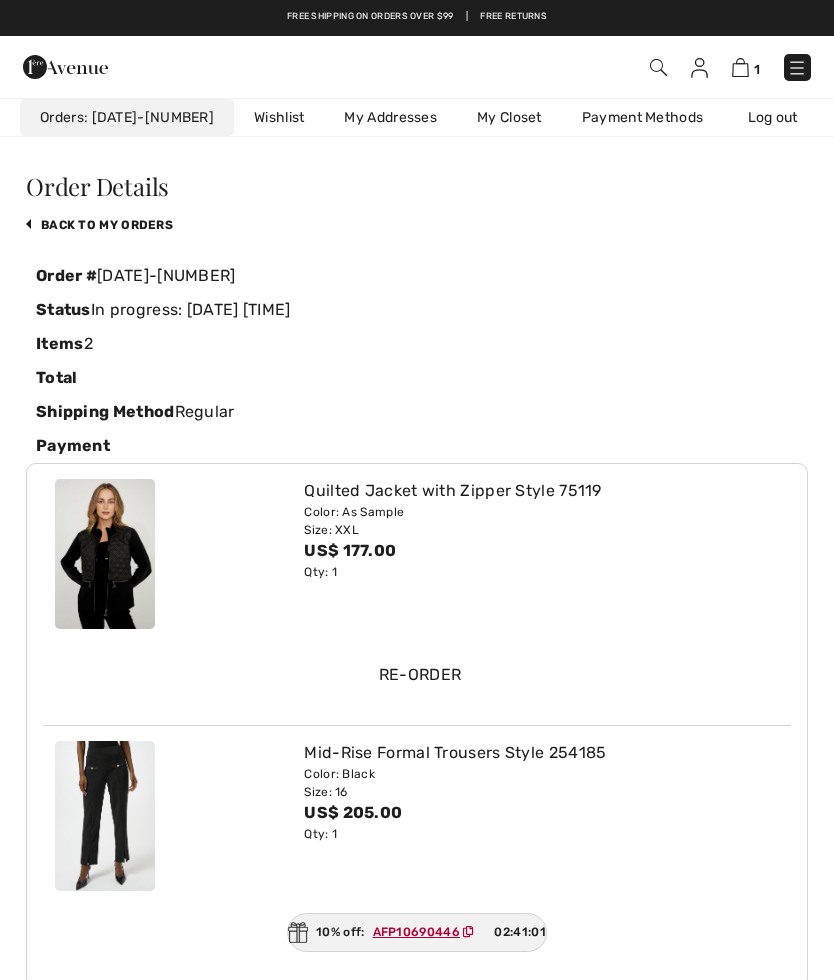 click at bounding box center [105, 816] 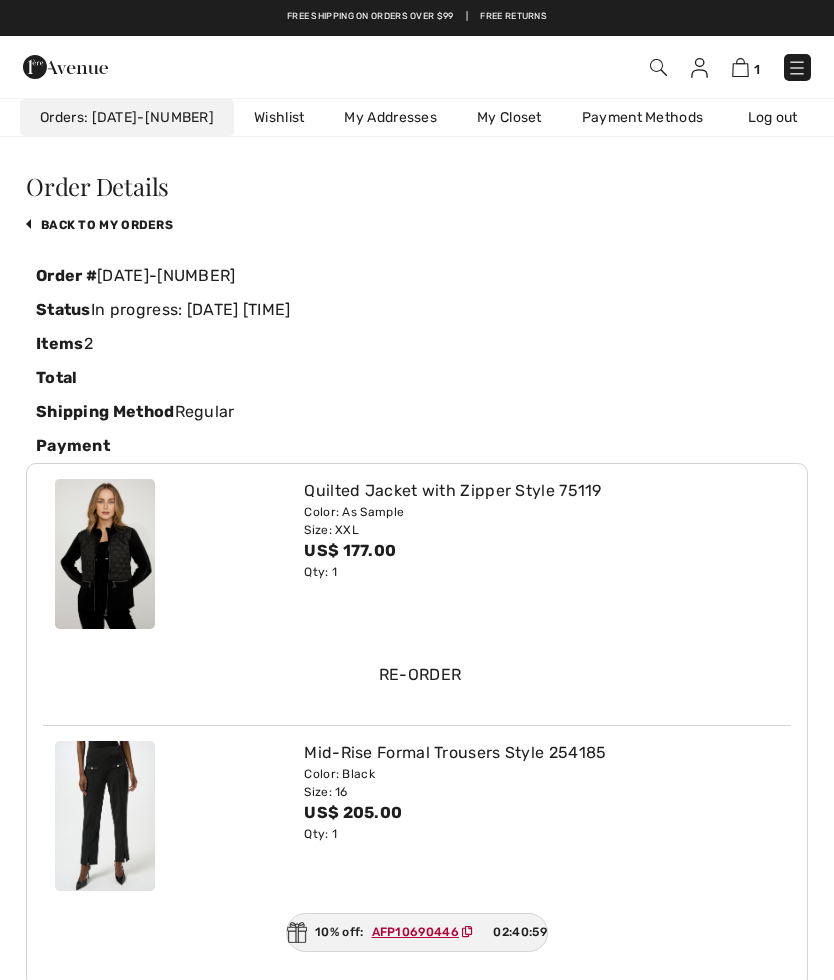 click on "Mid-Rise Formal Trousers Style 254185" at bounding box center [541, 753] 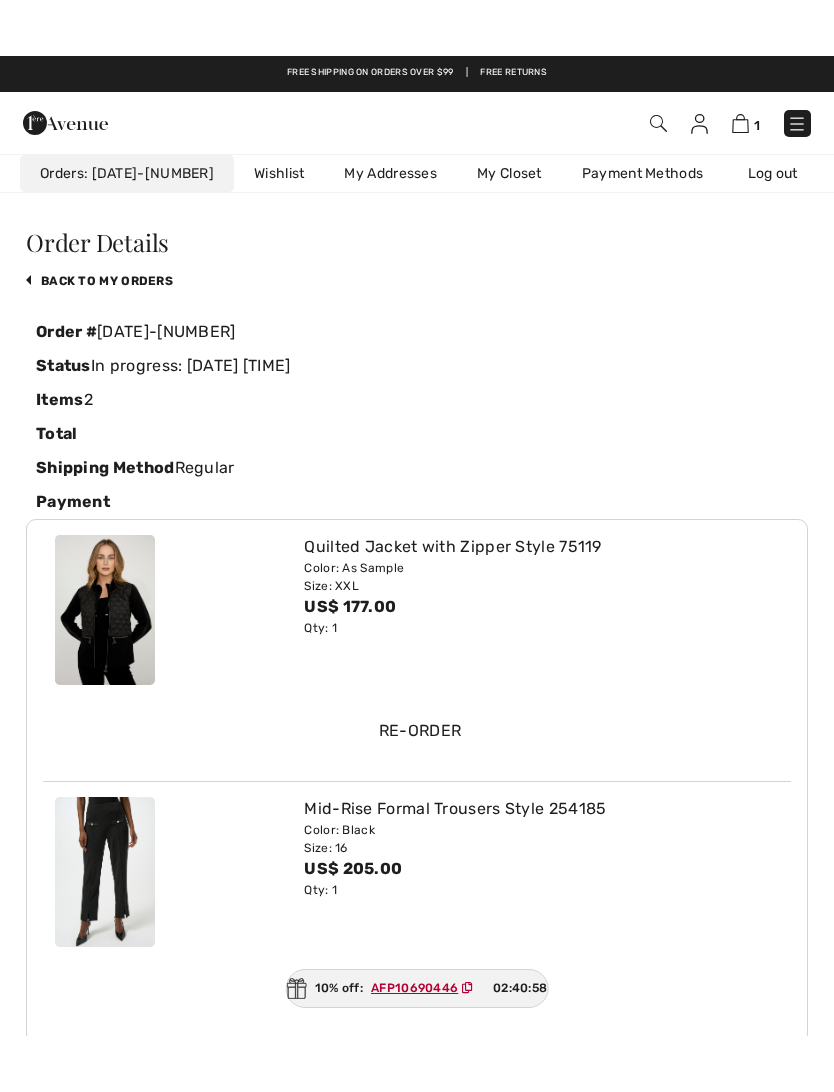 scroll, scrollTop: 86, scrollLeft: 0, axis: vertical 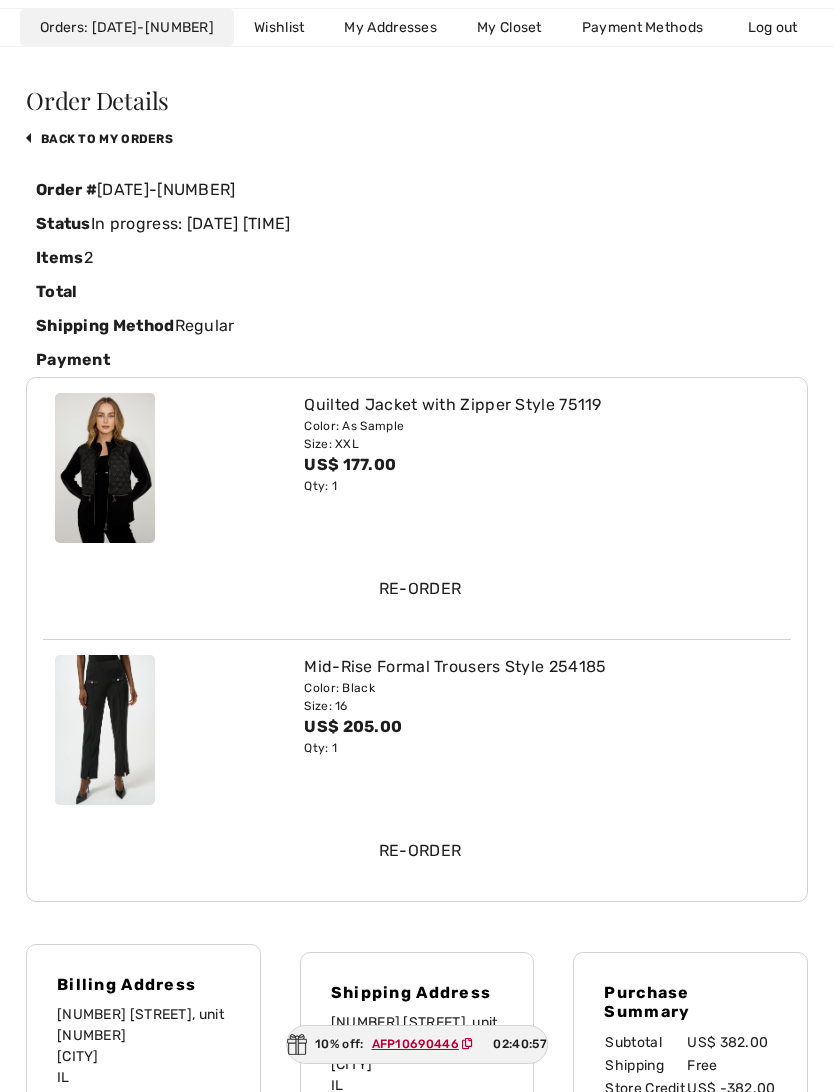 click on "Re-order" at bounding box center (420, 851) 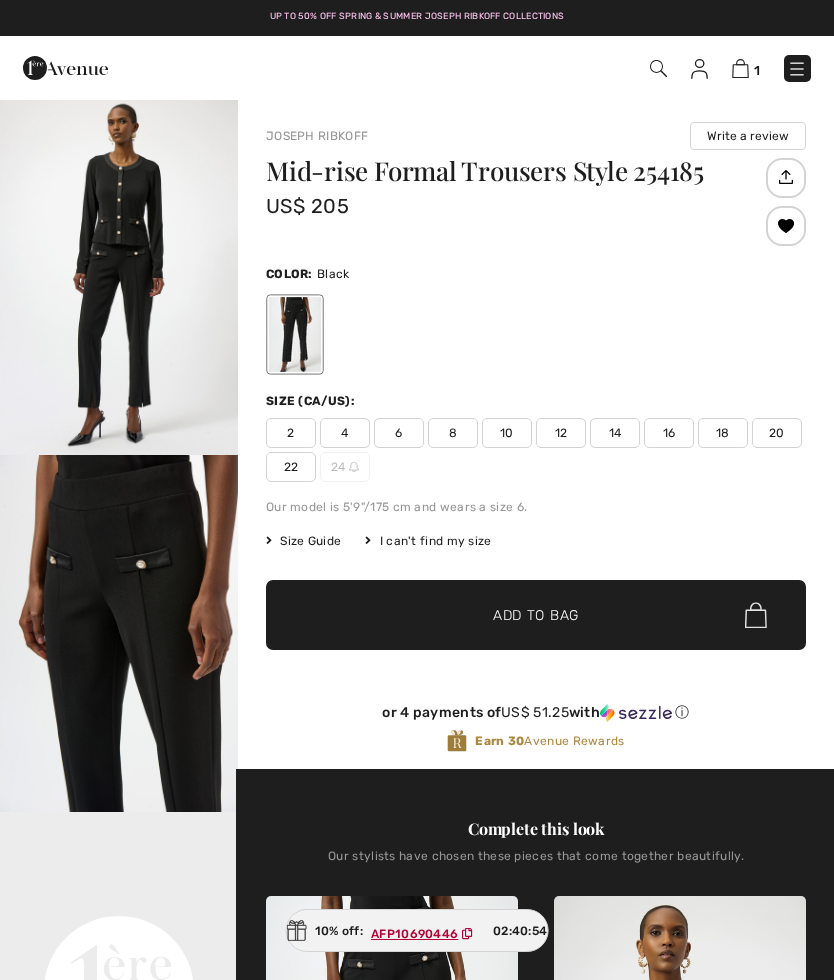 scroll, scrollTop: 0, scrollLeft: 0, axis: both 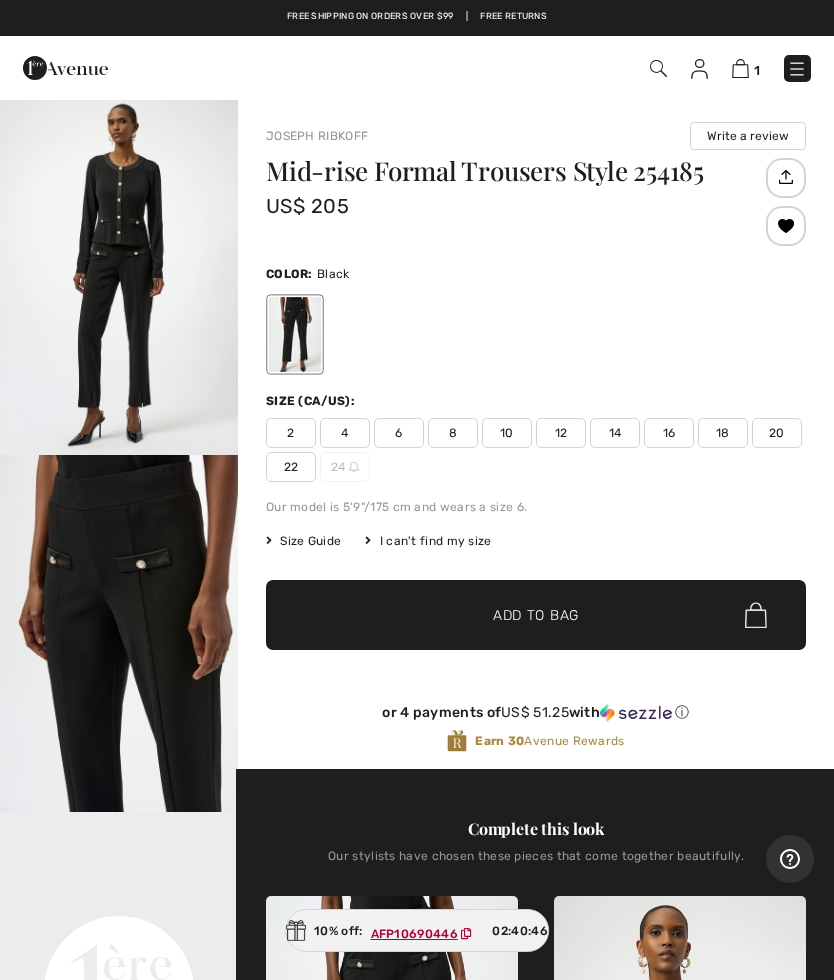 click at bounding box center (699, 69) 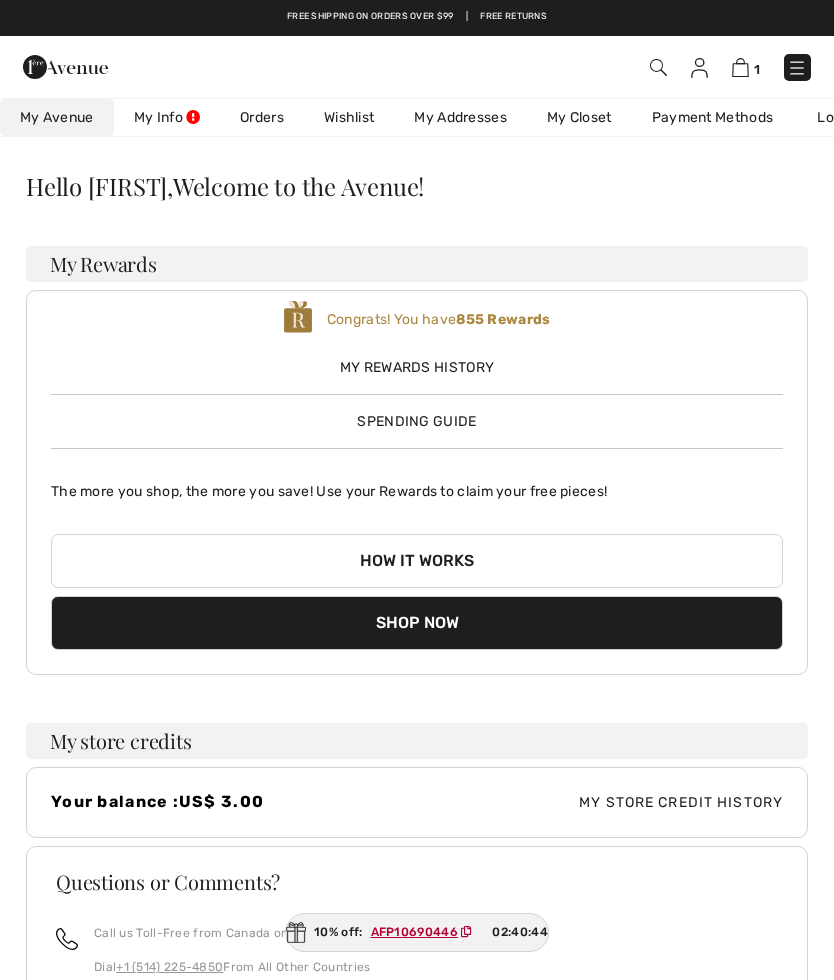 scroll, scrollTop: 0, scrollLeft: 0, axis: both 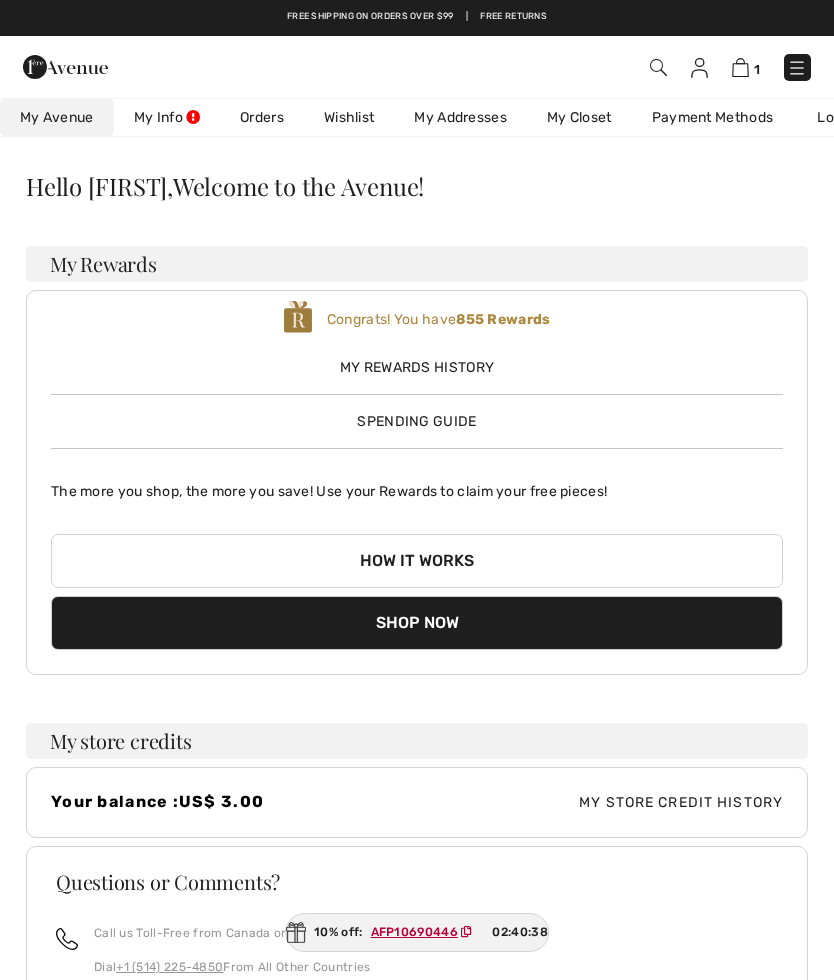 click at bounding box center (699, 68) 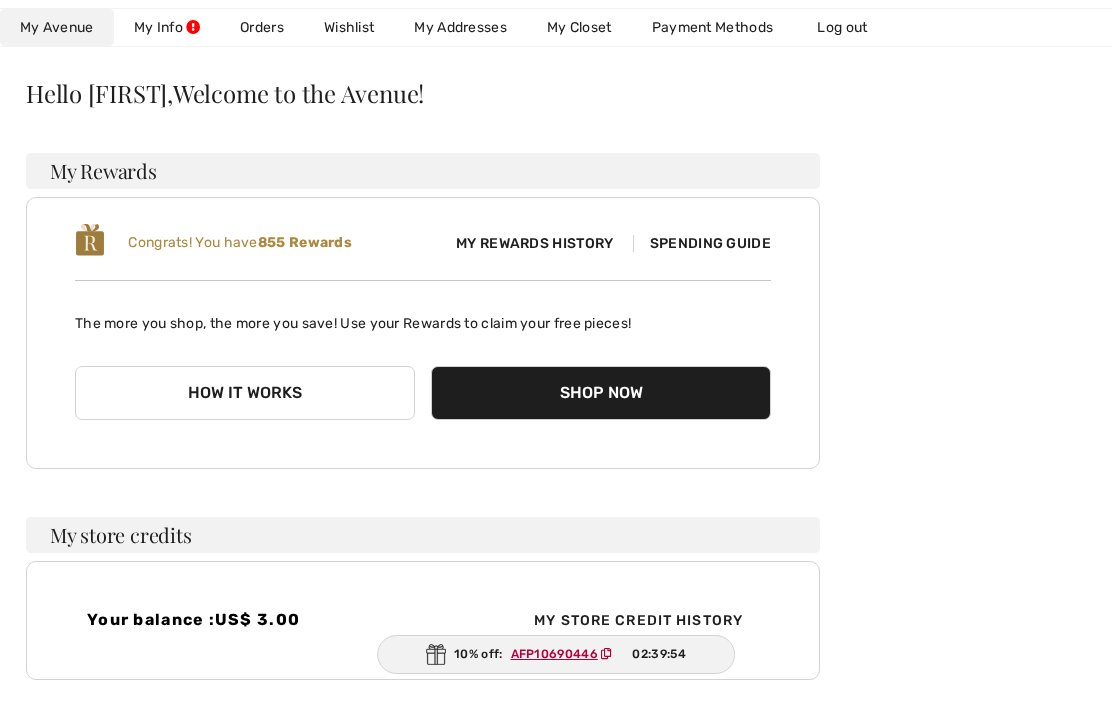 scroll, scrollTop: 144, scrollLeft: 0, axis: vertical 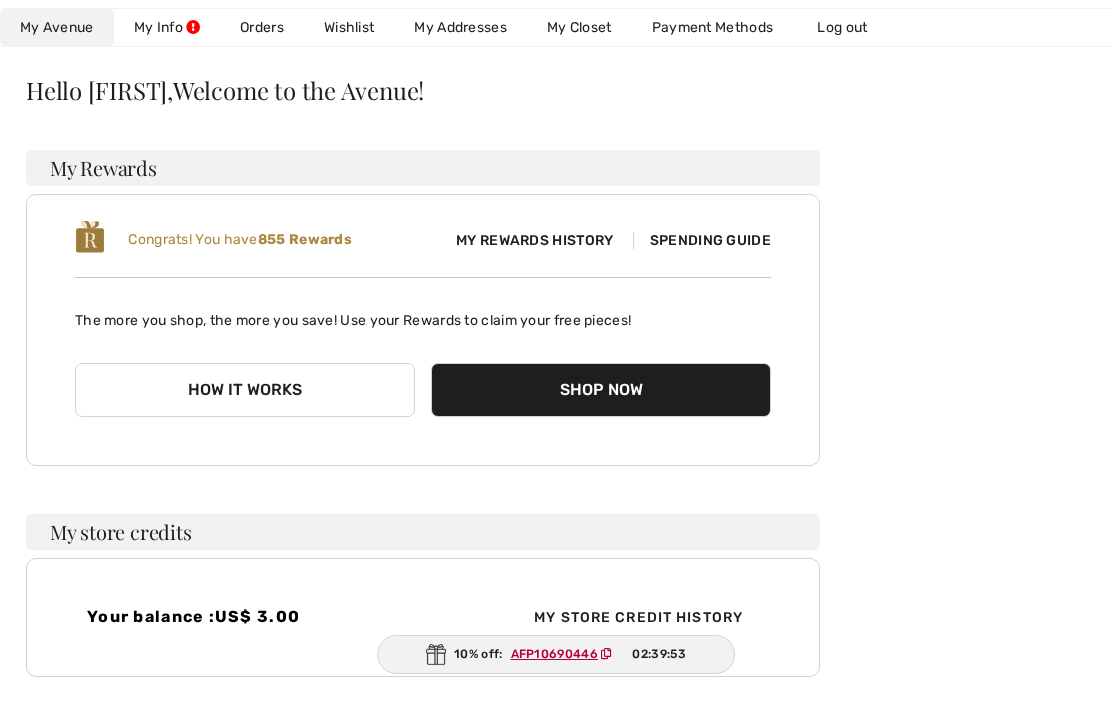 click on "My Rewards" at bounding box center (423, 168) 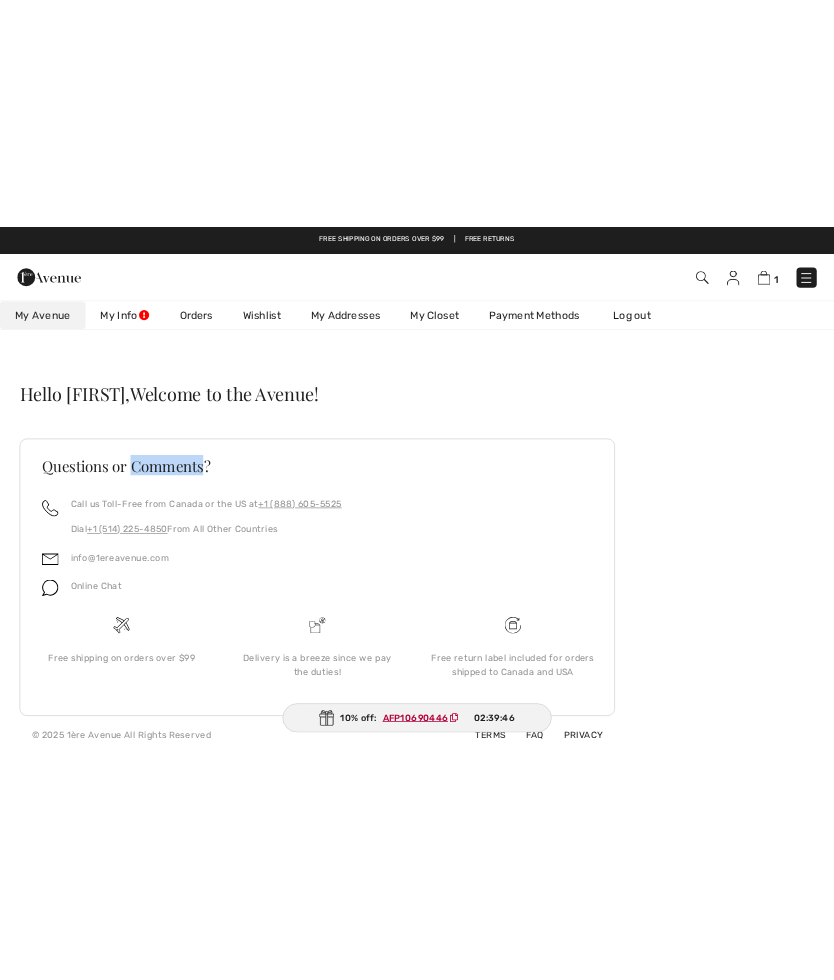 scroll, scrollTop: 0, scrollLeft: 0, axis: both 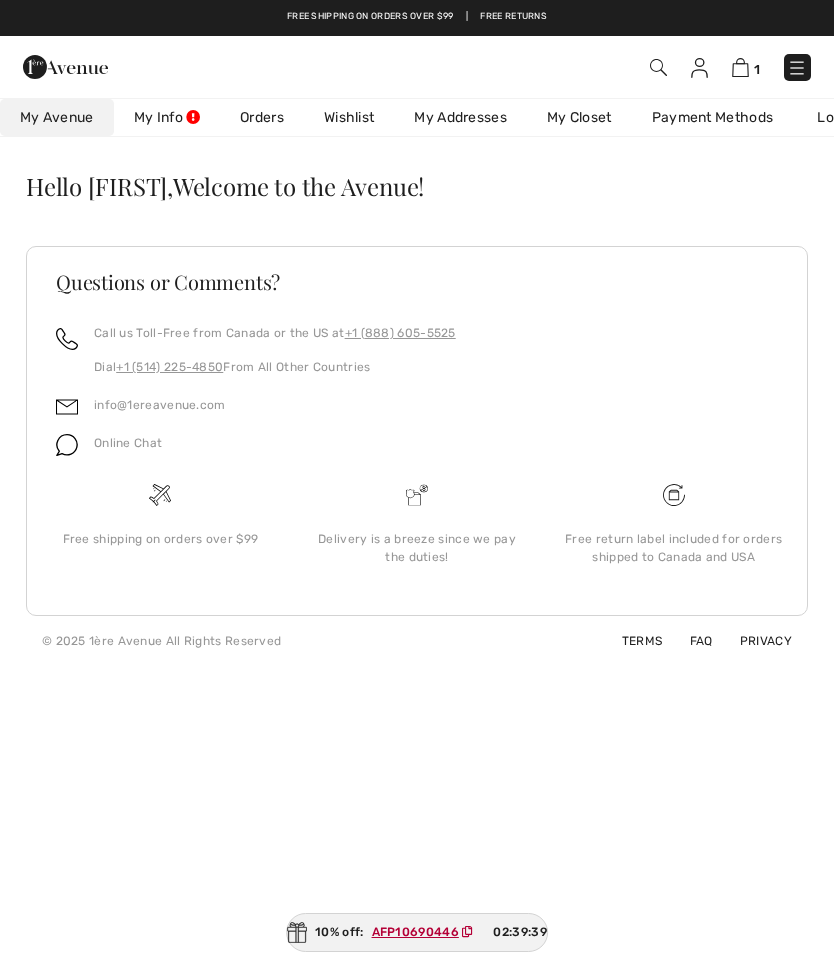 click at bounding box center [699, 68] 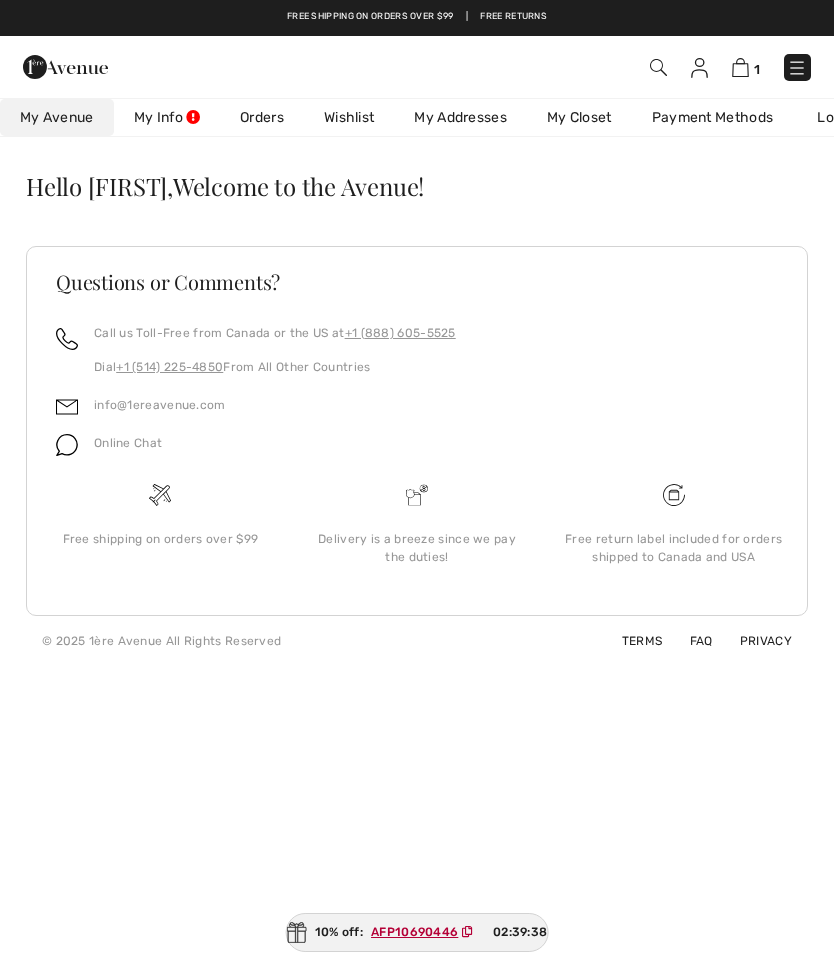 click at bounding box center (699, 68) 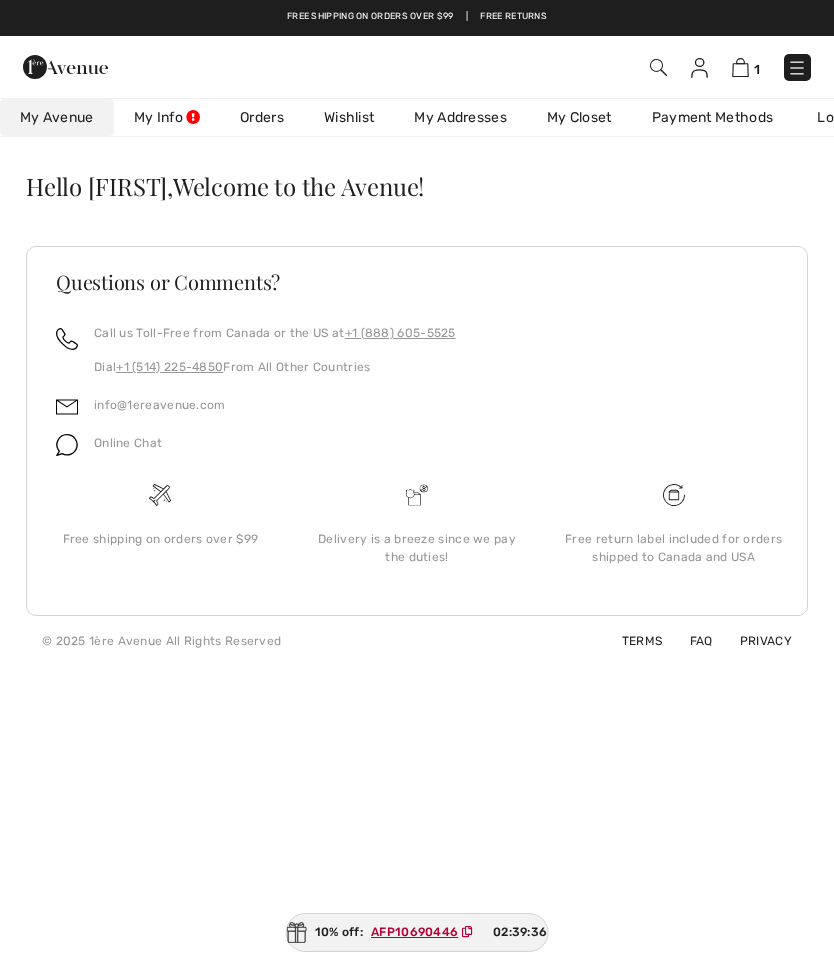 click at bounding box center (699, 68) 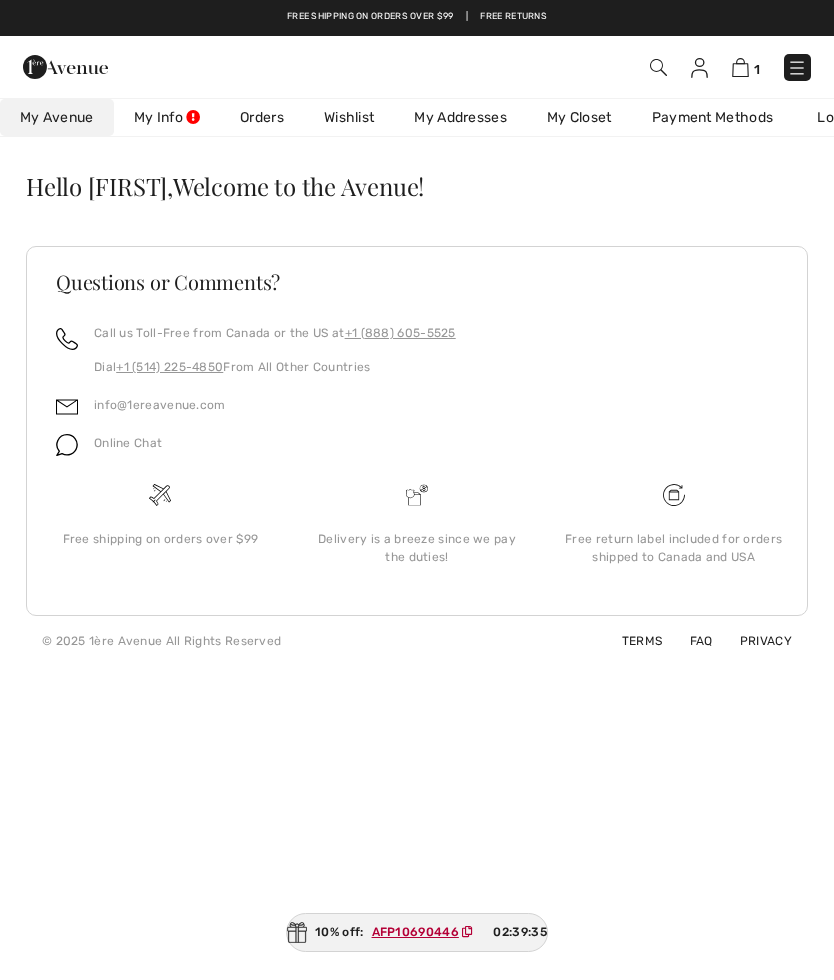 click at bounding box center (699, 68) 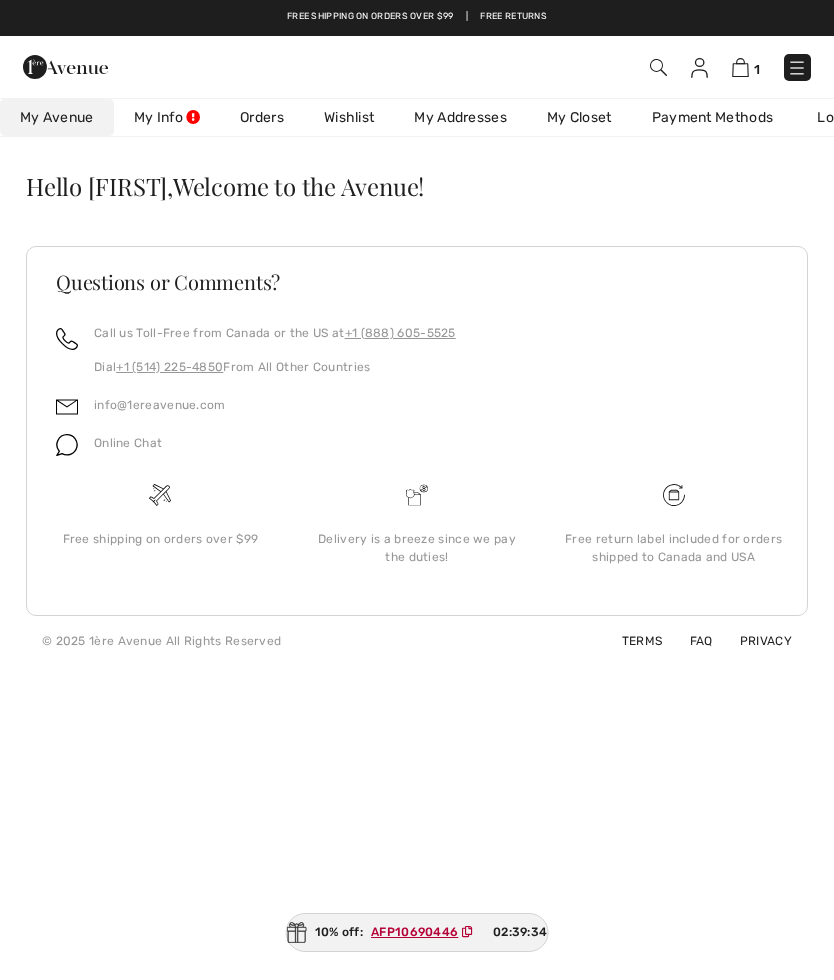 click at bounding box center (699, 68) 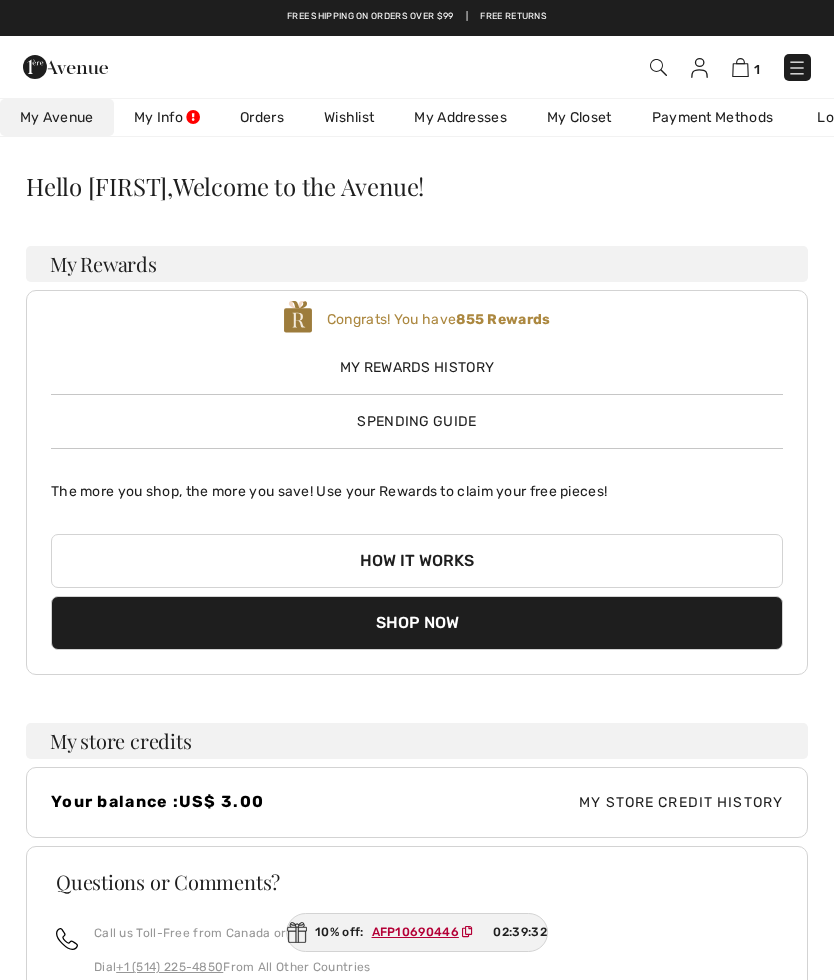 scroll, scrollTop: 0, scrollLeft: 0, axis: both 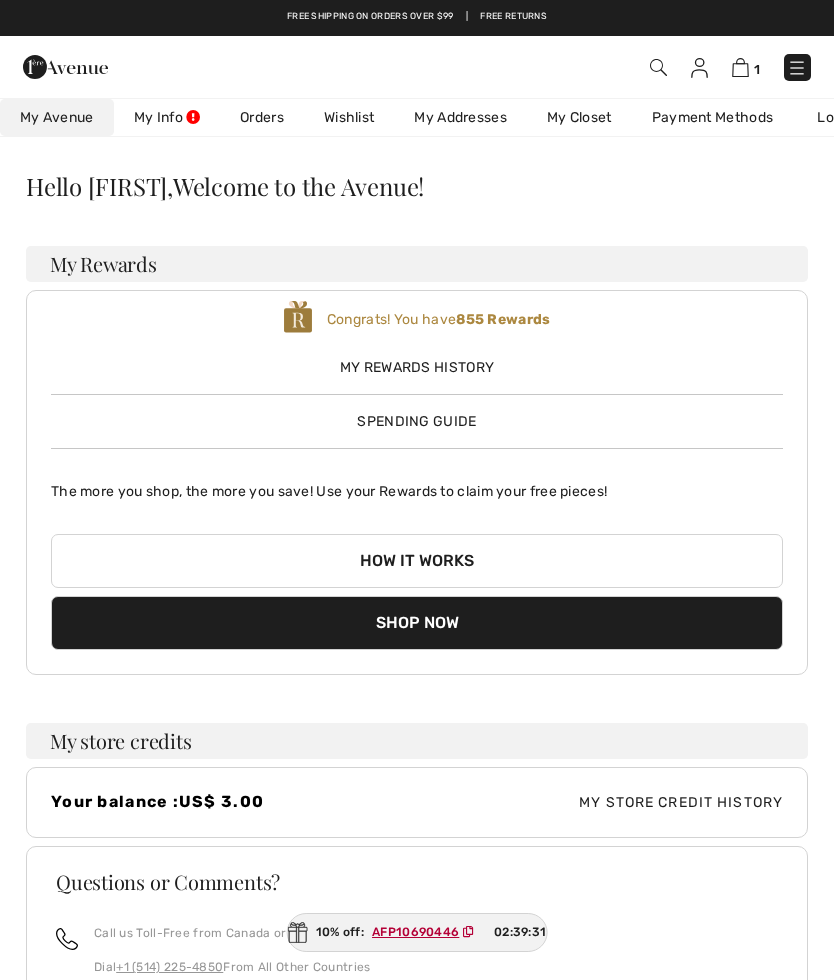 click on "Wishlist" at bounding box center (349, 117) 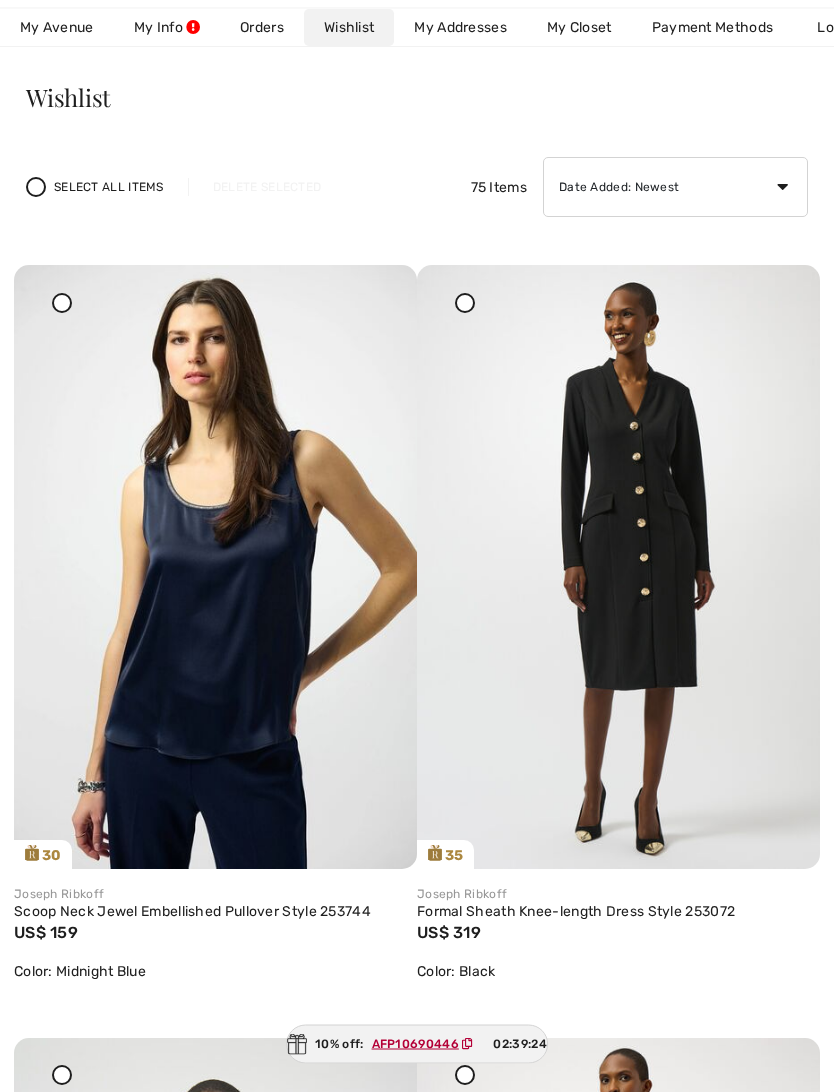 scroll, scrollTop: 89, scrollLeft: 0, axis: vertical 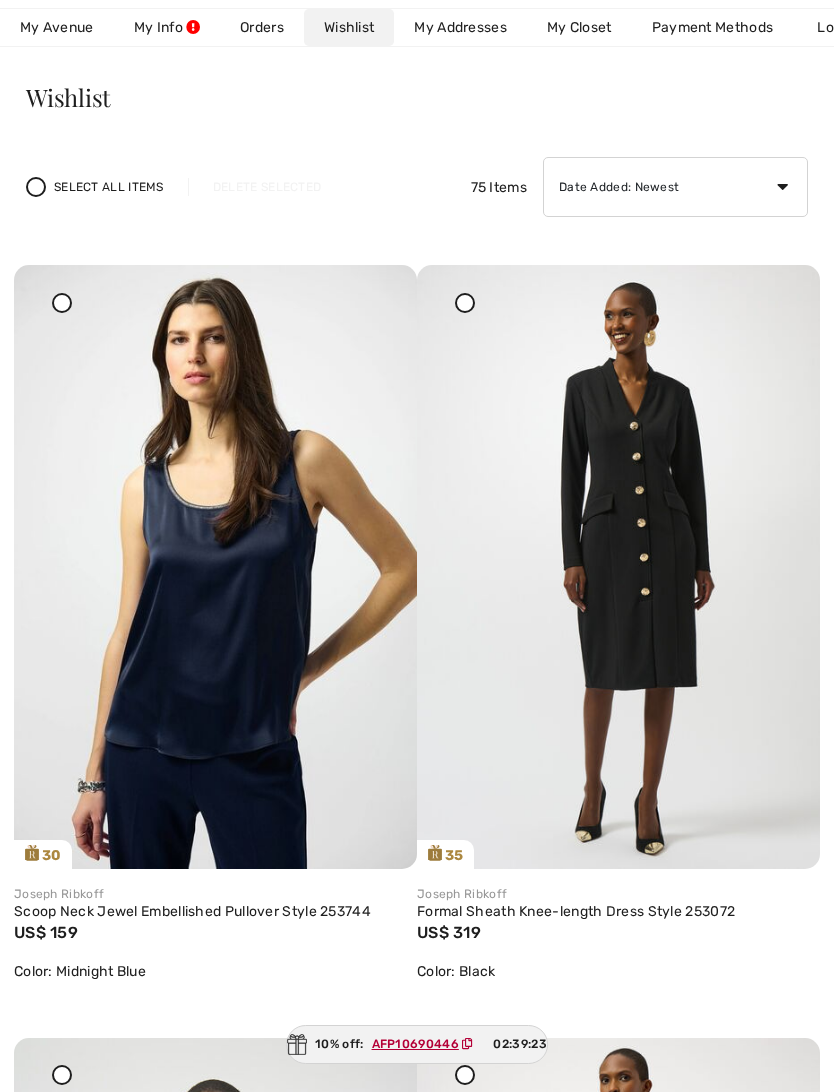 click at bounding box center [618, 567] 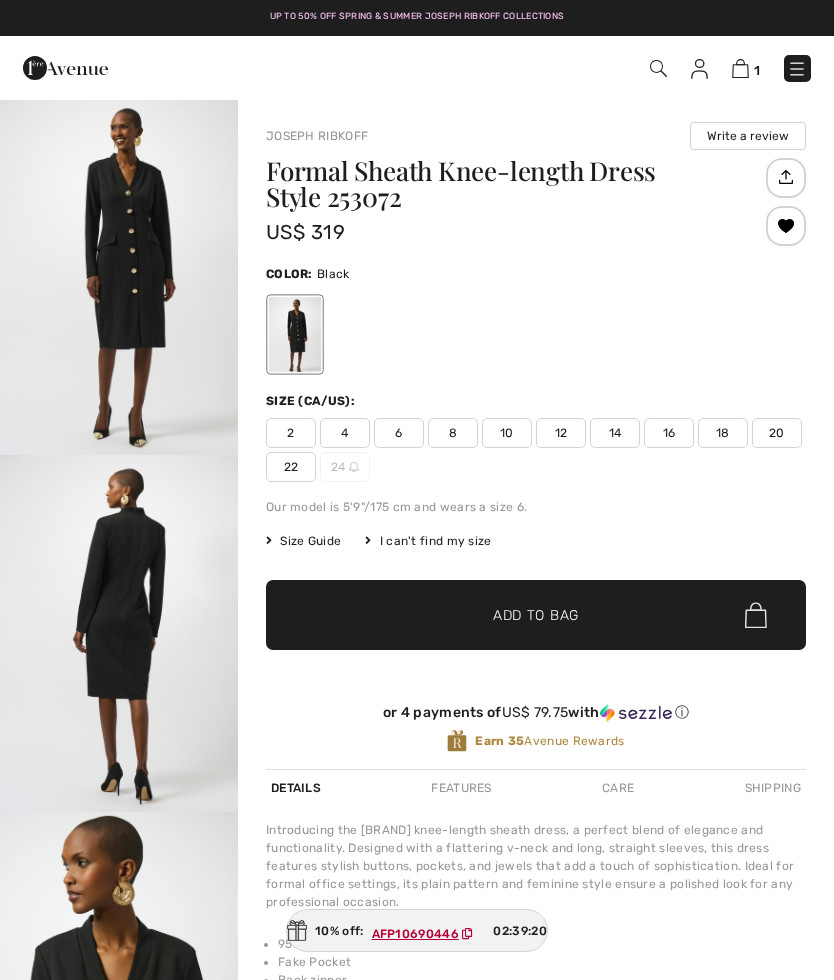 scroll, scrollTop: 0, scrollLeft: 0, axis: both 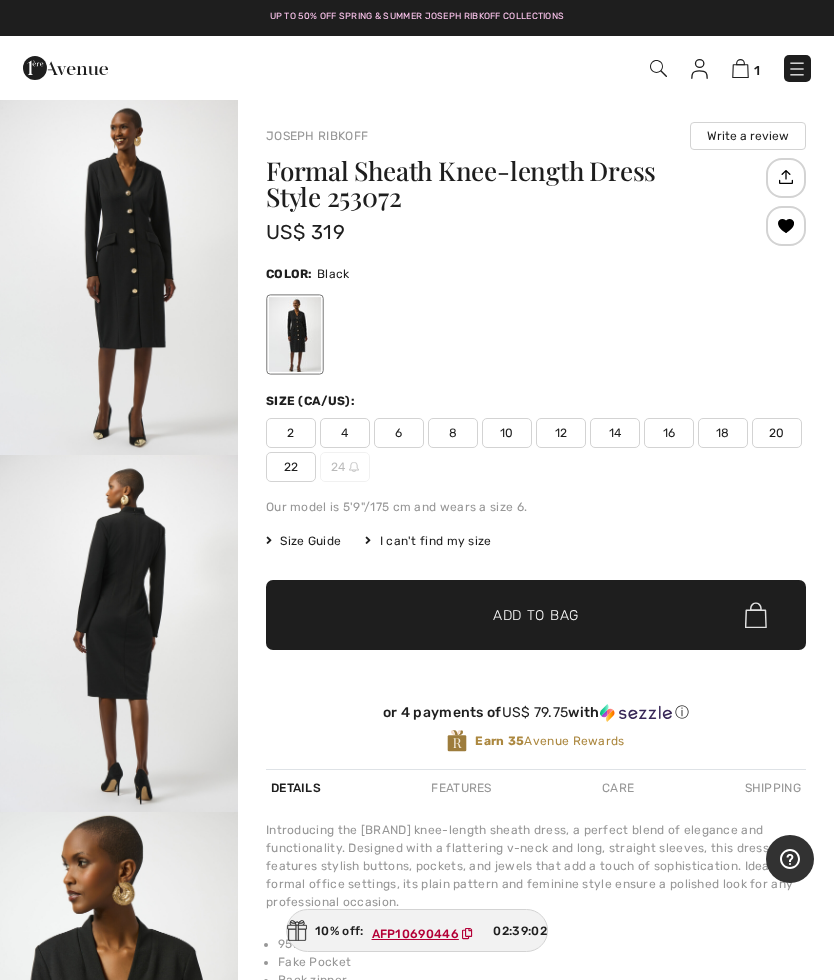 click at bounding box center [699, 69] 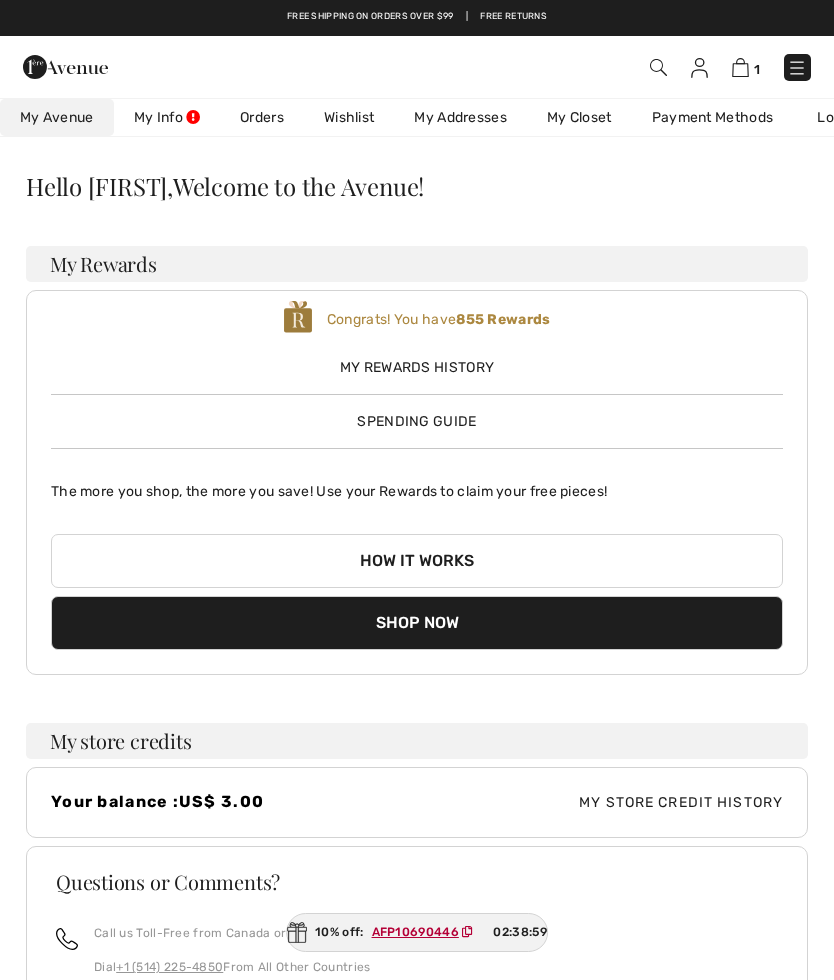 scroll, scrollTop: 0, scrollLeft: 0, axis: both 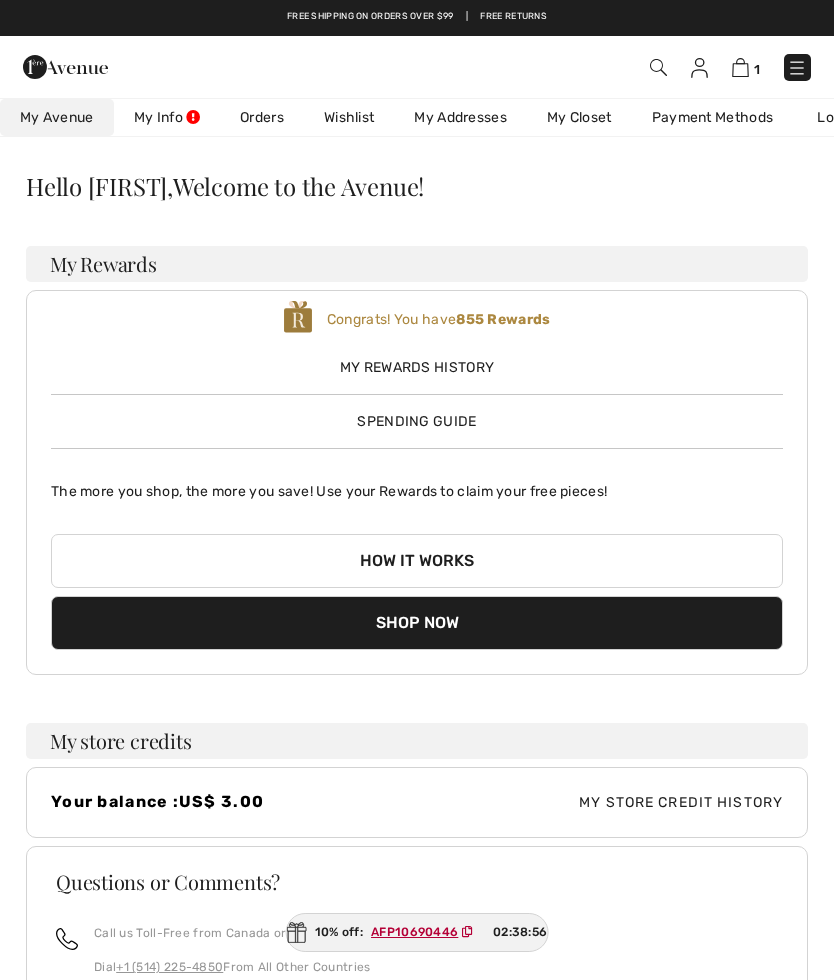 click on "Spending Guide" at bounding box center [416, 421] 